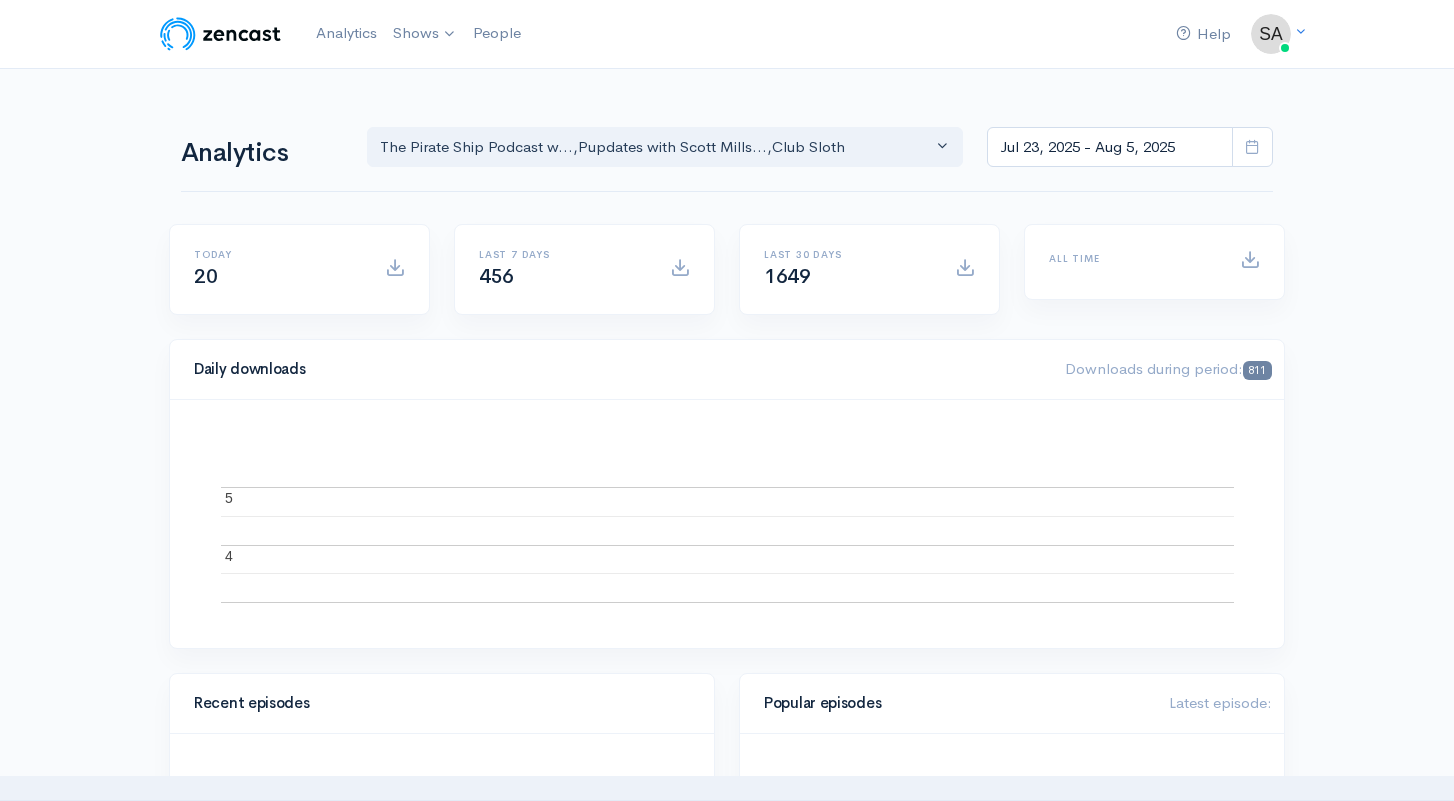 scroll, scrollTop: 0, scrollLeft: 0, axis: both 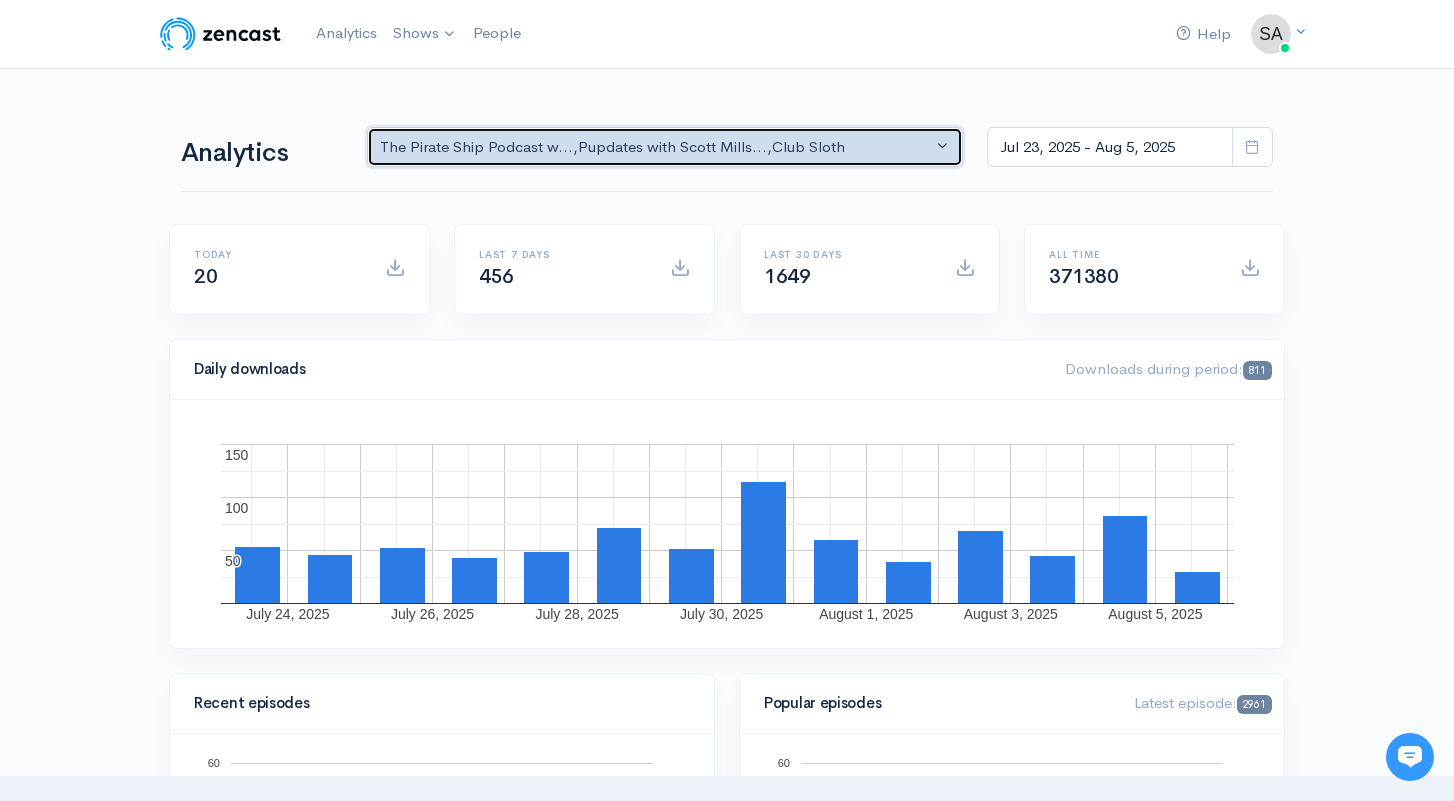 click on "The Pirate Ship Podcast w... ,  Pupdates with Scott Mills... ,  Club Sloth" at bounding box center (656, 147) 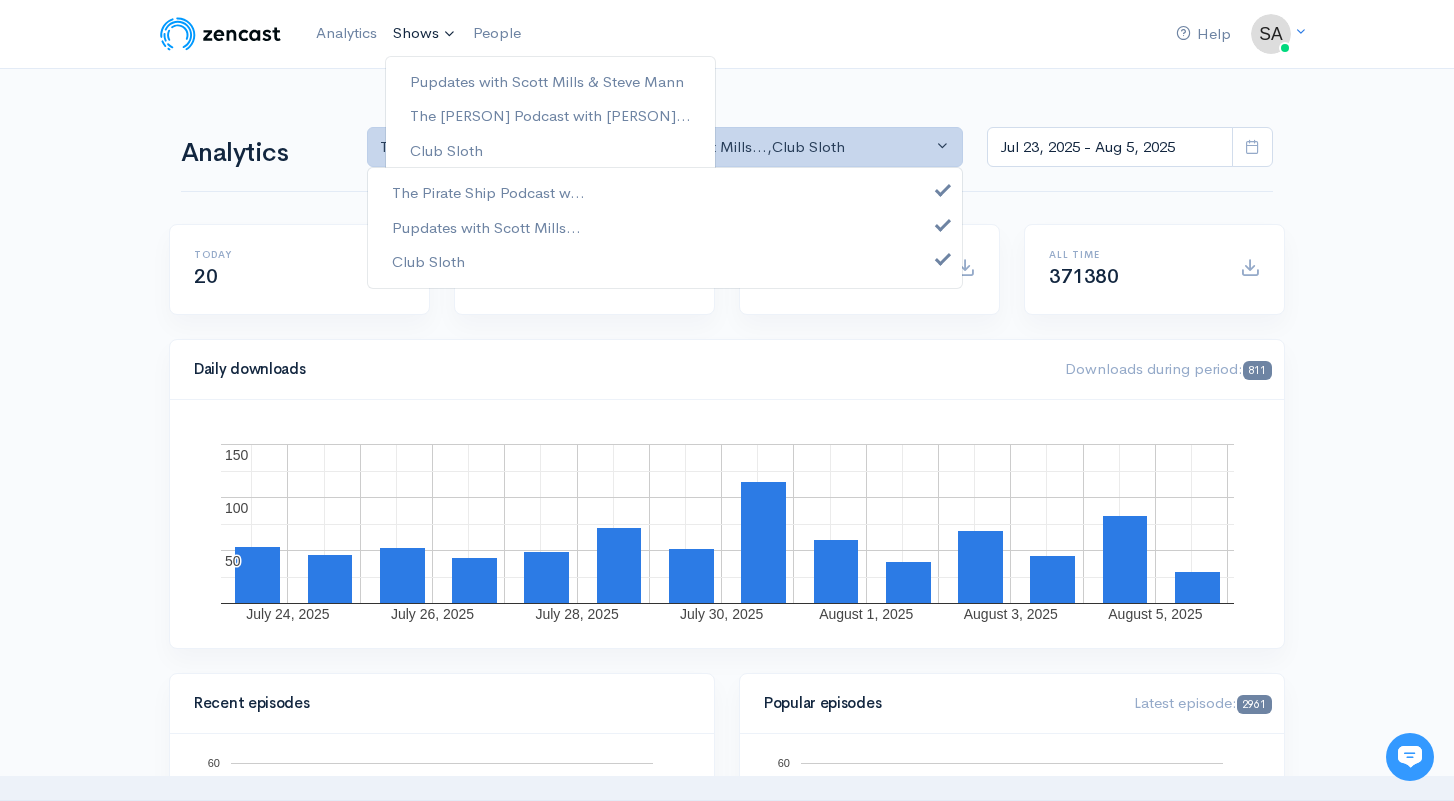 click on "Shows" at bounding box center [425, 34] 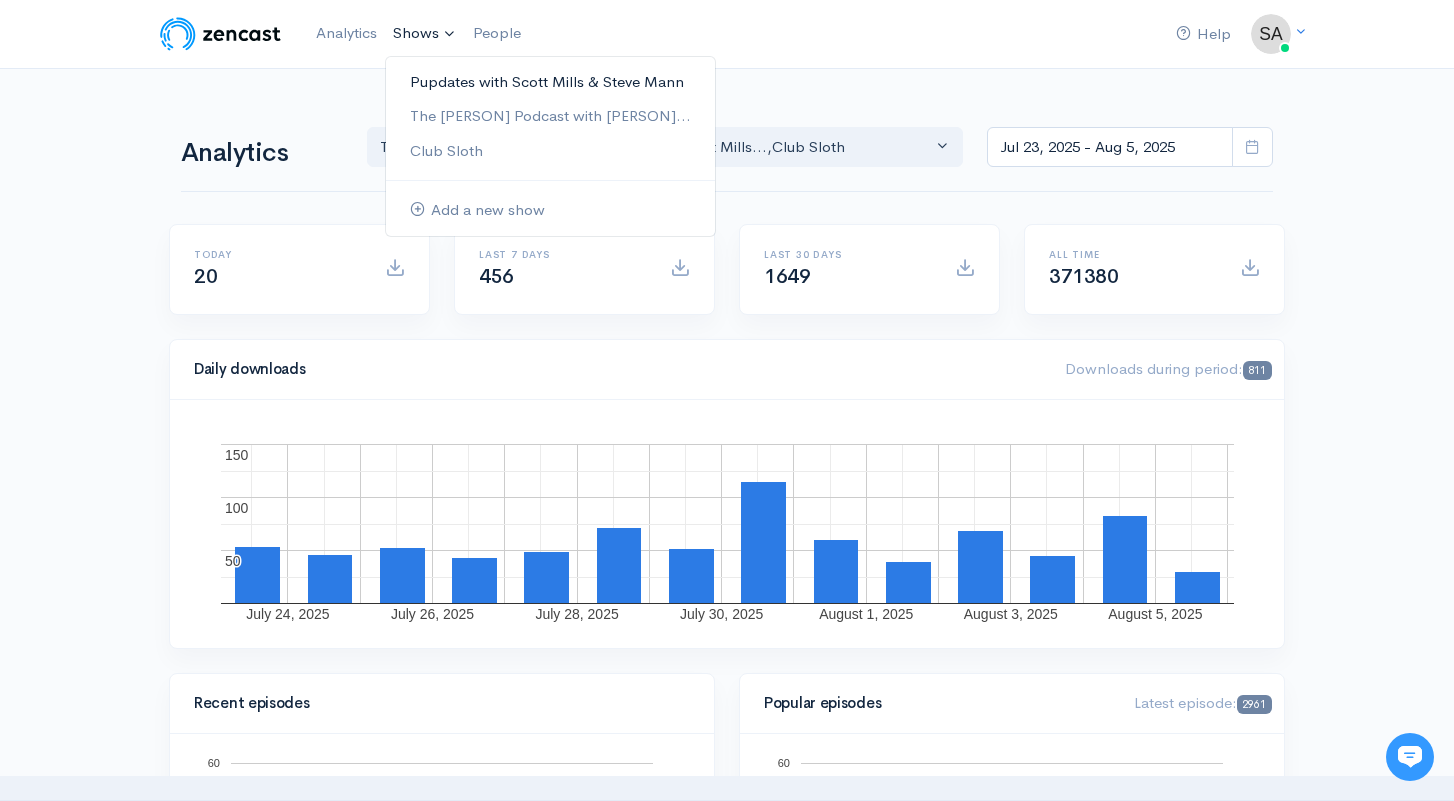 click on "Pupdates with Scott Mills & Steve Mann" at bounding box center [550, 82] 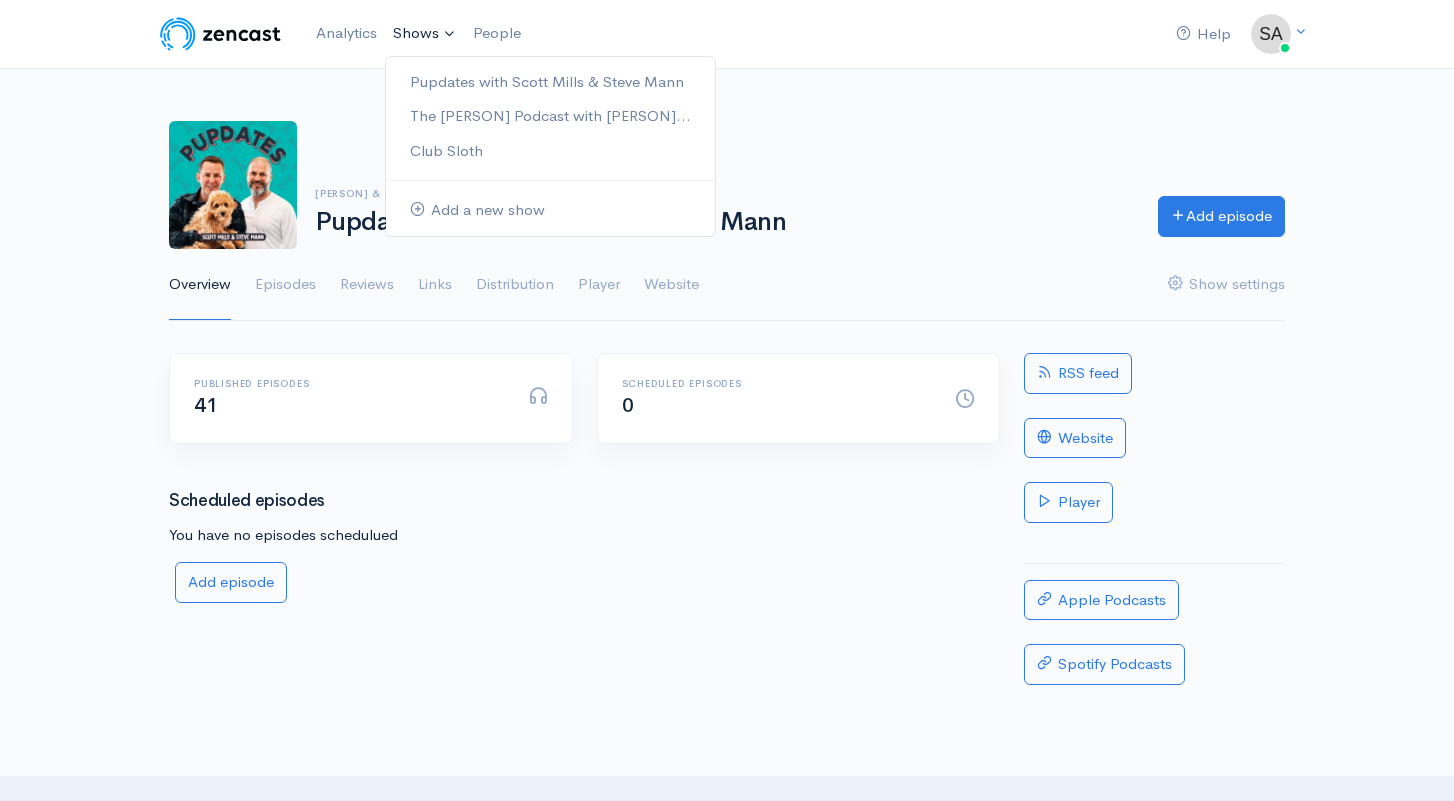 scroll, scrollTop: 0, scrollLeft: 0, axis: both 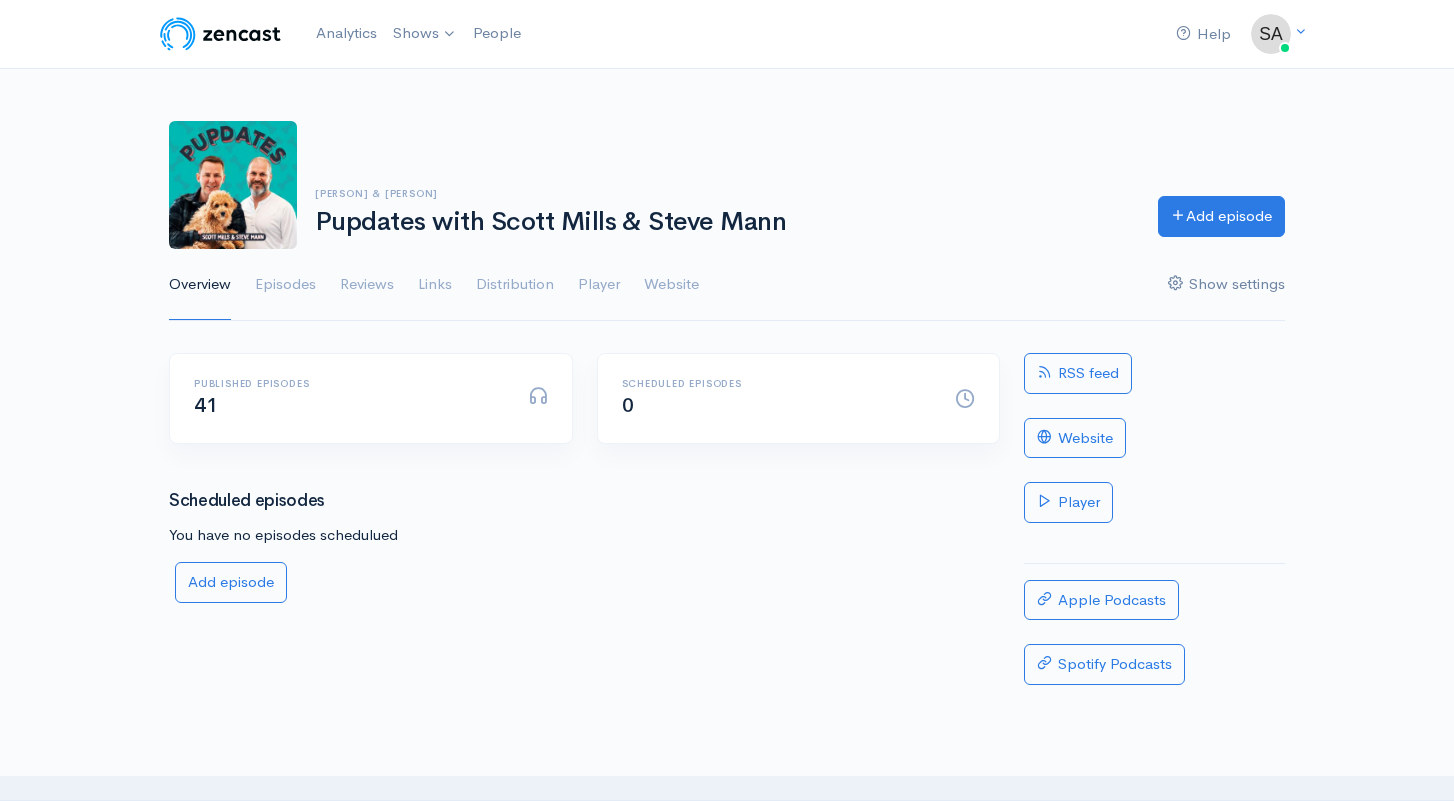 click on "Show settings" at bounding box center [1226, 285] 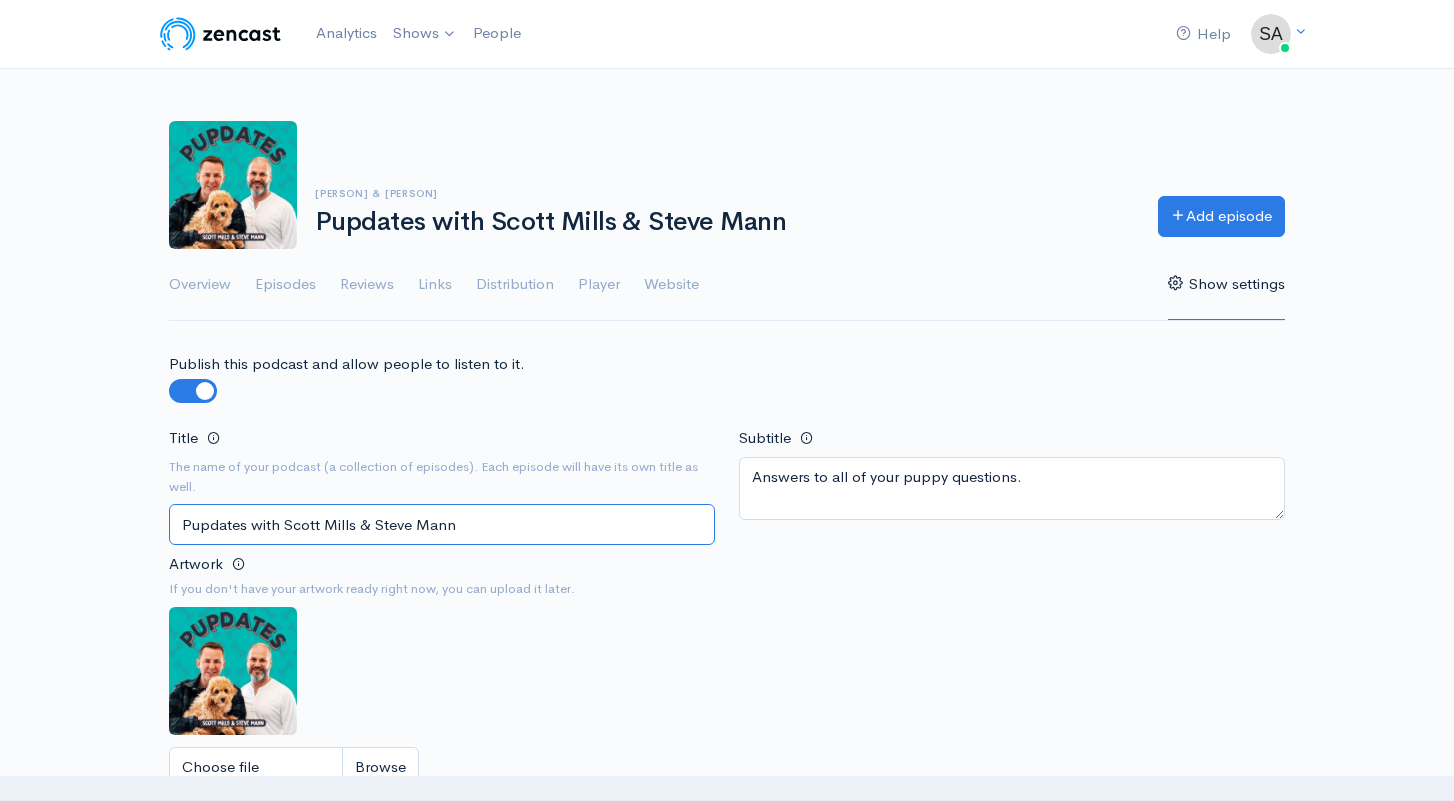 scroll, scrollTop: 0, scrollLeft: 0, axis: both 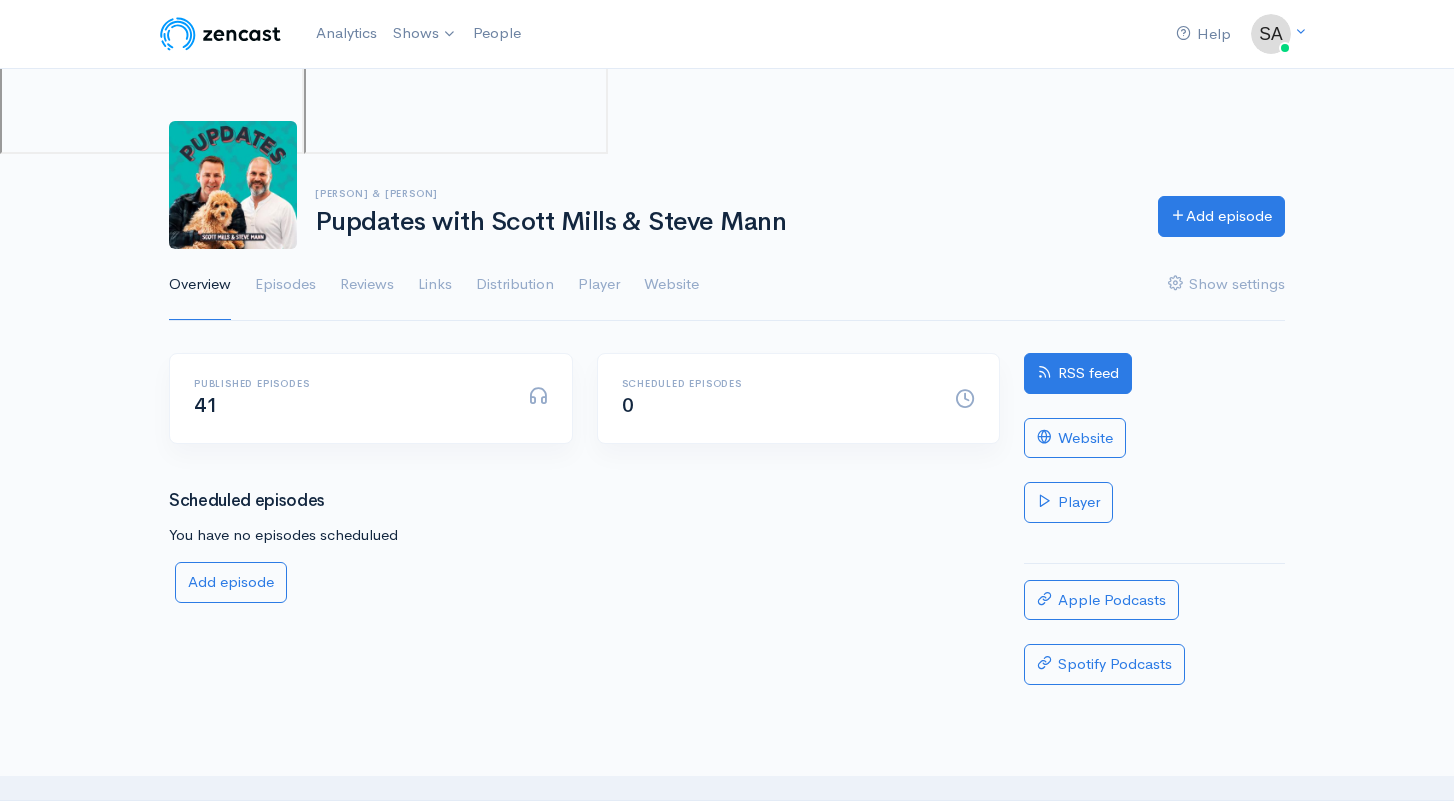 click at bounding box center [1044, 371] 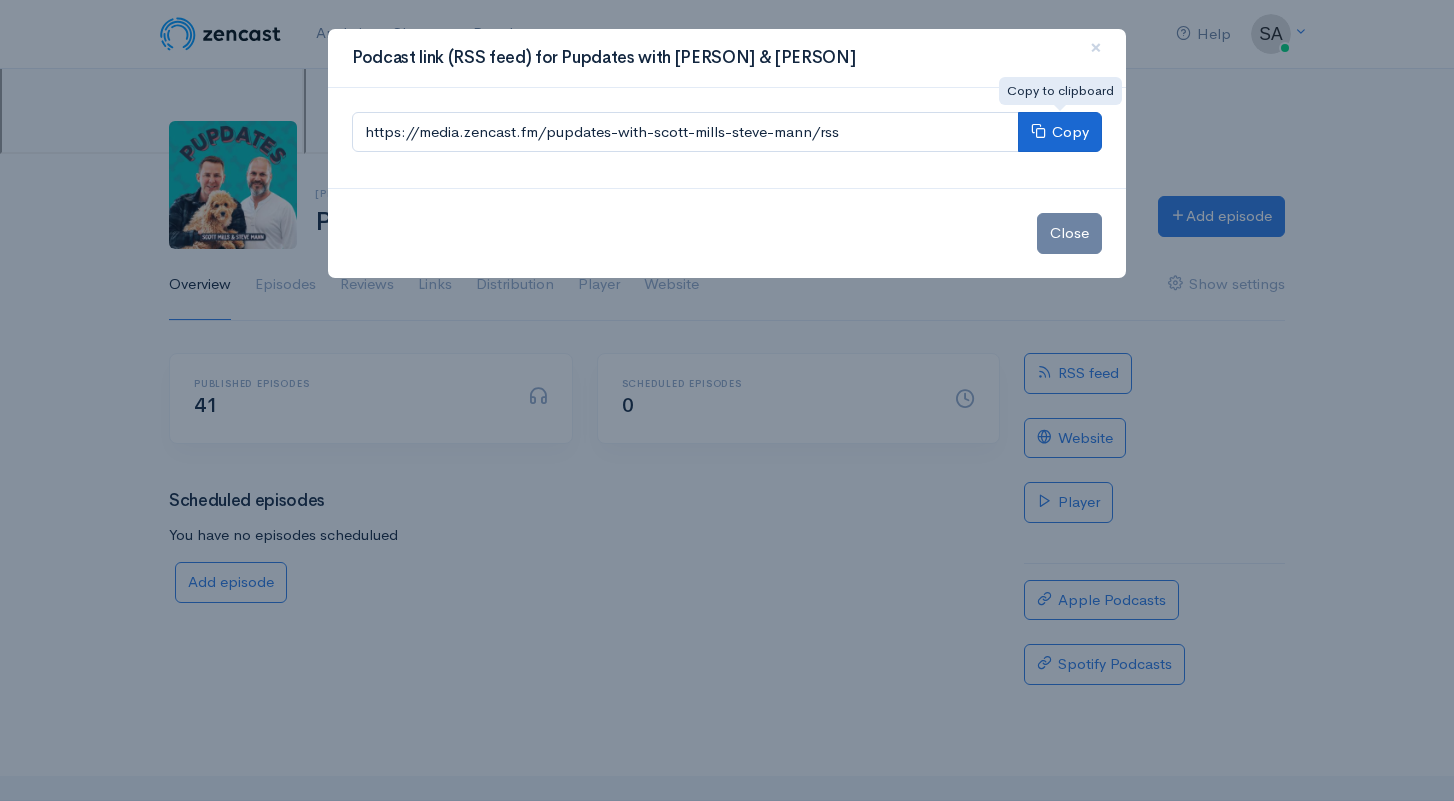 click on "Copy" at bounding box center [1060, 132] 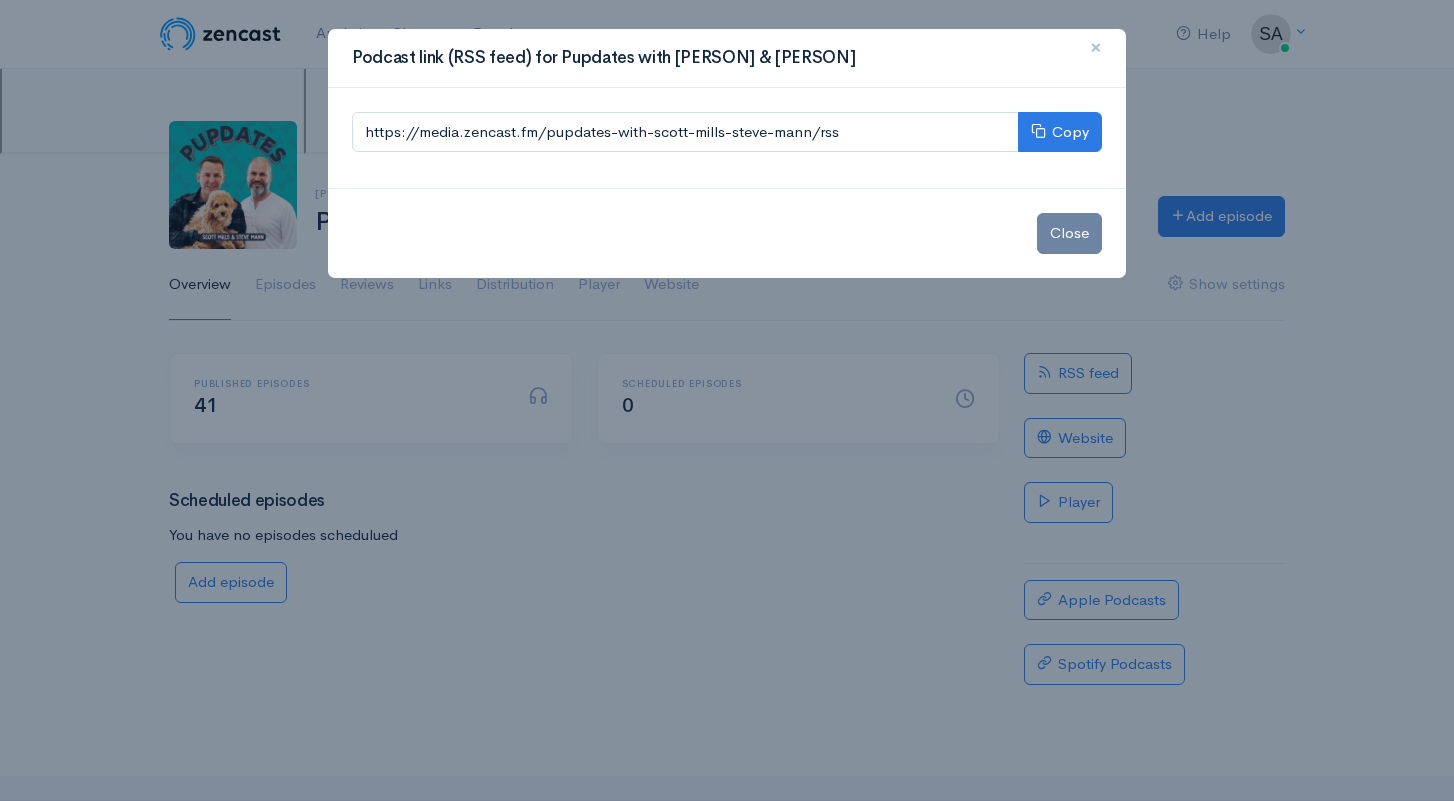 click on "×" at bounding box center (1096, 47) 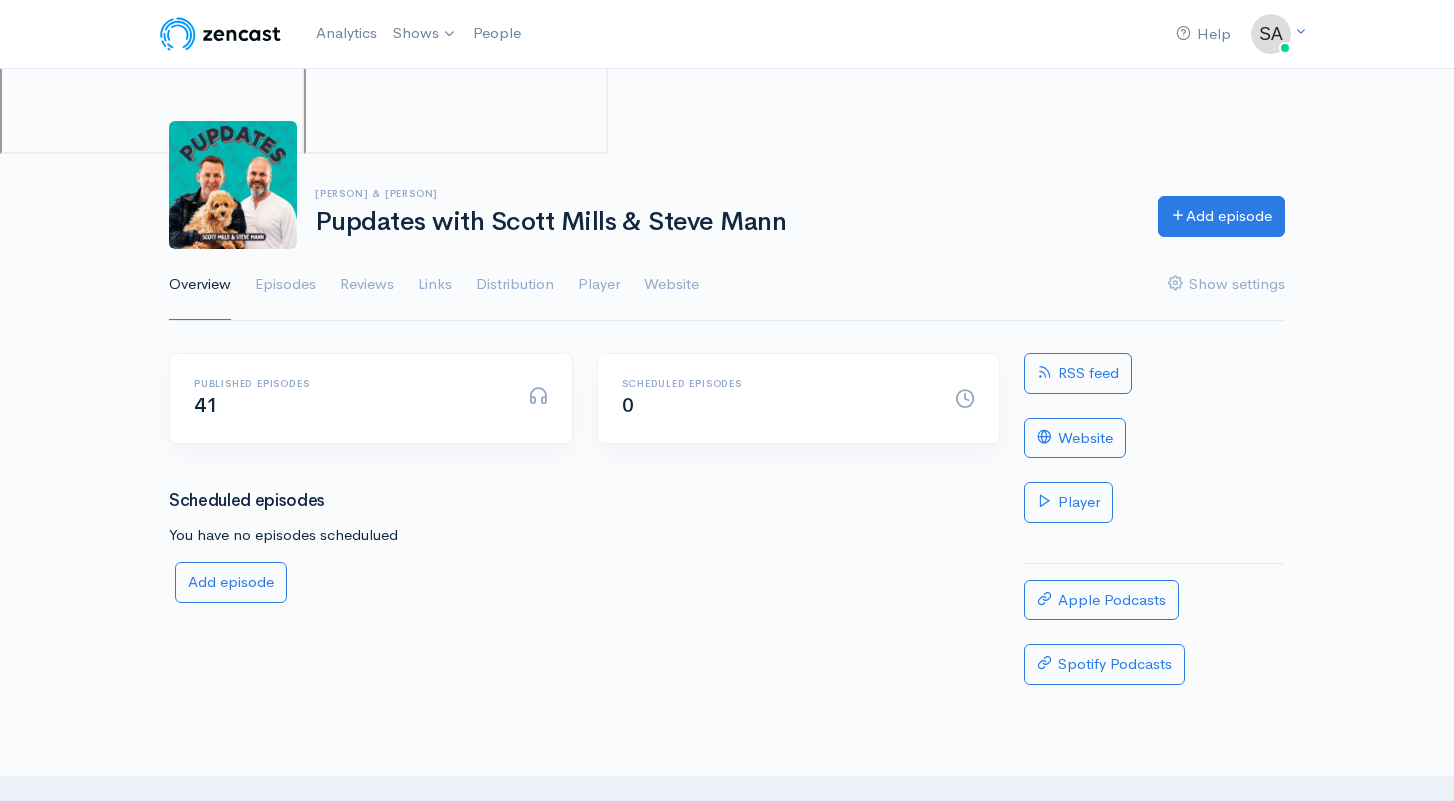click on "Overview
Episodes
Reviews
Links
Distribution
Player
Website
Show settings" at bounding box center [727, 285] 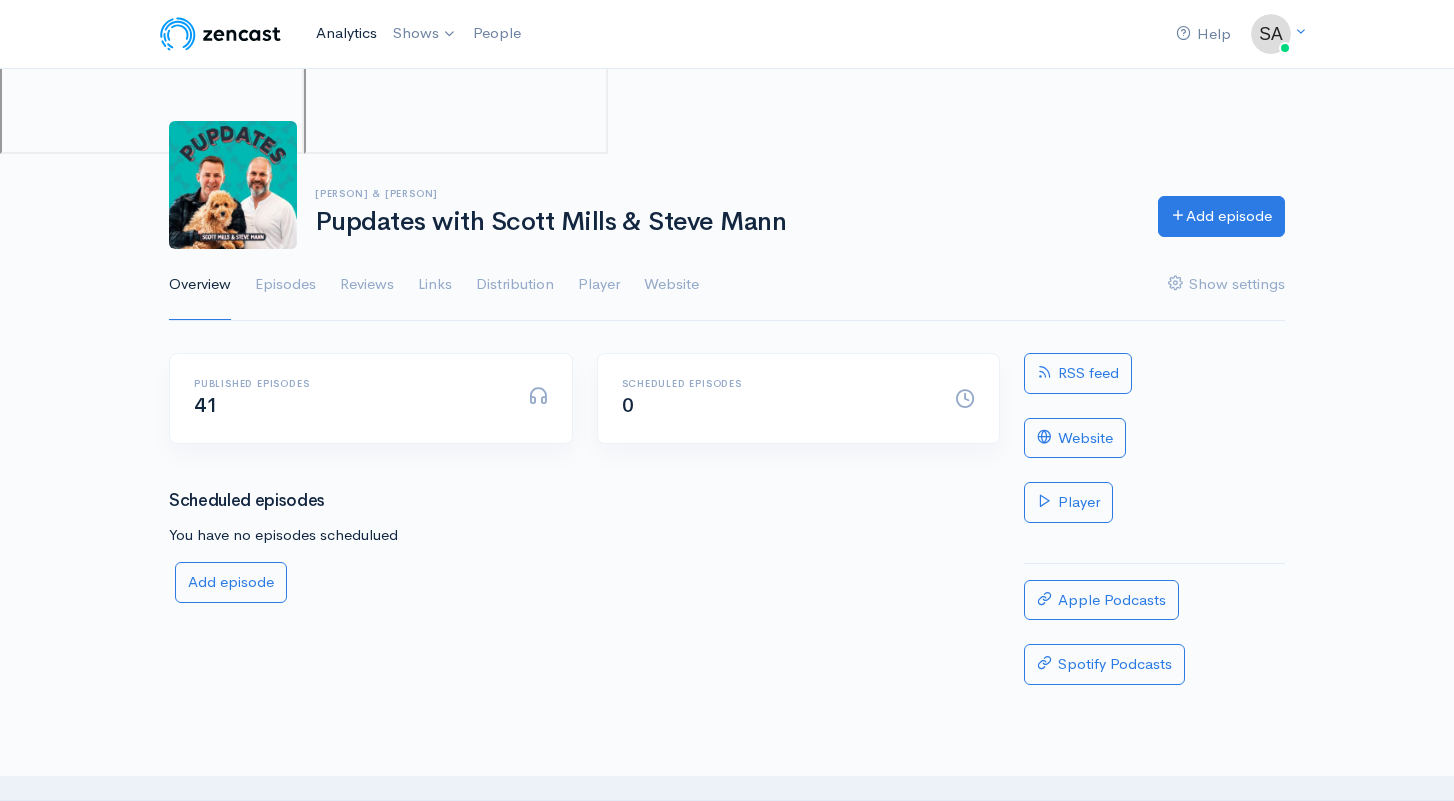 click on "Analytics" at bounding box center [346, 33] 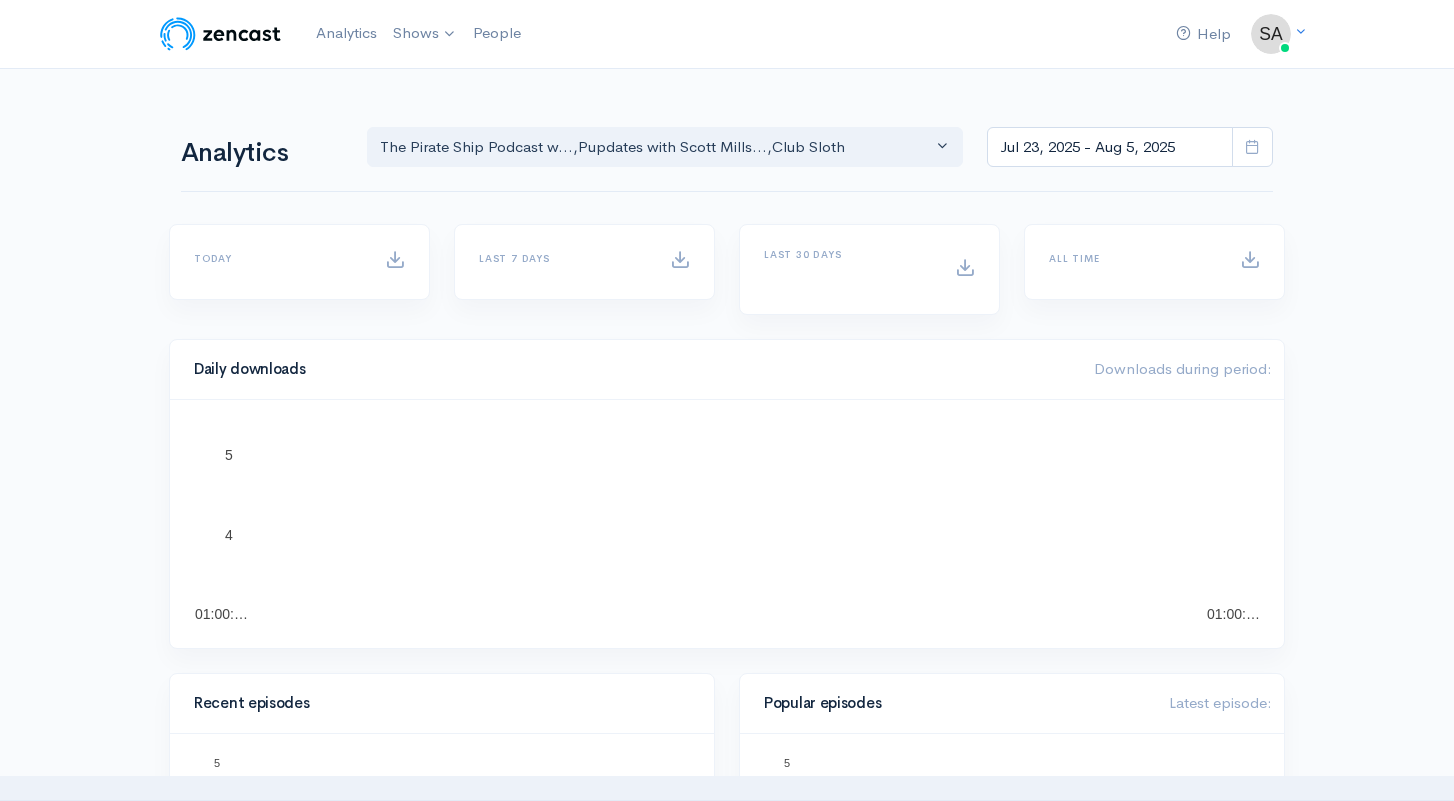 scroll, scrollTop: 0, scrollLeft: 0, axis: both 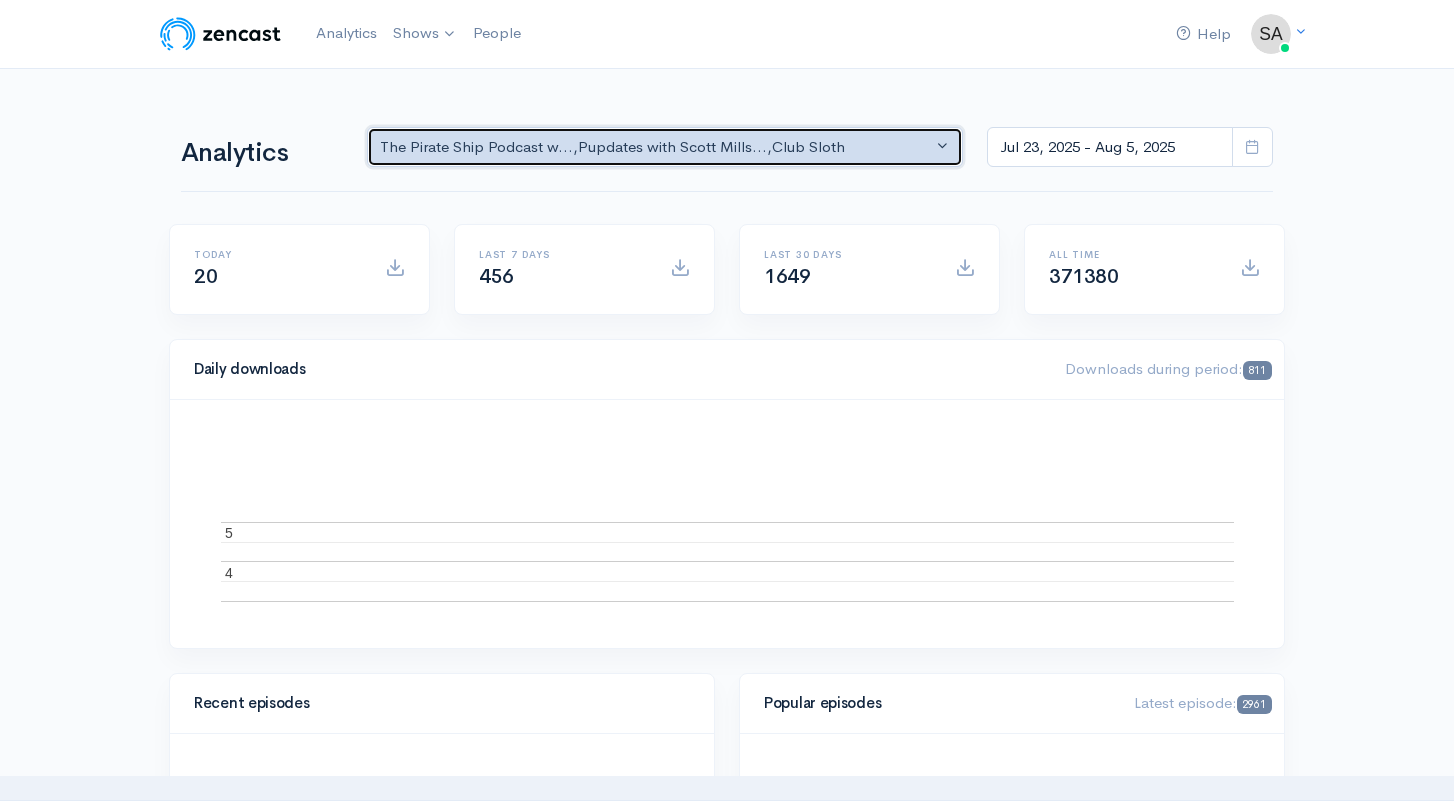 click on "The Pirate Ship Podcast w... ,  Pupdates with Scott Mills... ,  Club Sloth" at bounding box center (656, 147) 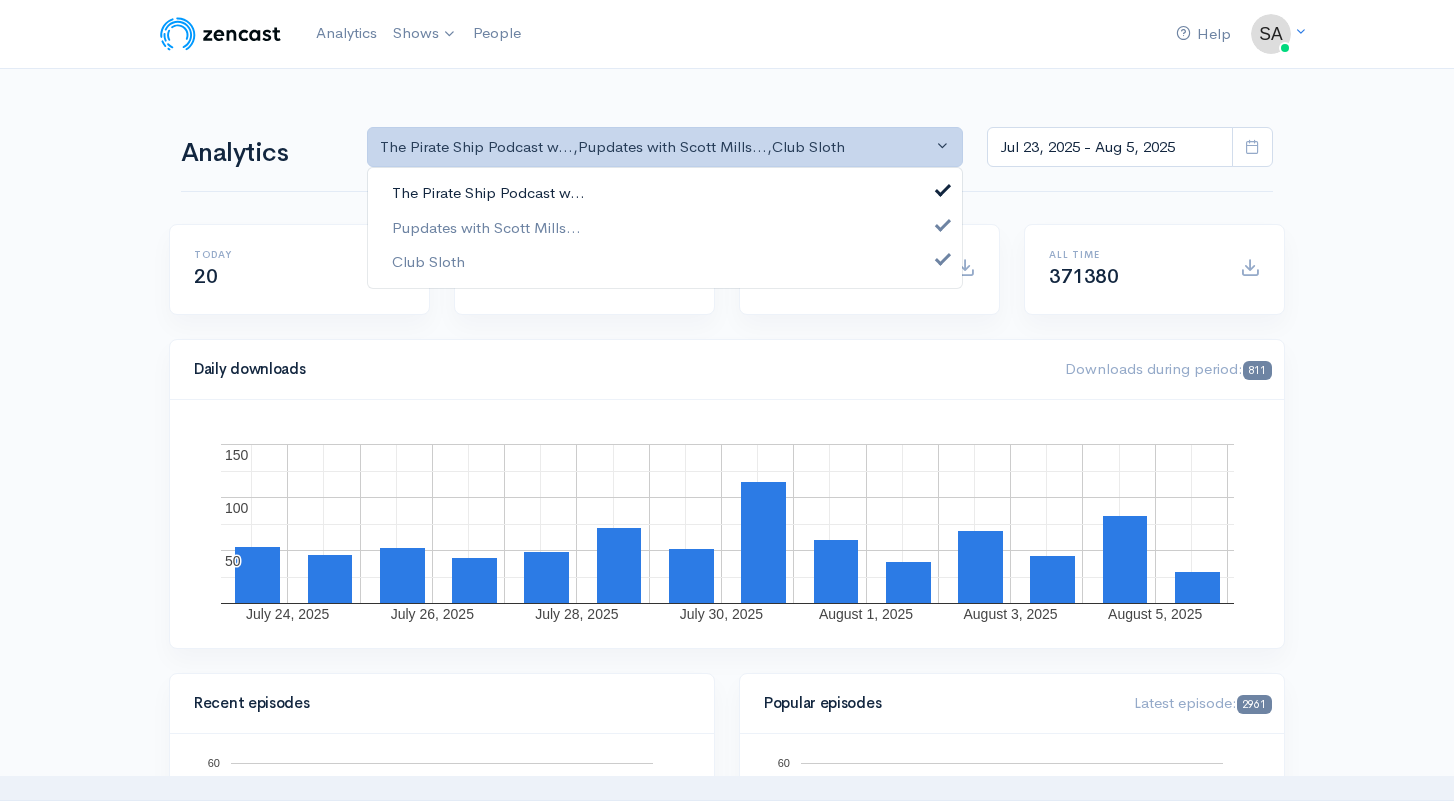 click on "The Pirate Ship Podcast w..." at bounding box center (488, 193) 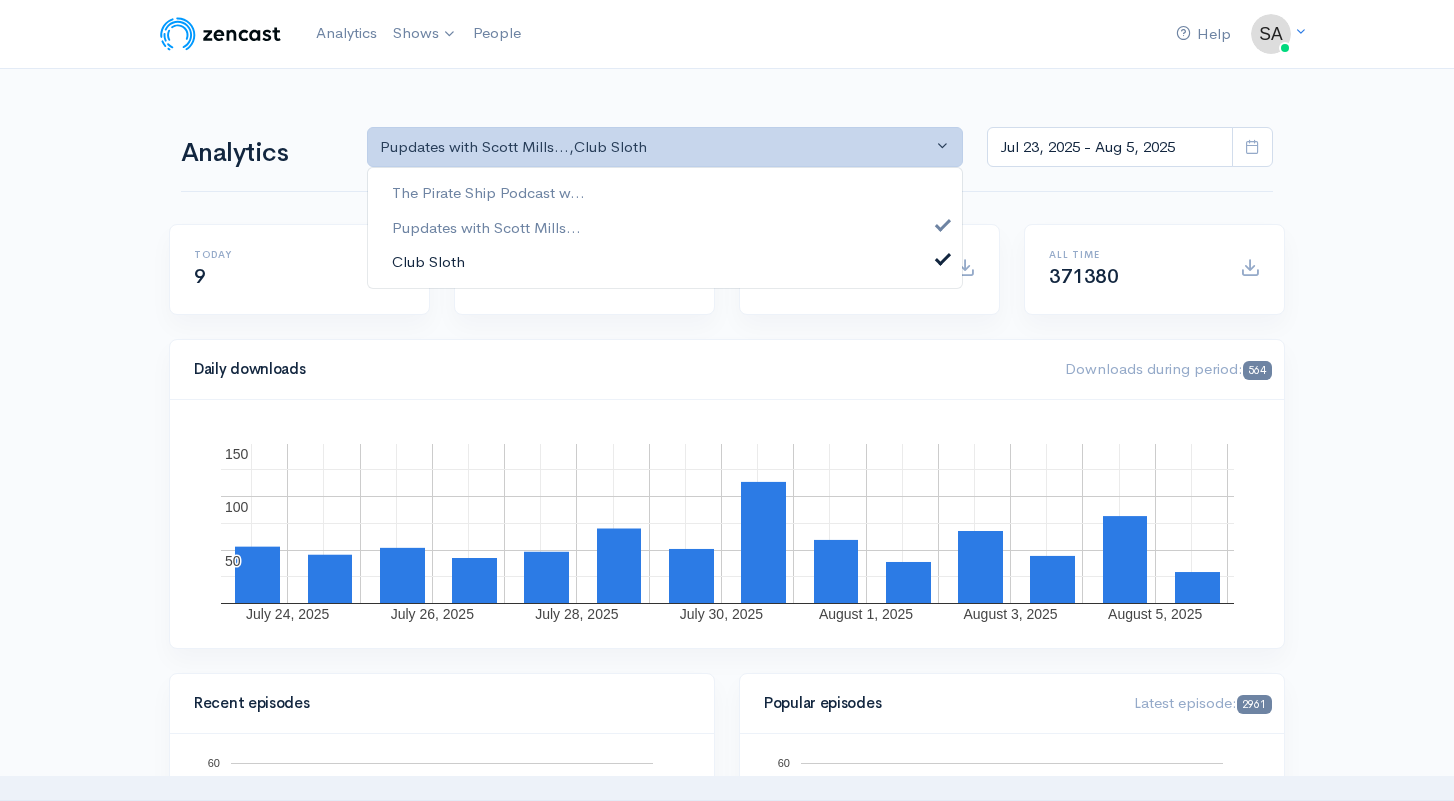 click on "Club Sloth" at bounding box center [665, 262] 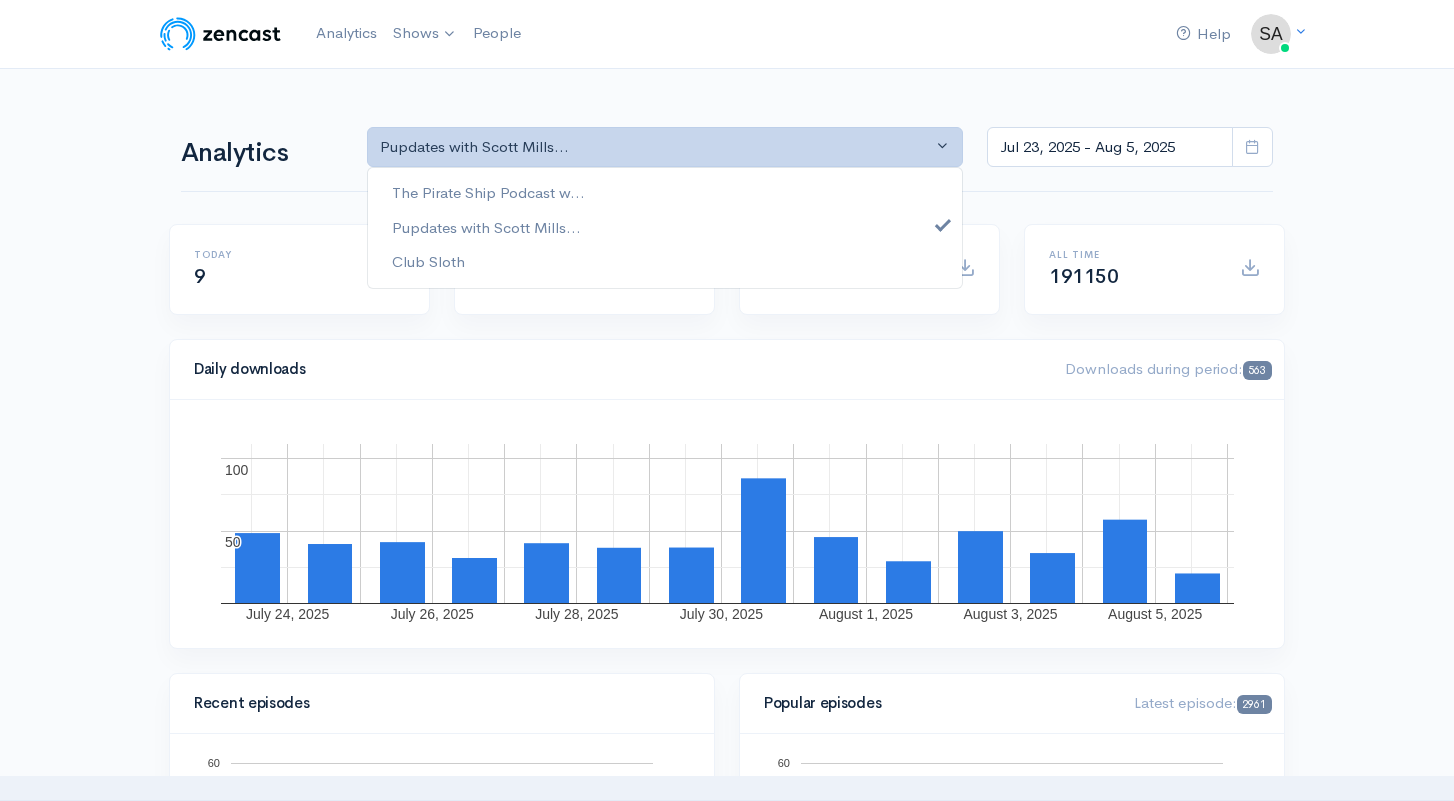 click on "Analytics
The [PERSON] Podcast w... Pupdates with [PERSON]... [PERSON] Pupdates with [PERSON]...   The [PERSON] Podcast w... Pupdates with [PERSON]...   [MONTH] [DAY], [YEAR] - [MONTH] [DAY], [YEAR]
Today
9
Last 7 days
309
Last 30 days
1288
All time
191150
Daily downloads
Downloads during period:  563   [MONTH] [DAY], [YEAR] [MONTH] [DAY], [YEAR] [MONTH] [DAY], [YEAR] [MONTH] [DAY], [YEAR] [MONTH] [DAY], [YEAR] [MONTH] [DAY], [YEAR] [MONTH] [DAY], [YEAR] 50 50 100 100 75
Recent episodes
0 20 40 60 Ep. [NUMBER] Ep. [NUMBER] Ep. [NUMBER] Ep. [NUMBER] Ep. [NUMBER] Ep. [NUMBER] Ep. [NUMBER]
Popular episodes
Latest episode:  2961   0 20 40 60 Ep. [NUMBER] Ep. [NUMBER] Ep. [NUMBER] Ep. [NUMBER] Ep. [NUMBER]
Episodes breakdown" at bounding box center (727, 1435) 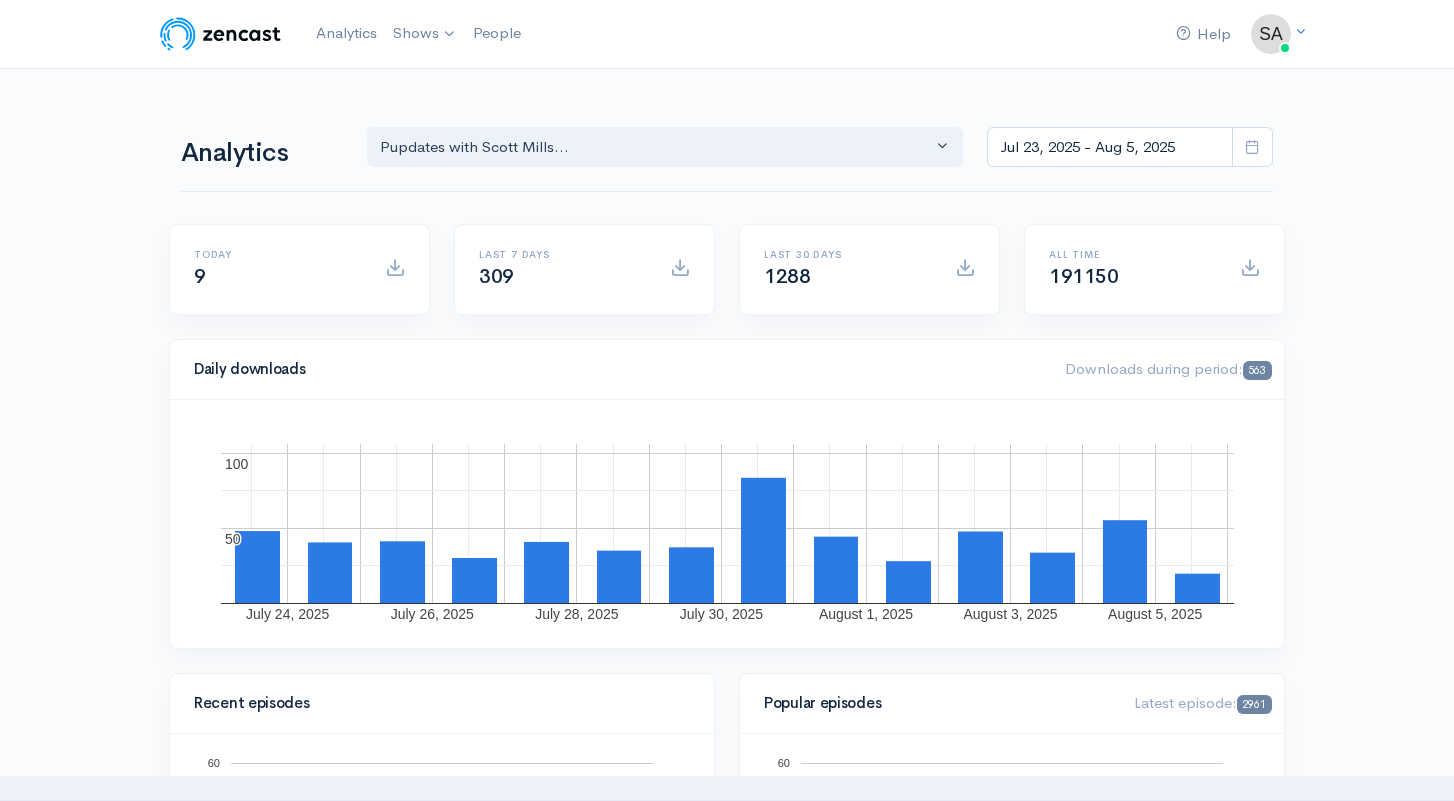 click at bounding box center (1252, 147) 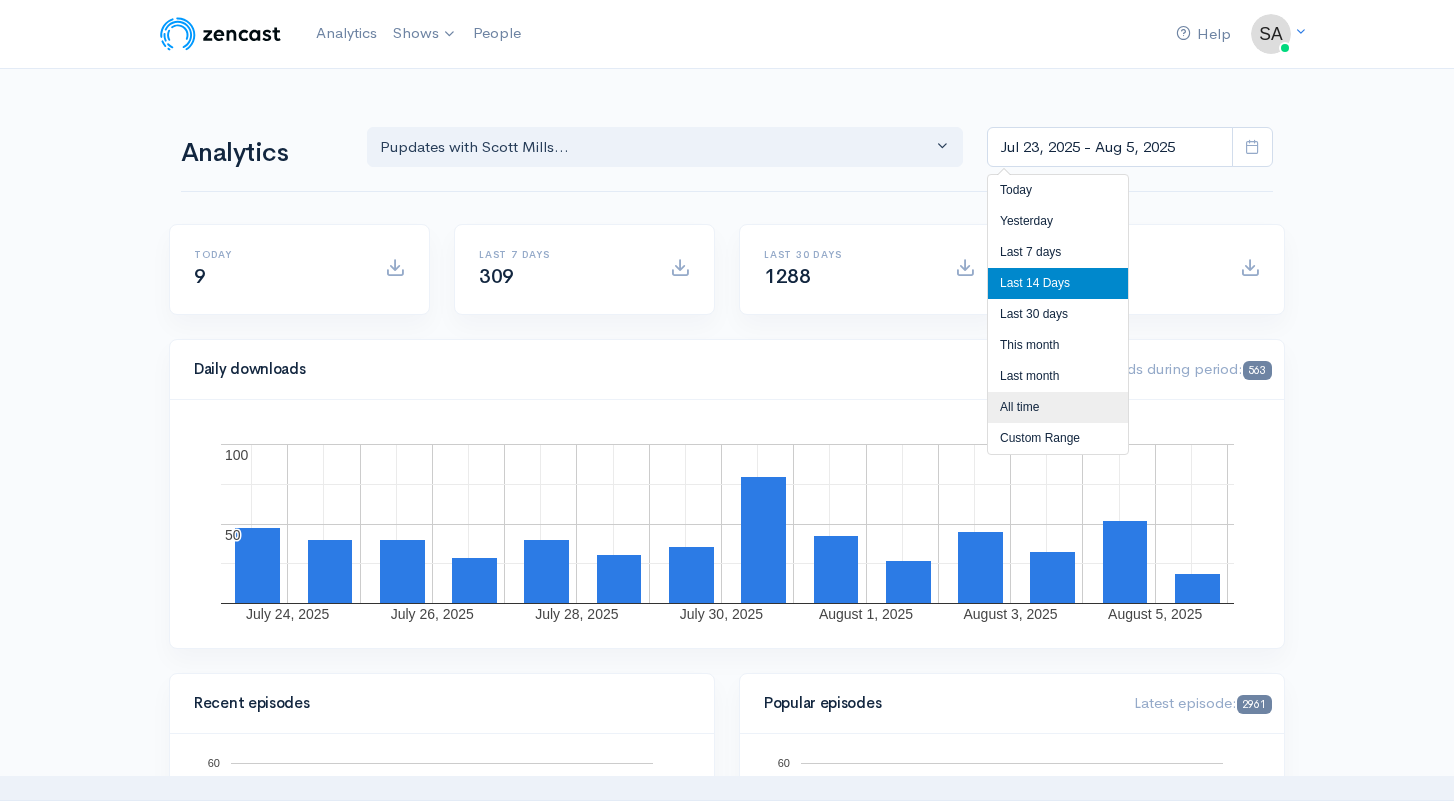 click on "All time" at bounding box center (1058, 407) 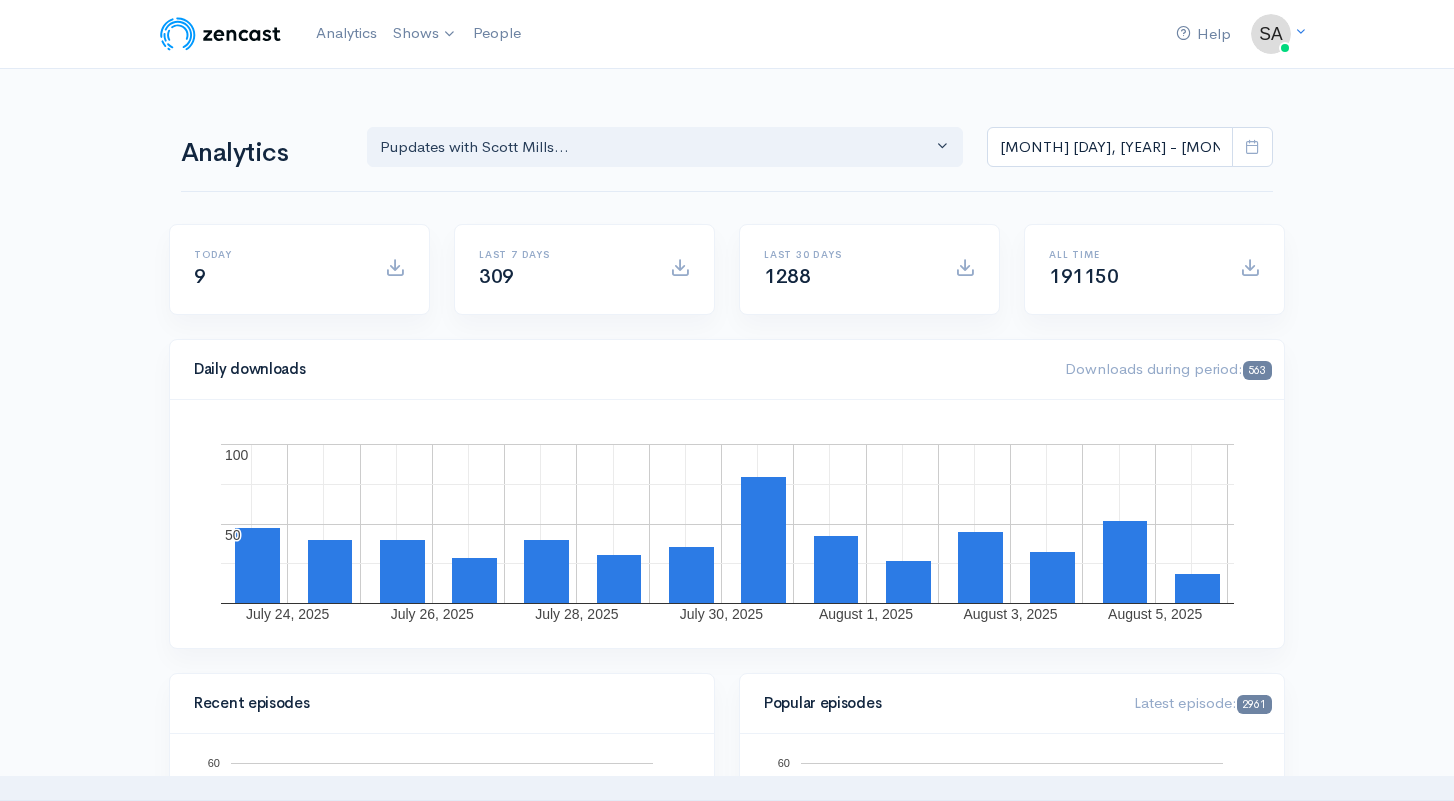 click on "Help
Notifications
View all
Your profile   Team settings     Big Red Talent   Current     Logout
Analytics
Shows
Pupdates with [PERSON] & [PERSON]
The [PERSON] Podcast with [PERSON]...
Club Sloth
Add a new show
People
Analytics
The [PERSON] Podcast w... Pupdates with [PERSON]... [PERSON] The [PERSON] Podcast w...   The [PERSON] Podcast w... Pupdates with [PERSON]...   [MONTH] [DAY], [YEAR] - [MONTH] [DAY], [YEAR]
Today
9
Last 7 days
309       1288       191150       563   50 50 100" at bounding box center (727, 1417) 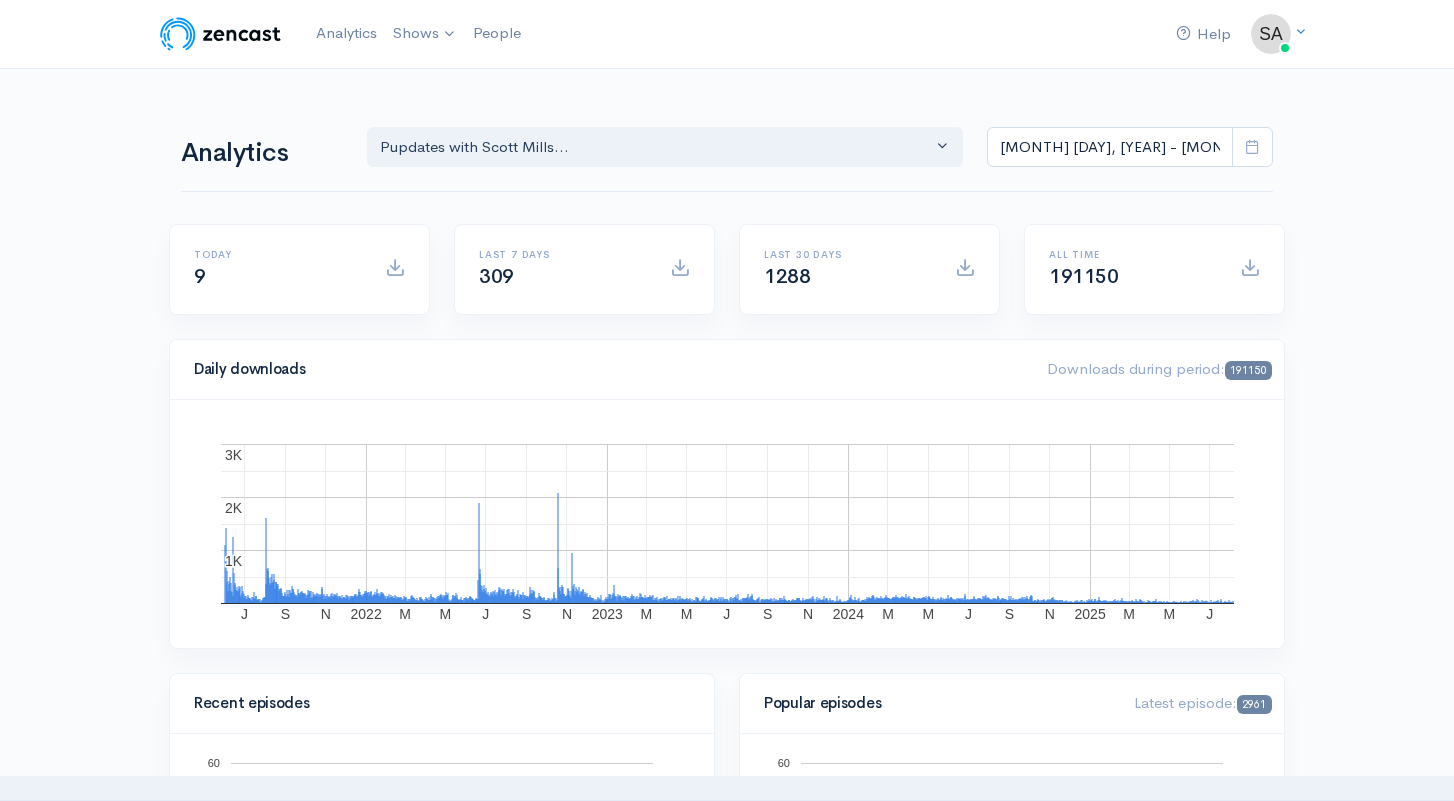 scroll, scrollTop: 0, scrollLeft: 0, axis: both 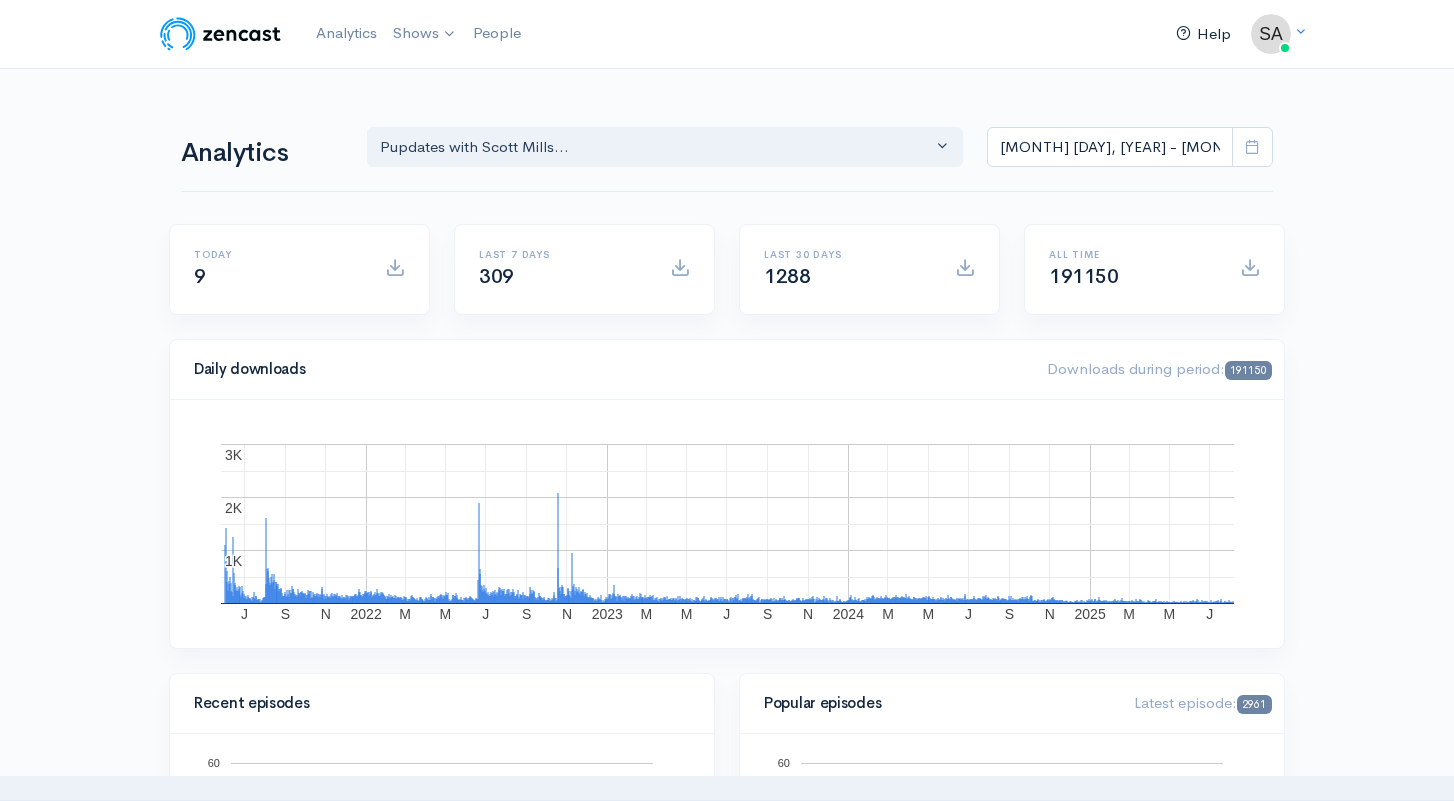 click on "Help" at bounding box center [1203, 34] 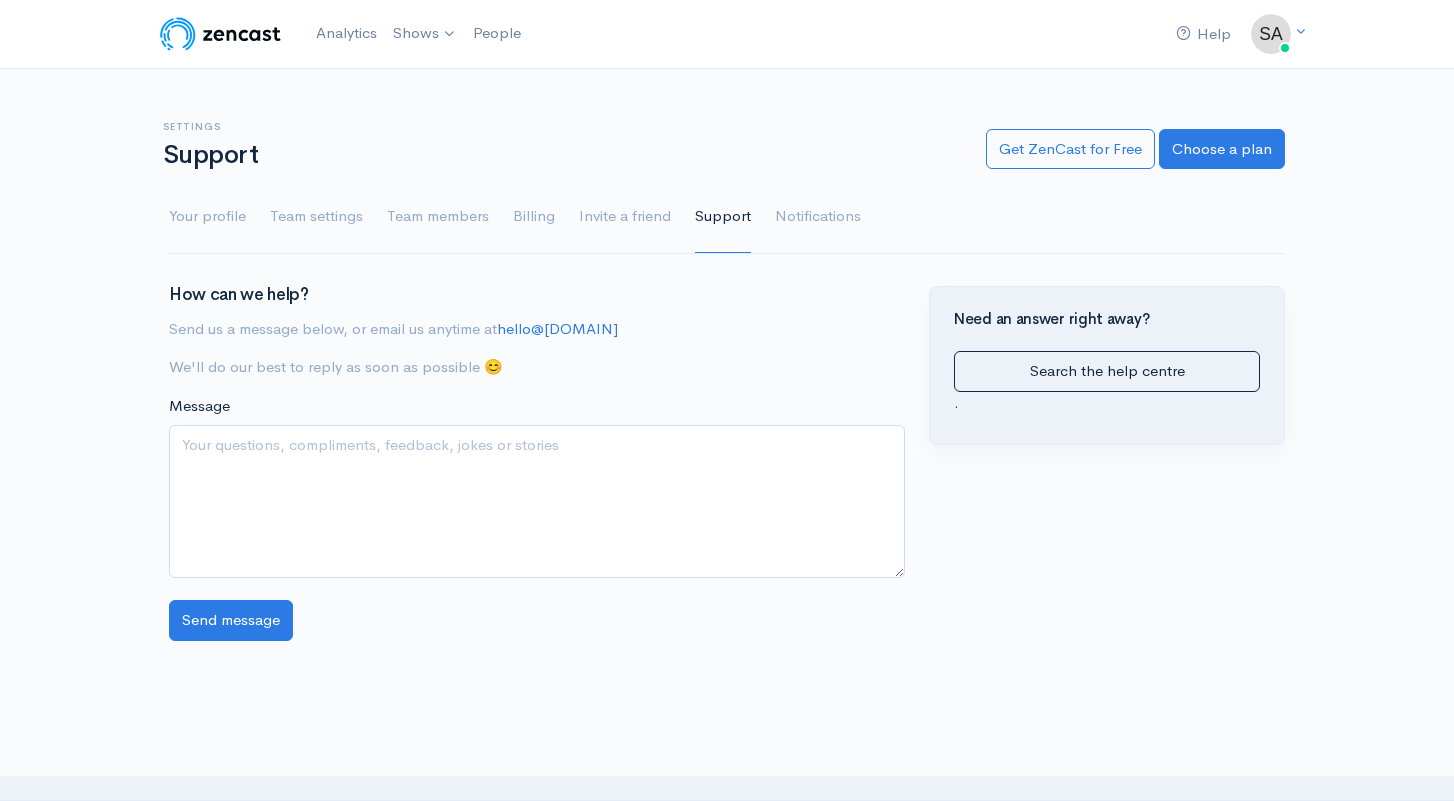 scroll, scrollTop: 0, scrollLeft: 0, axis: both 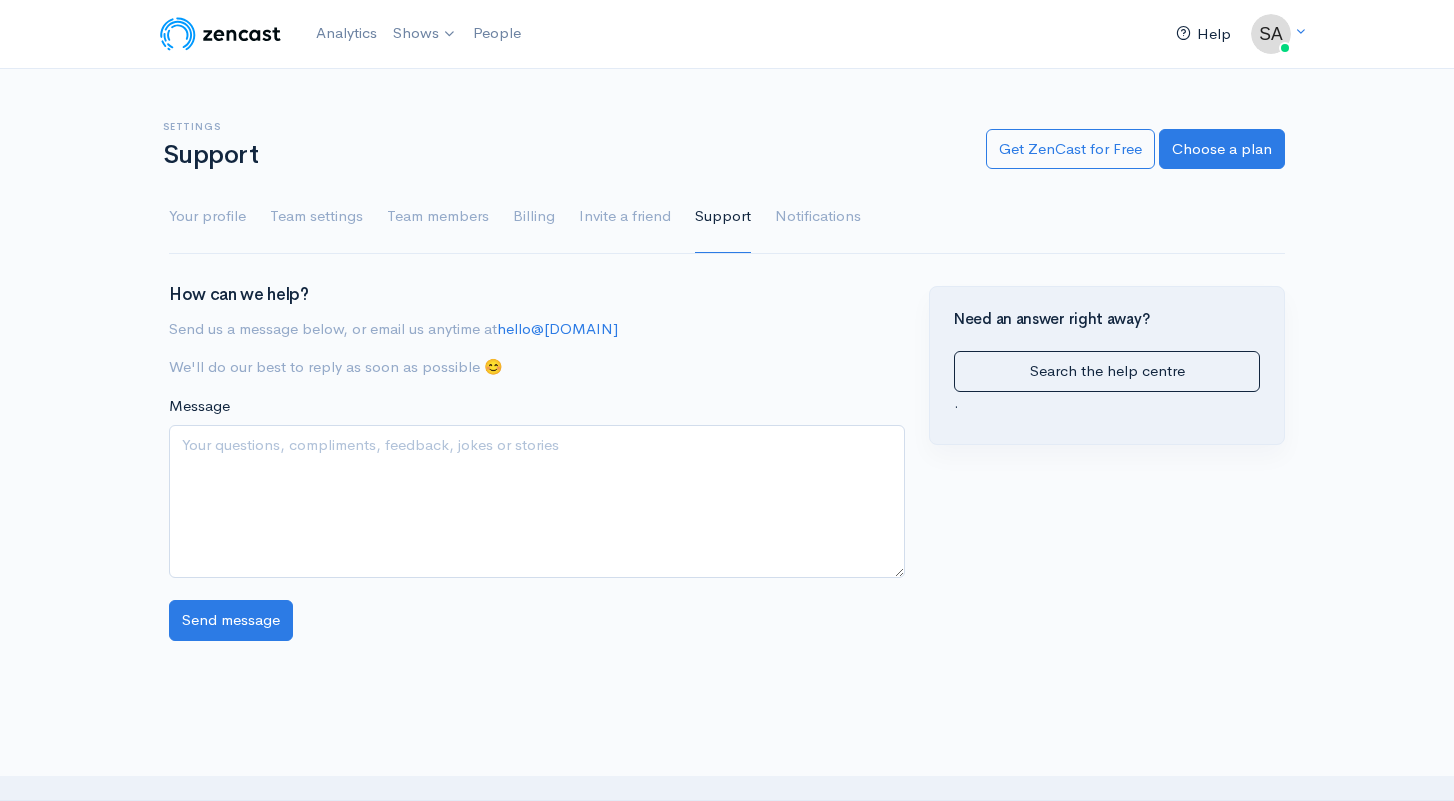 click on "Help" at bounding box center (1203, 34) 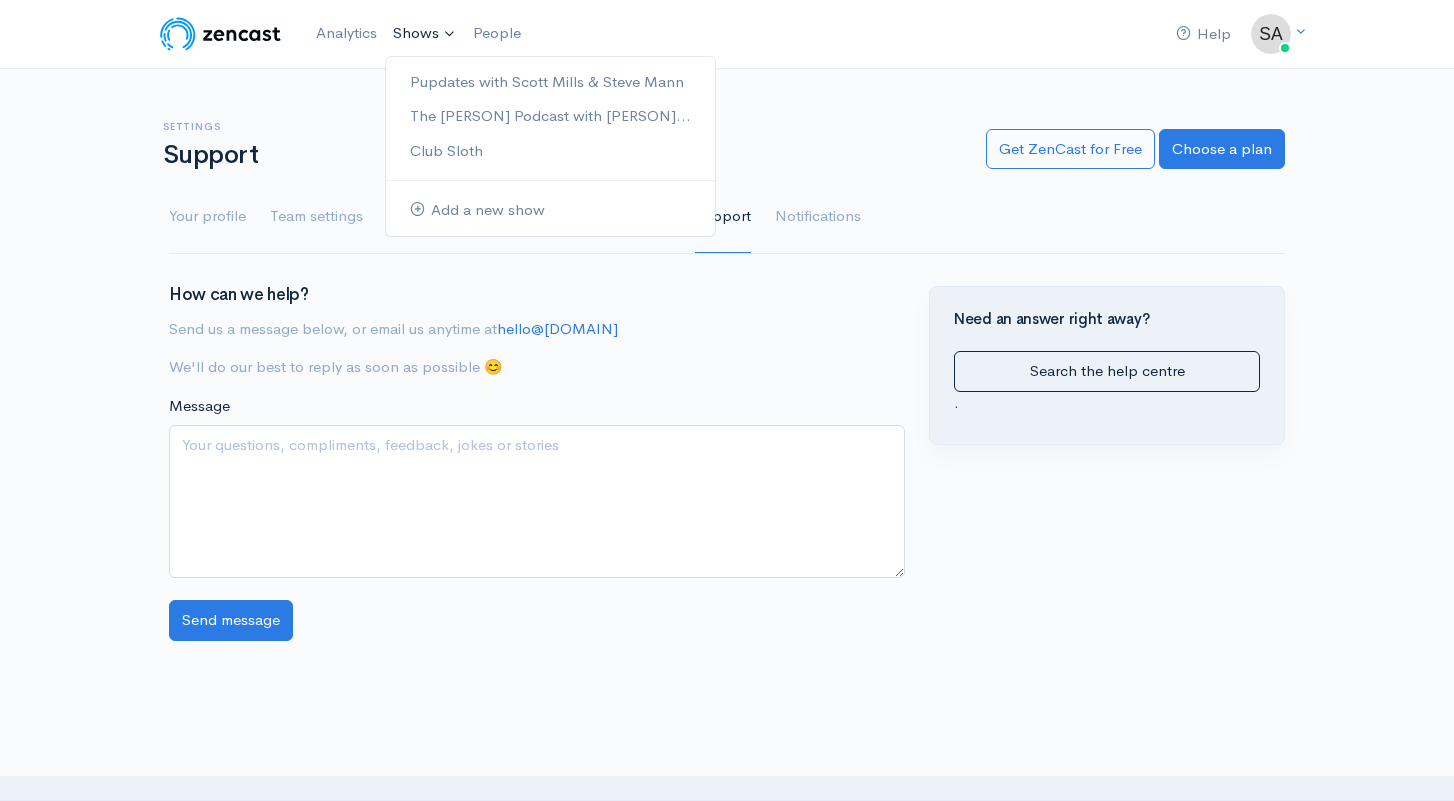 click on "Shows" at bounding box center (425, 34) 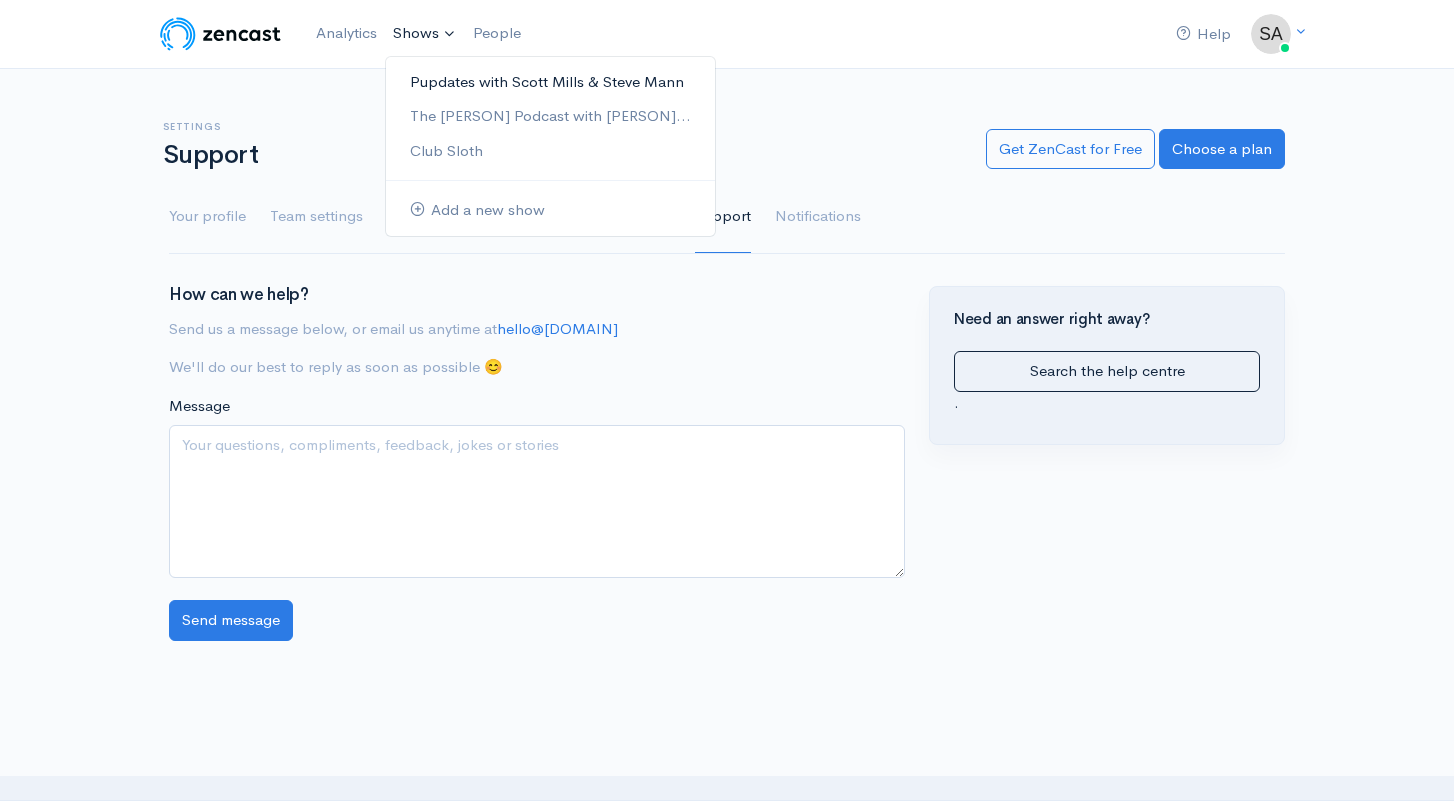click on "Pupdates with Scott Mills & Steve Mann" at bounding box center [550, 82] 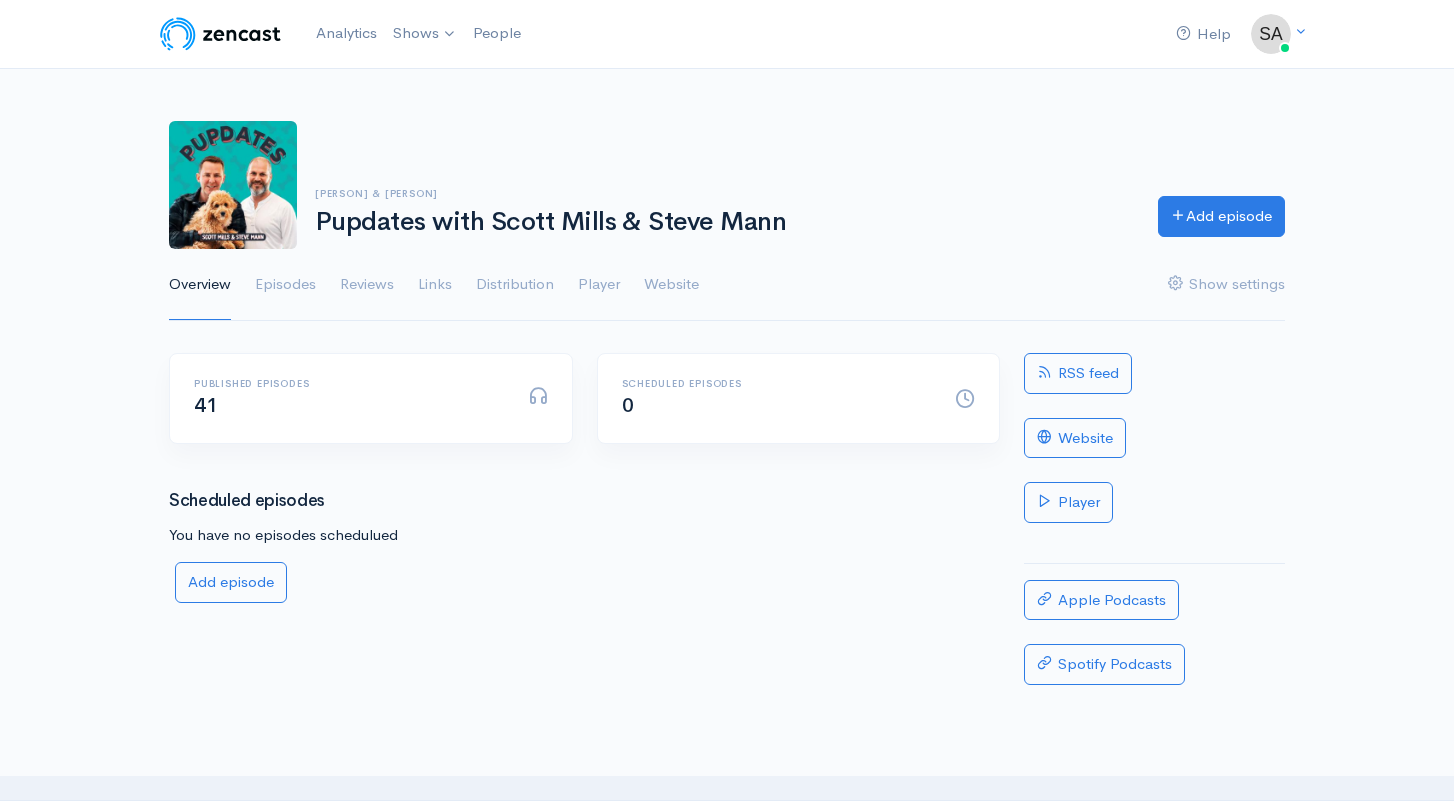 scroll, scrollTop: 0, scrollLeft: 0, axis: both 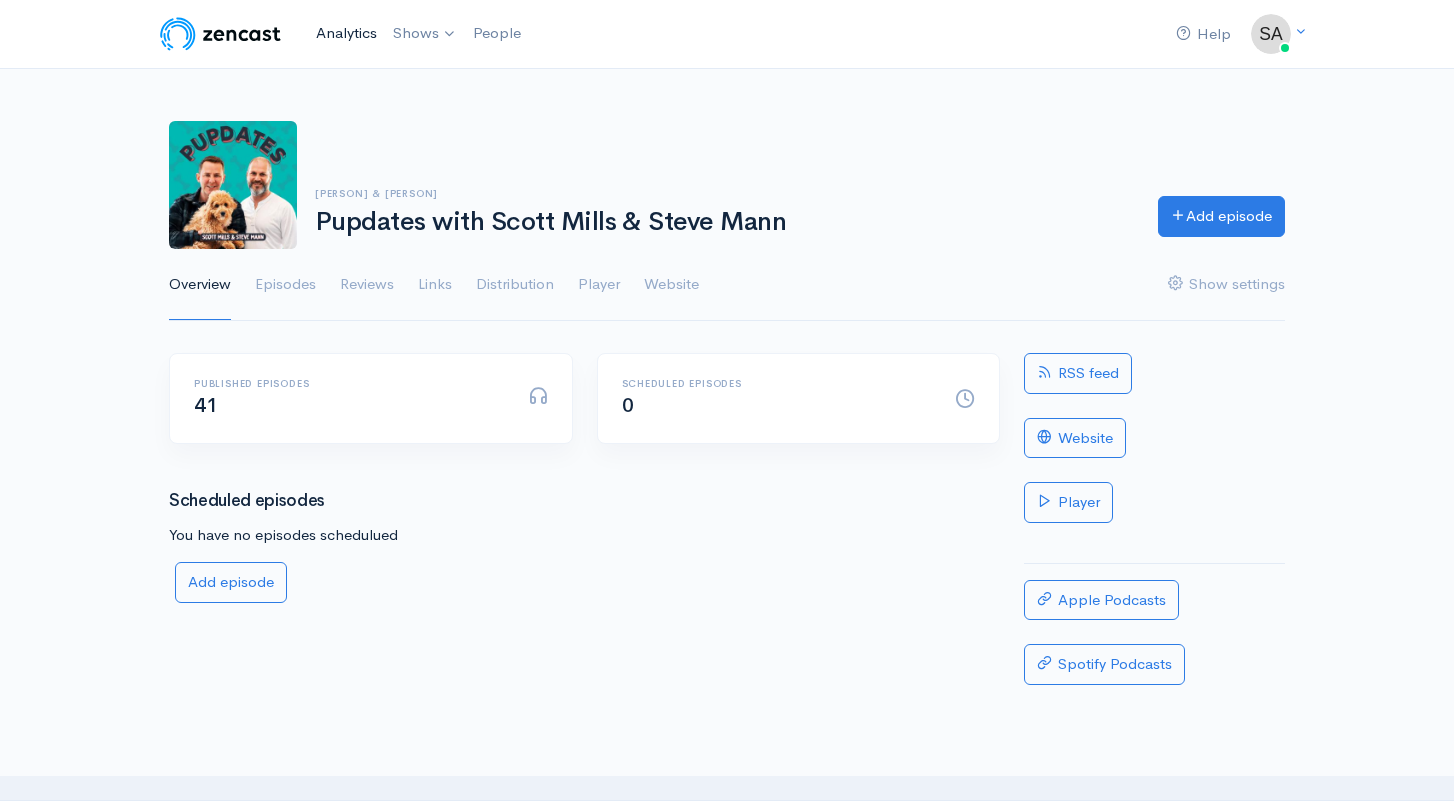 click on "Analytics" at bounding box center [346, 33] 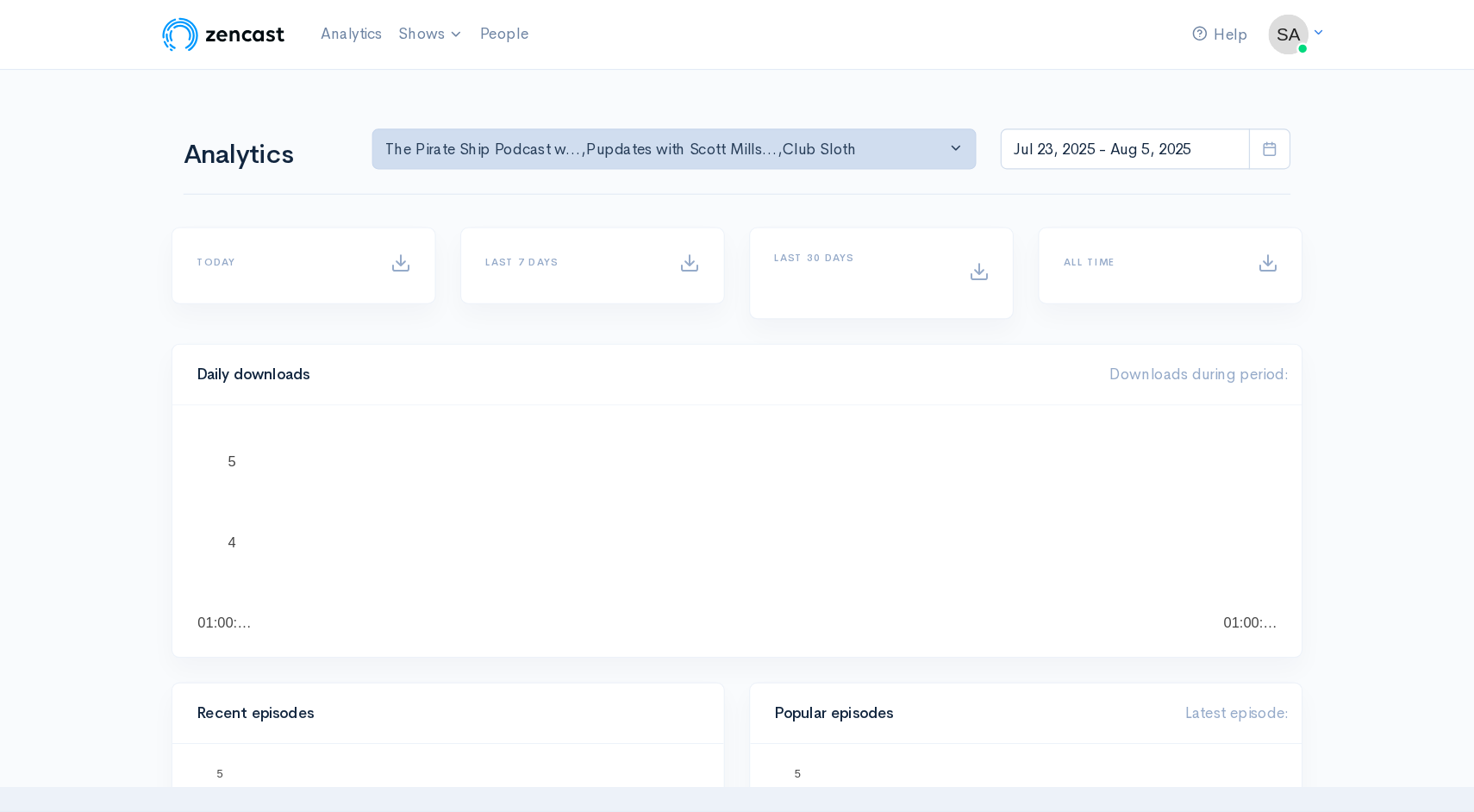 scroll, scrollTop: 0, scrollLeft: 0, axis: both 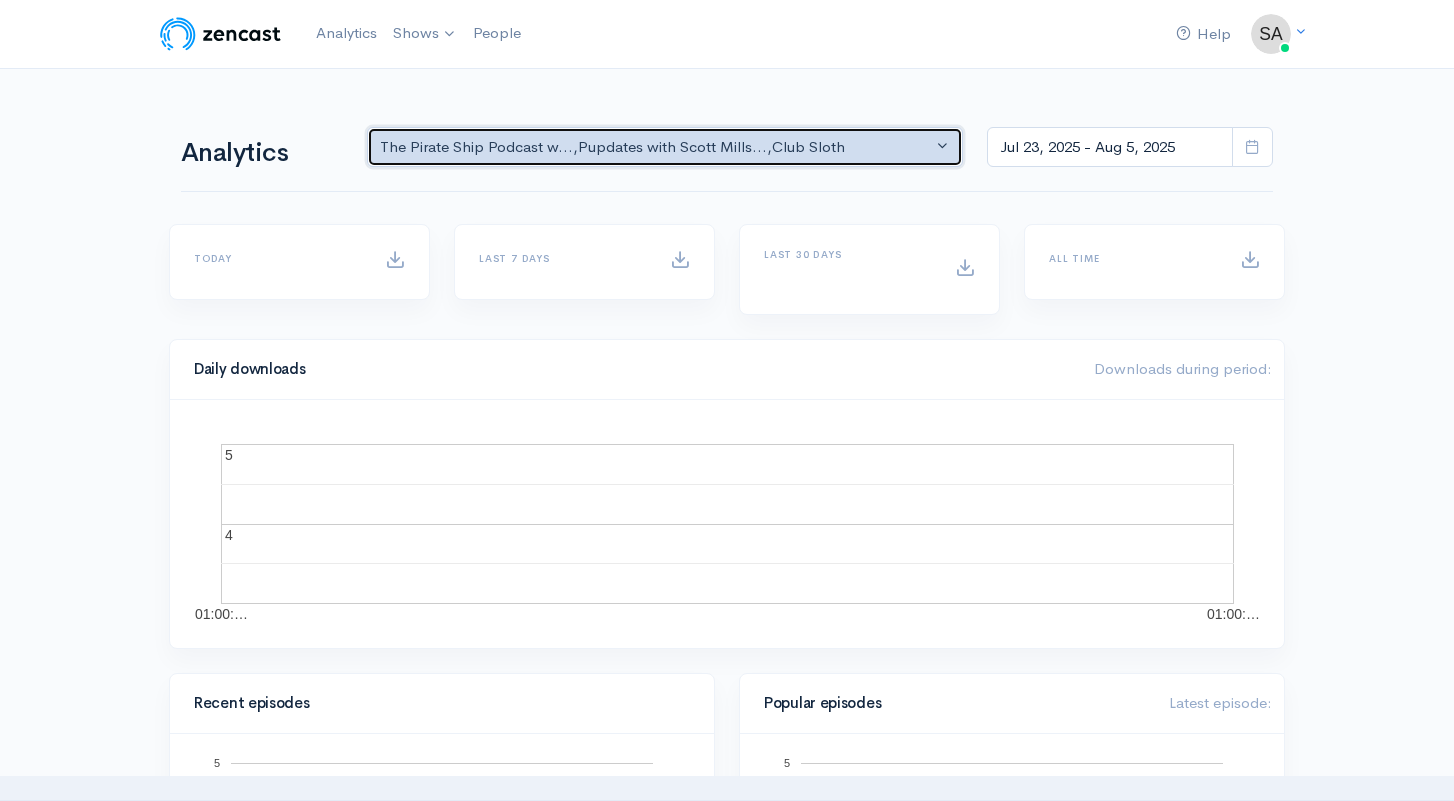click on "The Pirate Ship Podcast w... ,  Pupdates with Scott Mills... ,  Club Sloth" at bounding box center (665, 147) 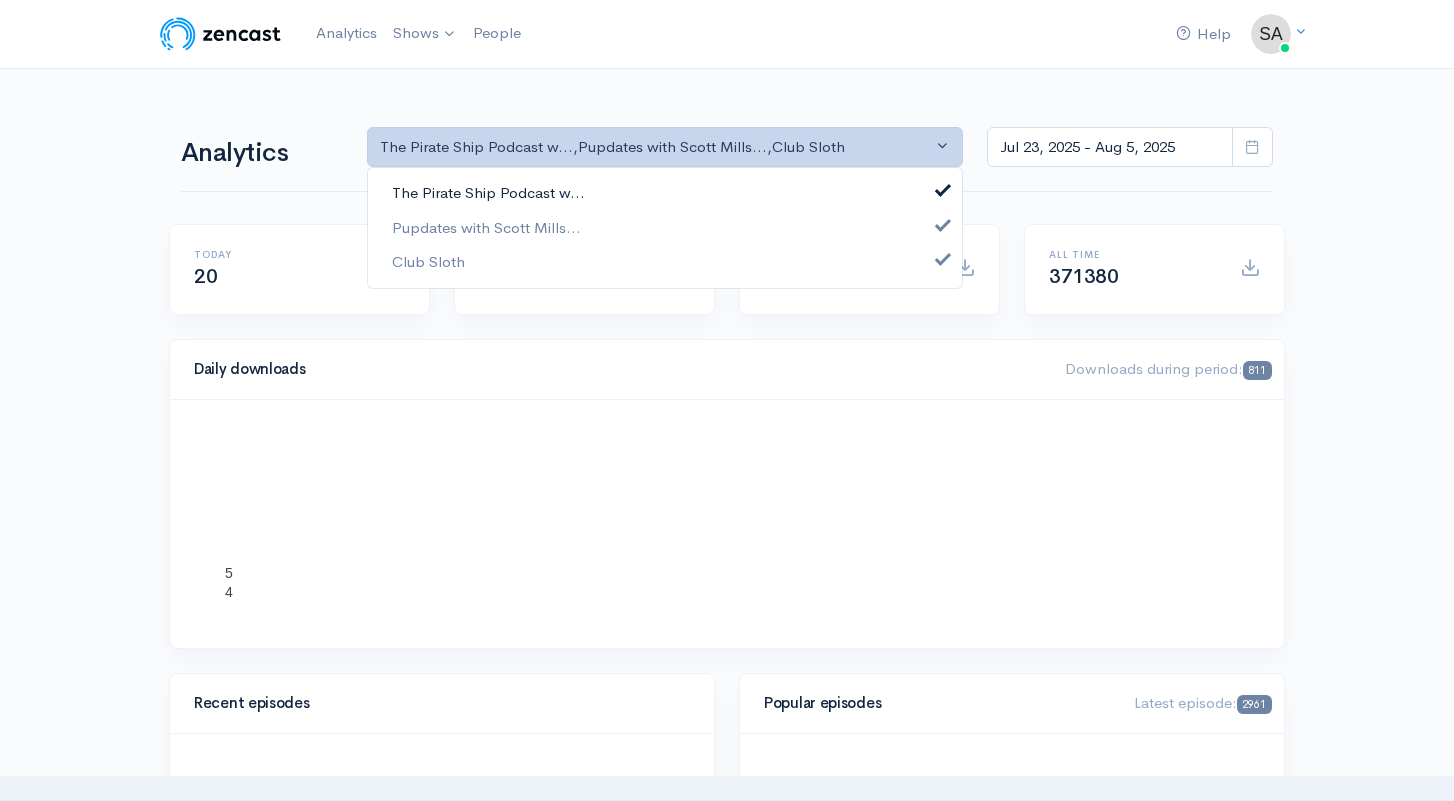 click on "The Pirate Ship Podcast w..." at bounding box center [665, 193] 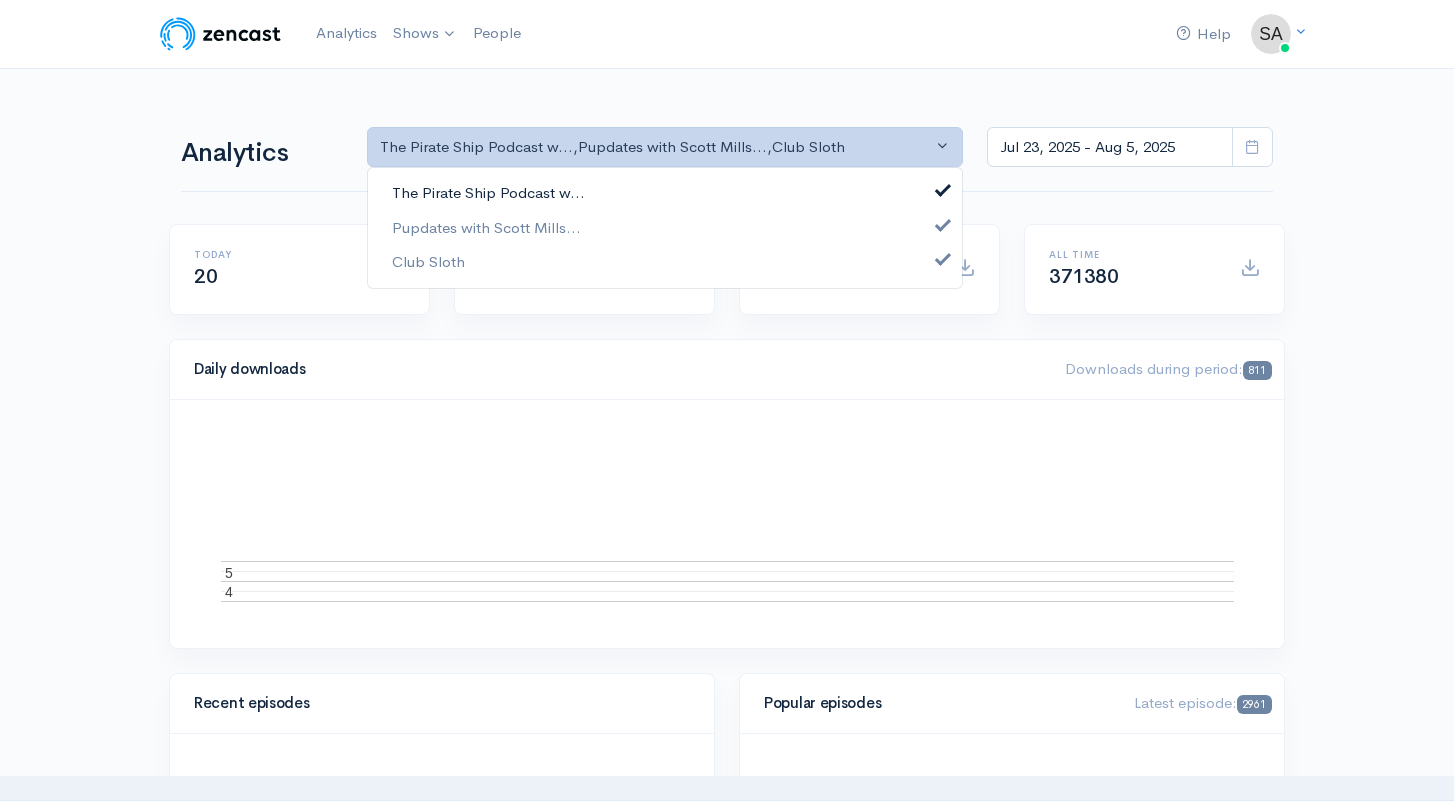 select on "7430" 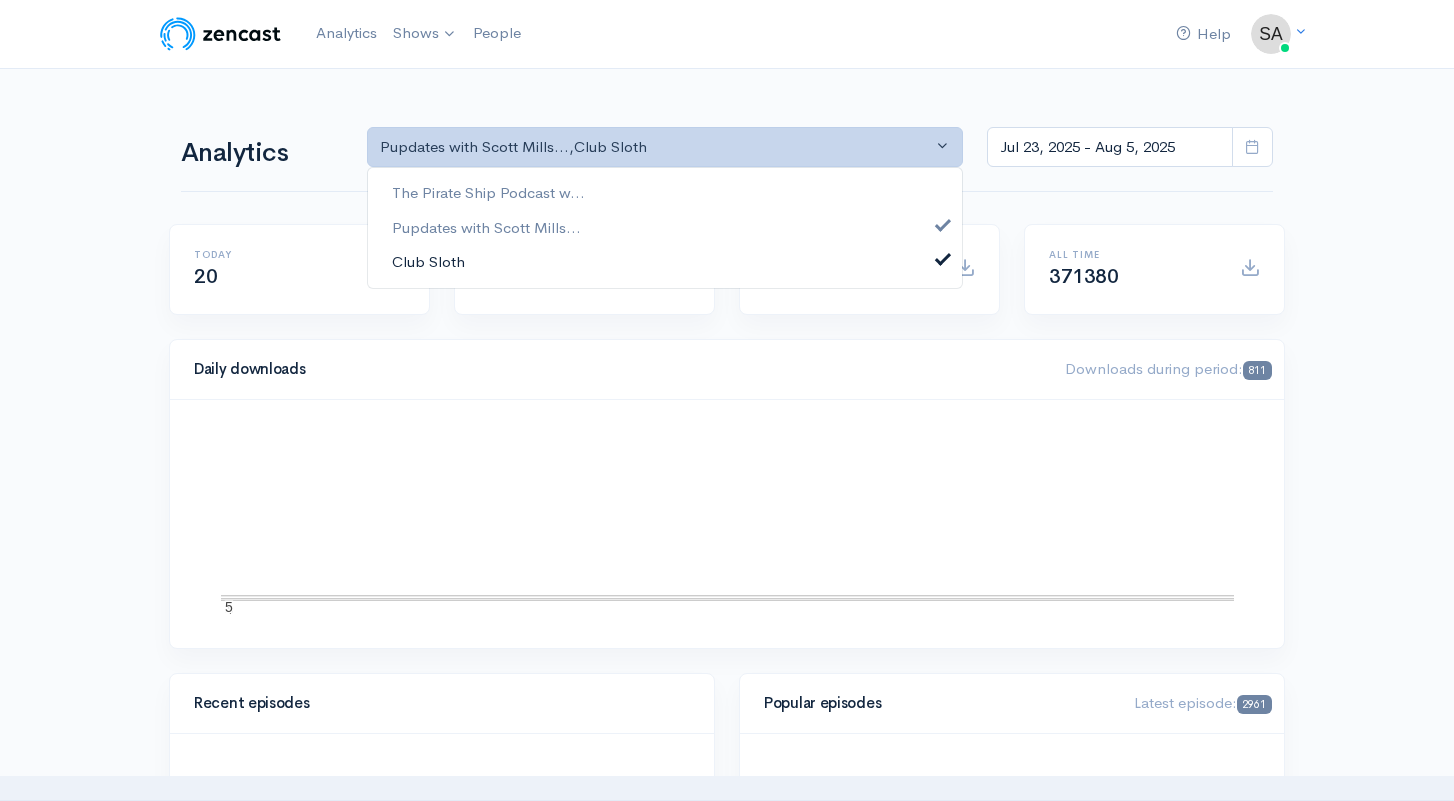 click on "Club Sloth" at bounding box center [665, 262] 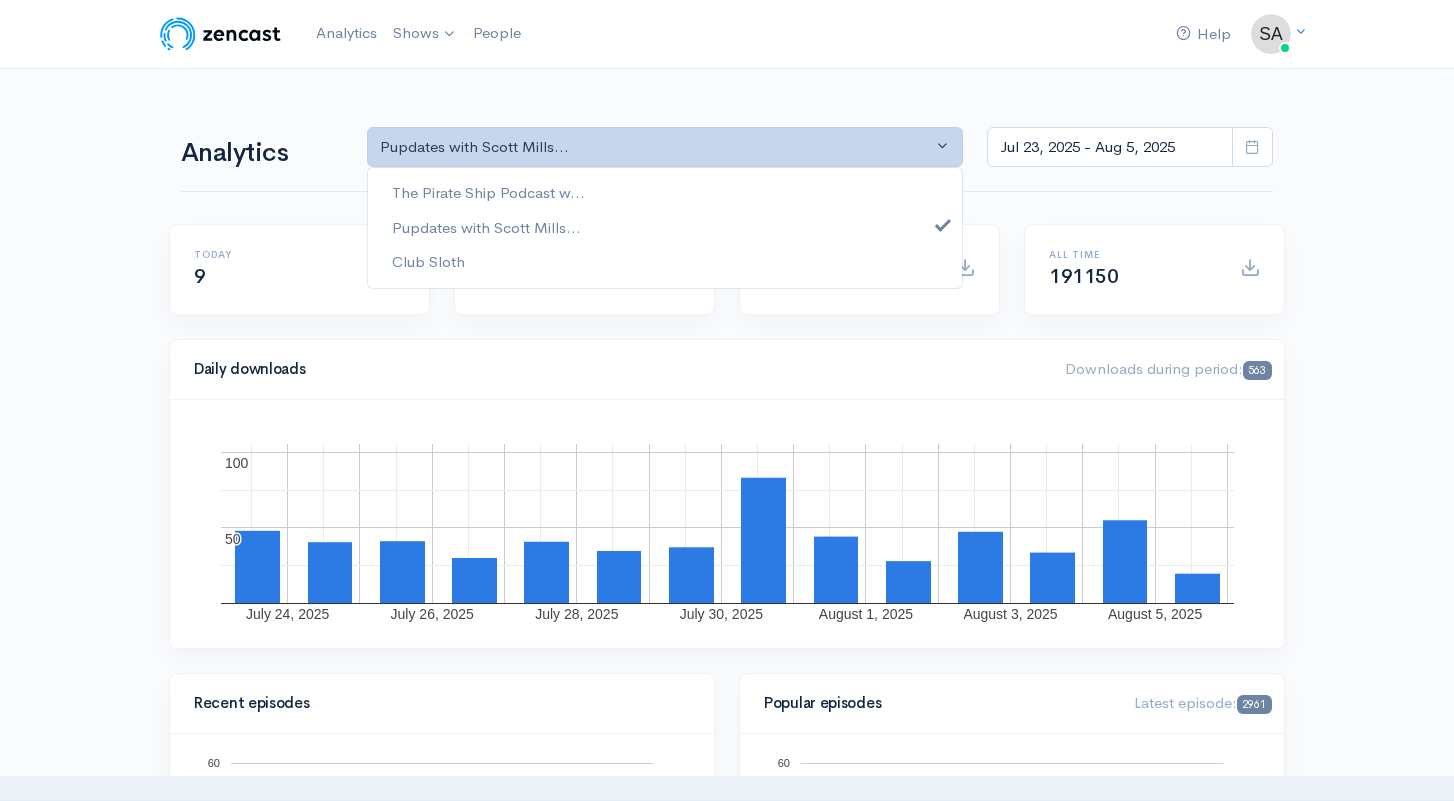 click at bounding box center [1252, 147] 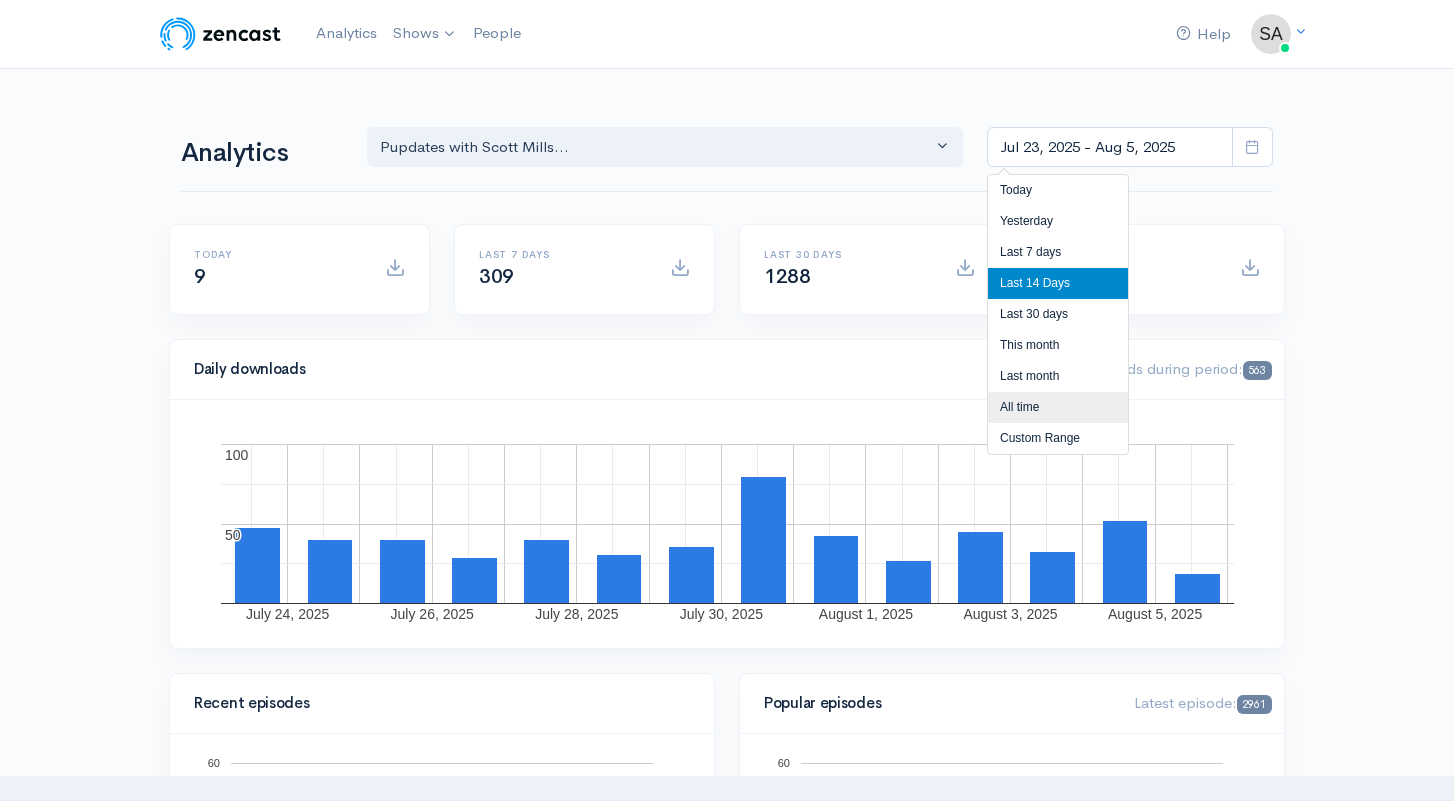 click on "All time" at bounding box center (1058, 407) 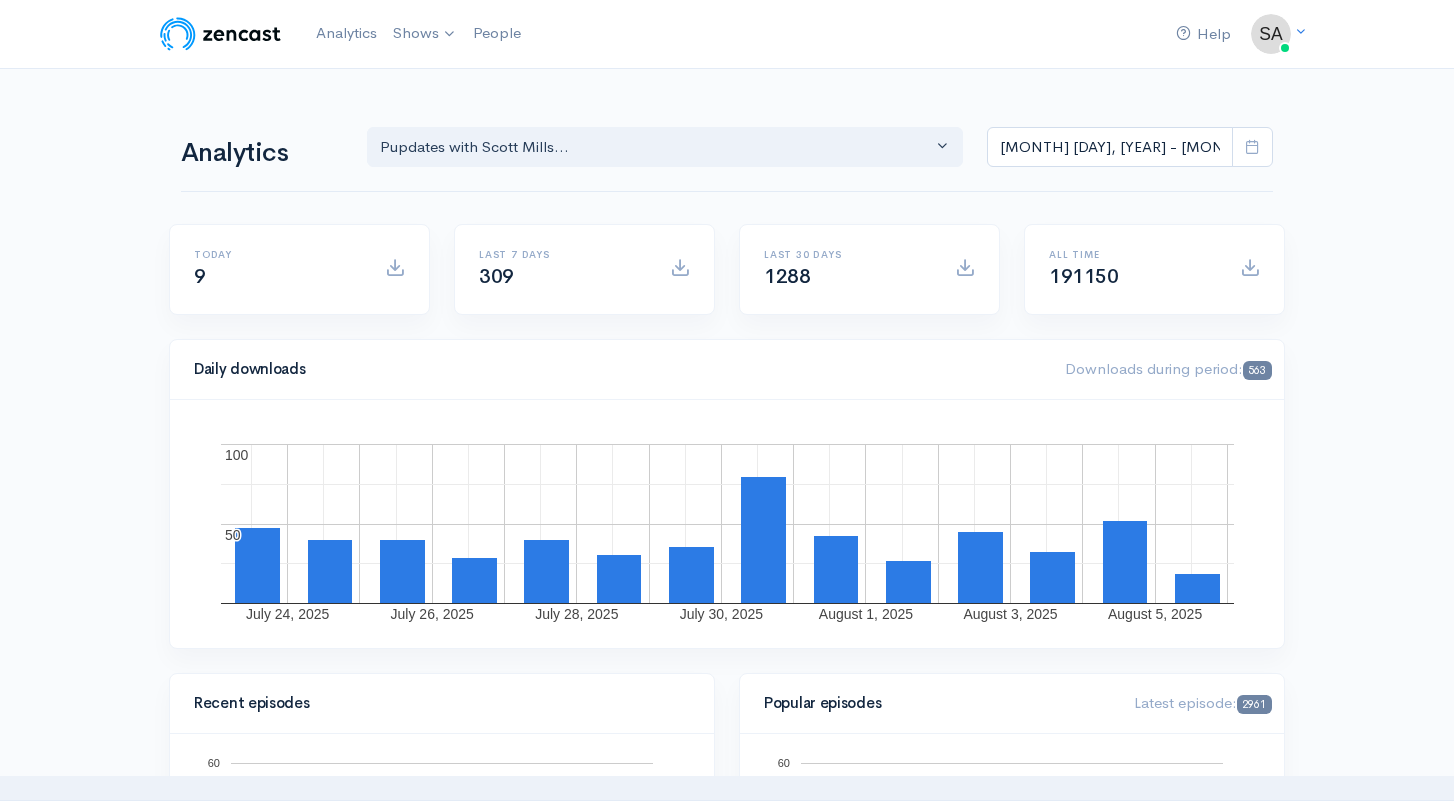 click on "Help
Notifications
View all
Your profile   Team settings     Big Red Talent   Current     Logout
Analytics
Shows
Pupdates with [PERSON] & [PERSON]
The [PERSON] Podcast with [PERSON]...
Club Sloth
Add a new show
People
Analytics
The [PERSON] Podcast w... Pupdates with [PERSON]... [PERSON] The [PERSON] Podcast w...   The [PERSON] Podcast w... Pupdates with [PERSON]...   [MONTH] [DAY], [YEAR] - [MONTH] [DAY], [YEAR]
Today
9
Last 7 days
309       1288       191150       563   50 50 100" at bounding box center (727, 1417) 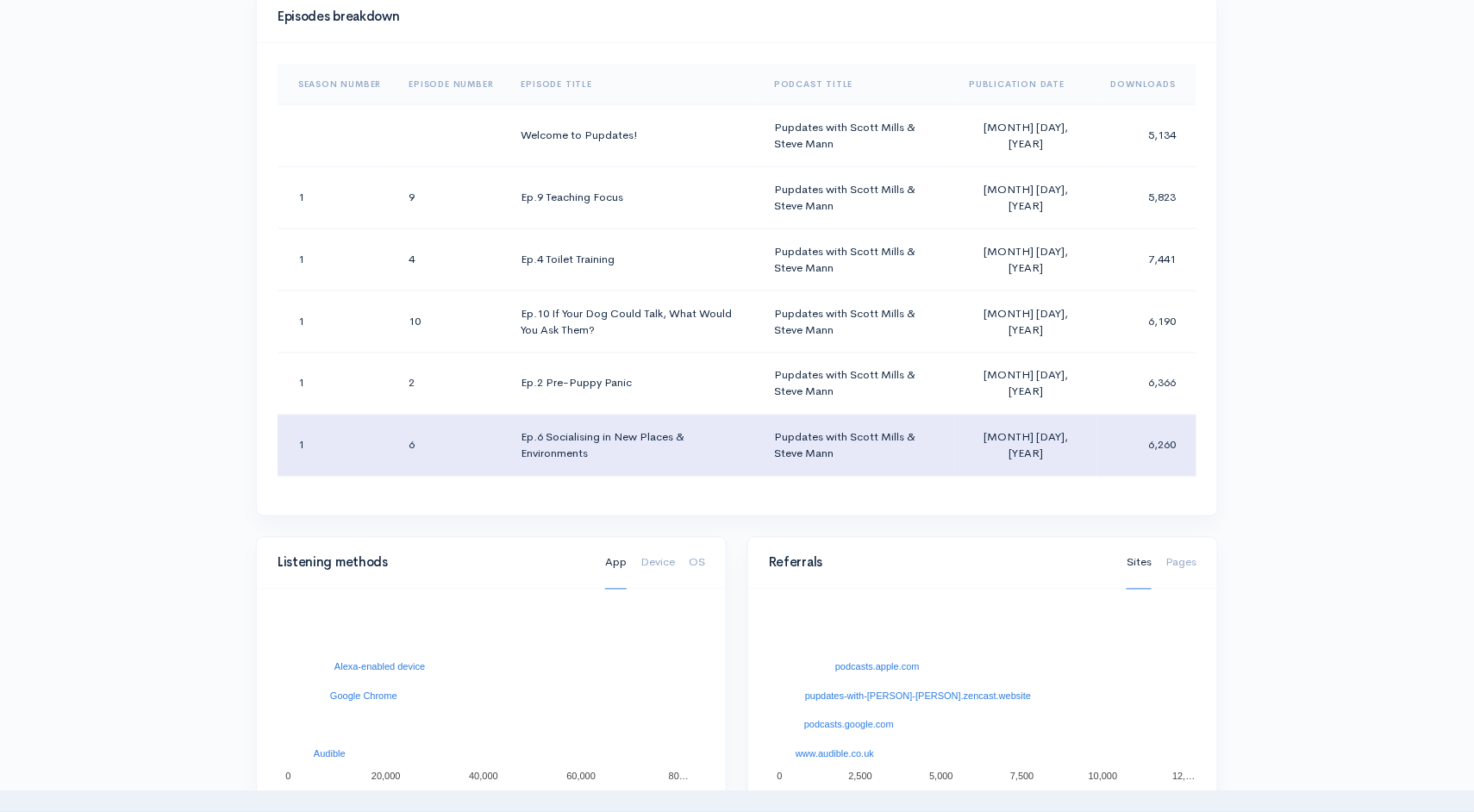 scroll, scrollTop: 871, scrollLeft: 0, axis: vertical 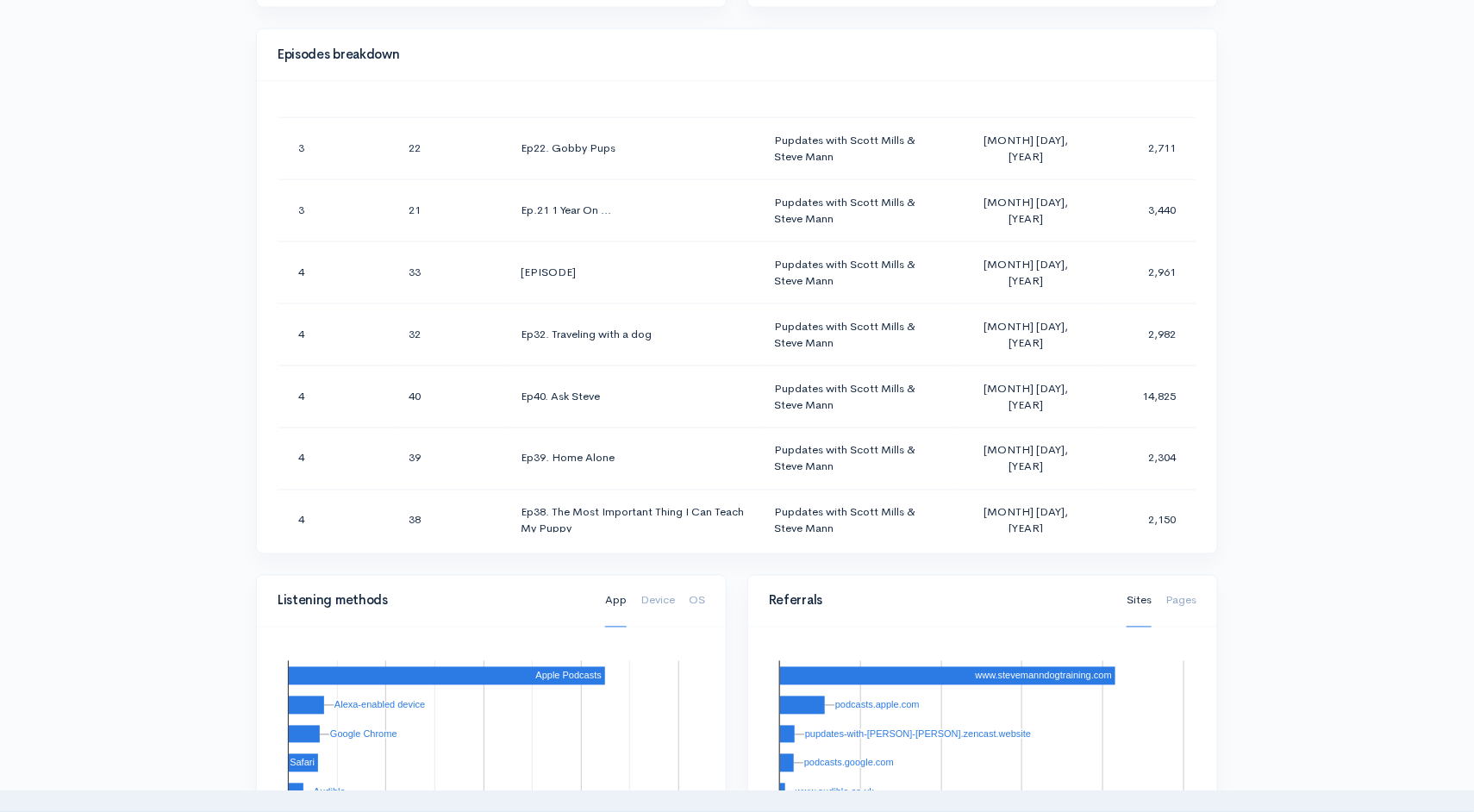 click on "Episodes breakdown
Season Number Episode Number Episode Title Podcast Title Publication Date Downloads     Welcome to Pupdates! Pupdates with [PERSON] & [PERSON] [MONTH] [DAY], [YEAR] 5,134 1 9 Ep.9 Teaching Focus Pupdates with [PERSON] & [PERSON] [MONTH] [DAY], [YEAR] 5,823 1 4 Ep.4 Toilet Training Pupdates with [PERSON] & [PERSON] [MONTH] [DAY], [YEAR] 7,441 1 10 Ep.10 If Your Dog Could Talk, What Would You Ask Them? Pupdates with [PERSON] & [PERSON] [MONTH] [DAY], [YEAR] 6,190 1 2 Ep.2 Pre-Puppy Panic Pupdates with [PERSON] & [PERSON] [MONTH] [DAY], [YEAR] 6,366 1 6 Ep.6 Socialising in New Places & Environments Pupdates with [PERSON] & [PERSON] [MONTH] [DAY], [YEAR] 6,260 1 8 Ep.8 Teething & Chewing Pupdates with [PERSON] & [PERSON] [MONTH] [DAY], [YEAR] 5,977 1 7 Ep.7 Socialisation With People Pupdates with [PERSON] & [PERSON] [MONTH] [DAY], [YEAR] 5,377 1 5 Ep.5 Pup Priorities: What To Do & When Pupdates with [PERSON] & [PERSON] [MONTH] [DAY], [YEAR] 7,650 1 1 Ep.1 Finding The Perfect Dog For You" at bounding box center [737, 291] 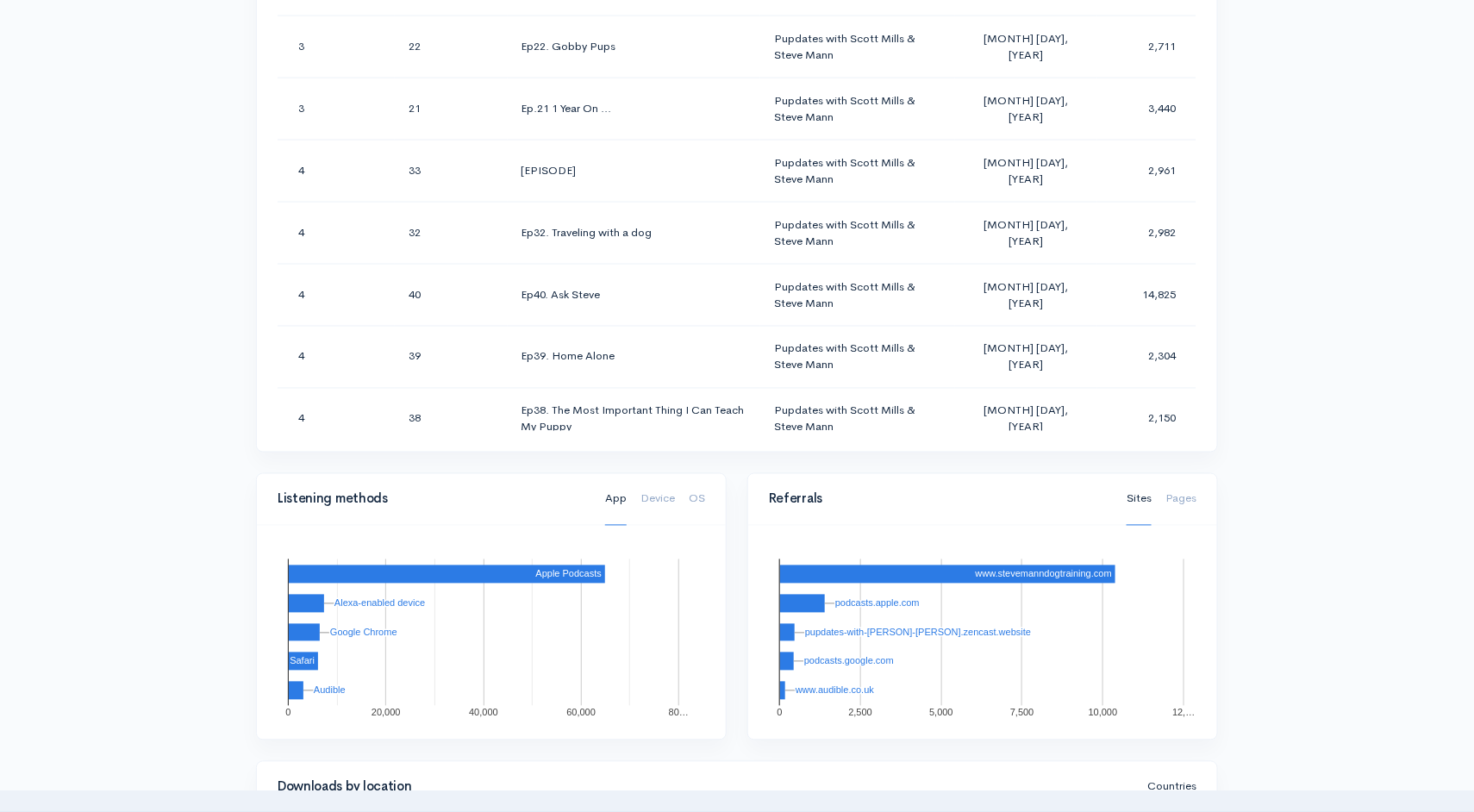 scroll, scrollTop: 1084, scrollLeft: 0, axis: vertical 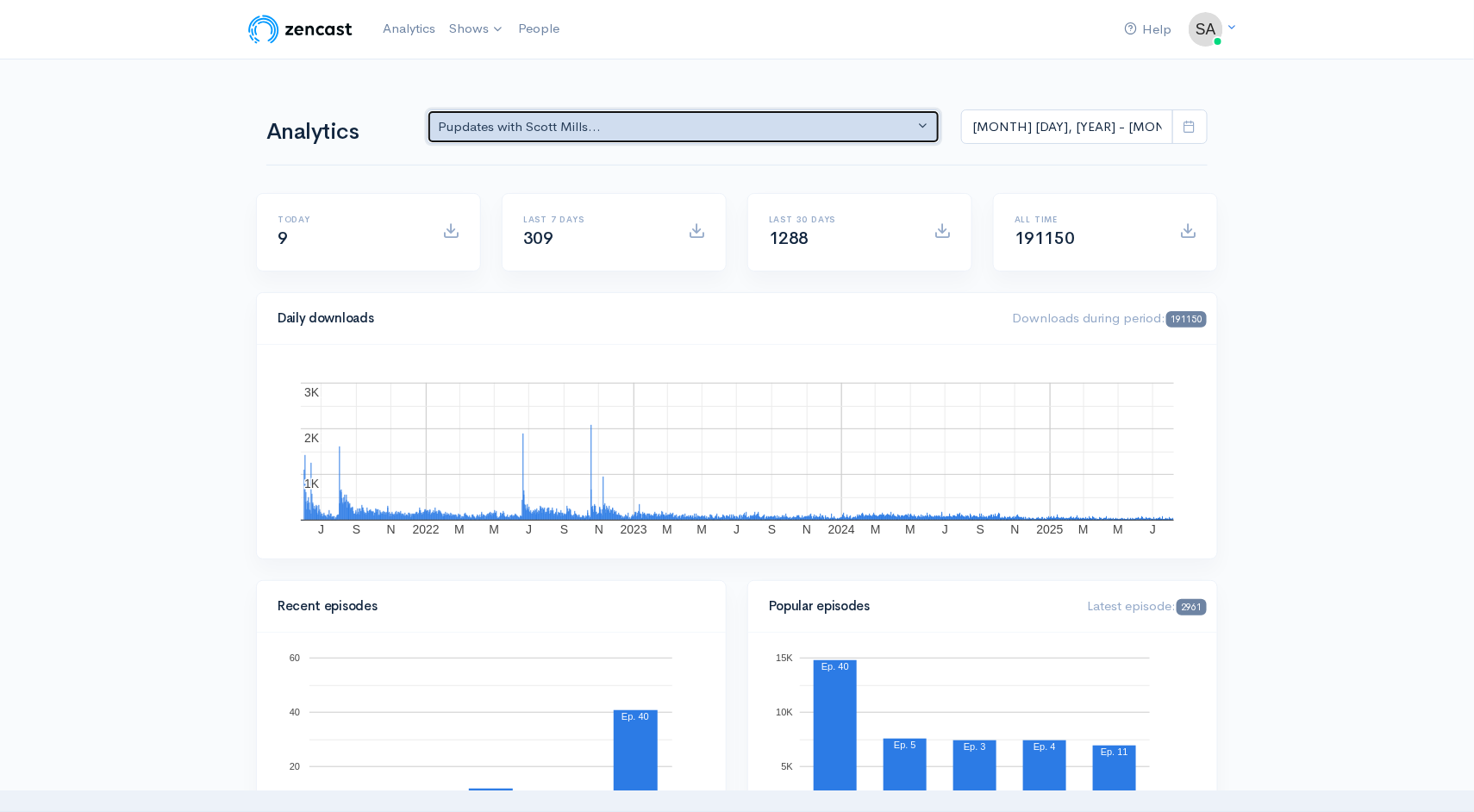 click on "Pupdates with Scott Mills..." at bounding box center [684, 127] 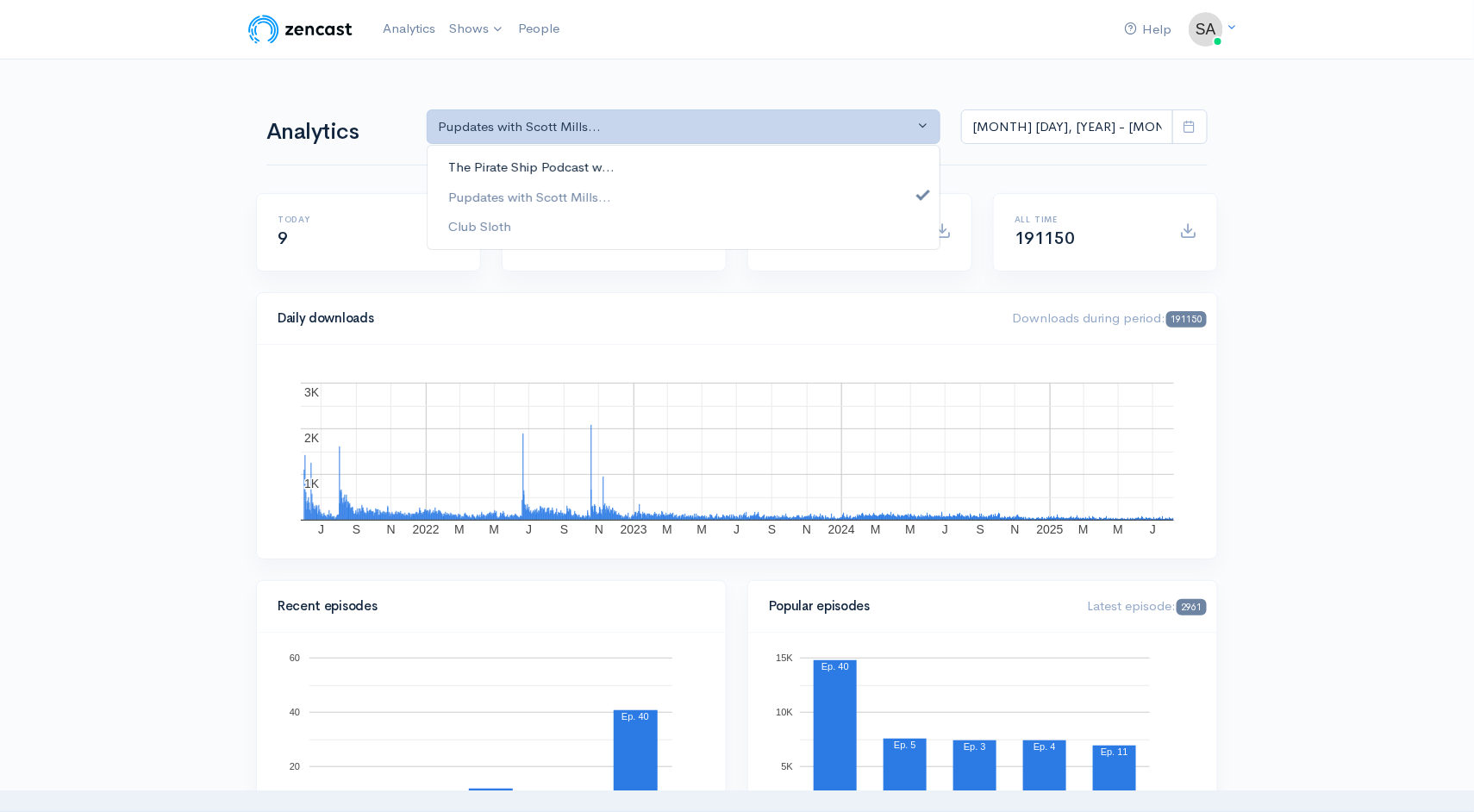 click on "The Pirate Ship Podcast w..." at bounding box center [684, 167] 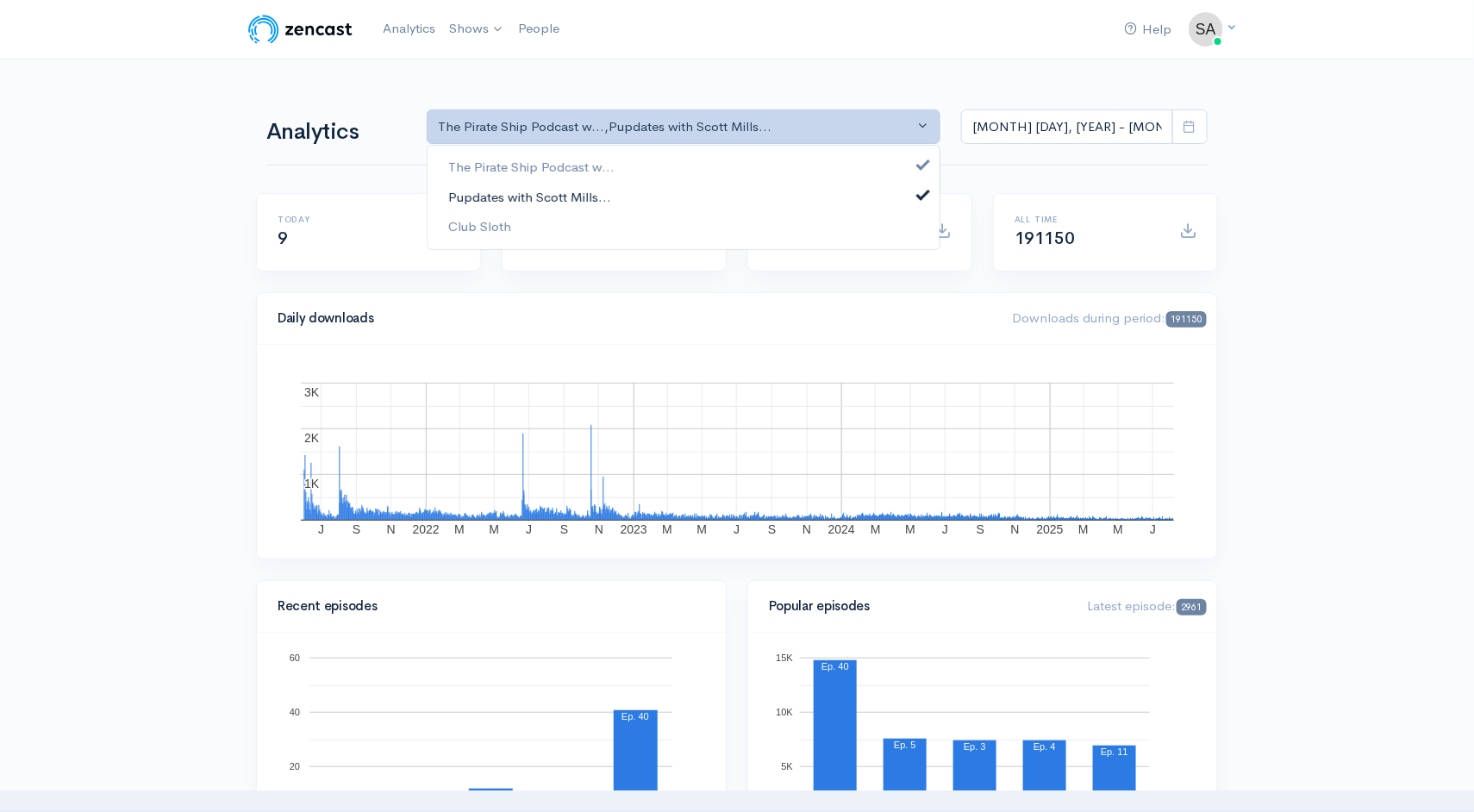 click on "Pupdates with Scott Mills..." at bounding box center [684, 197] 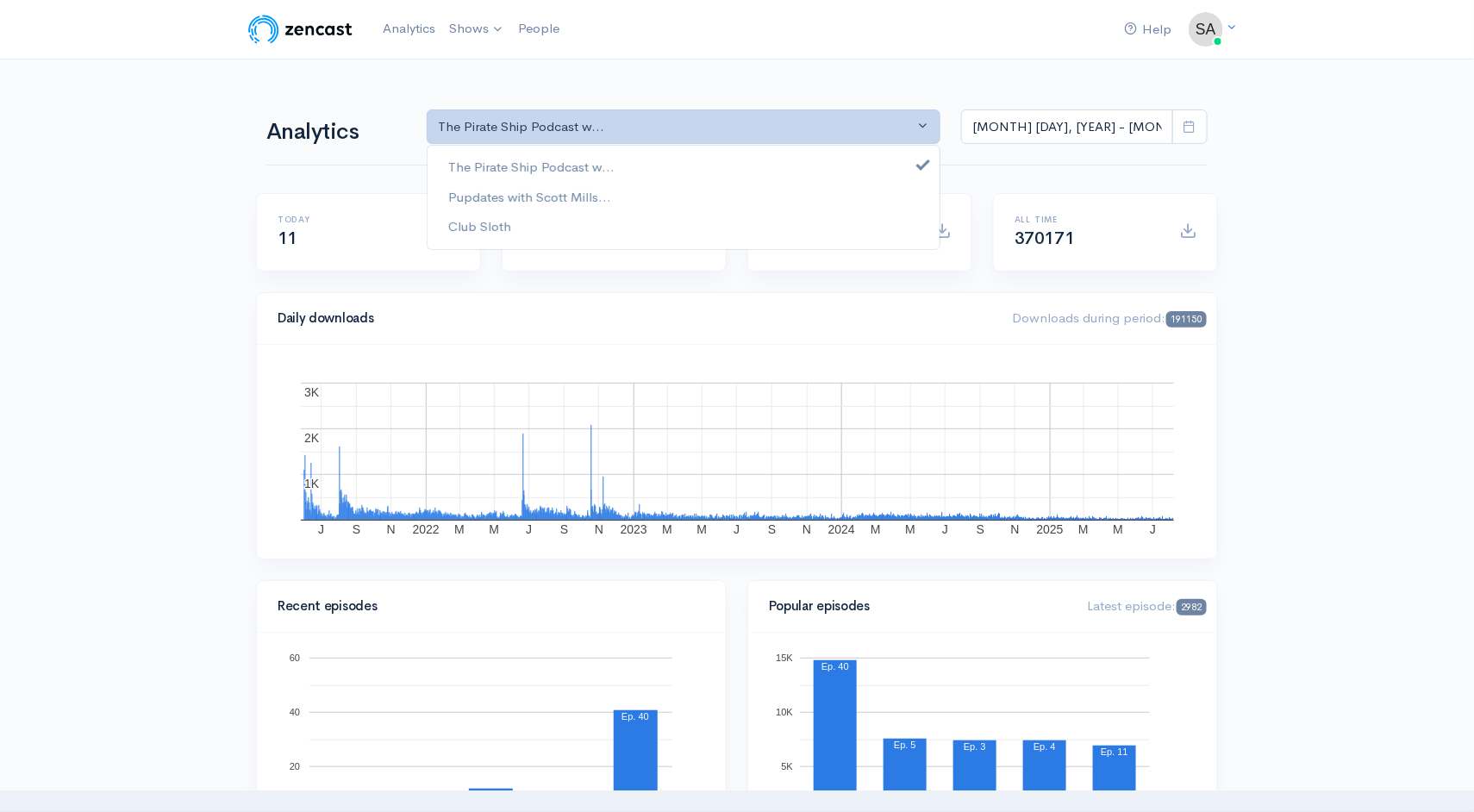 click on "Help
Notifications
View all
Your profile   Team settings     Big Red Talent   Current     Logout
Analytics
Shows
Pupdates with [PERSON] & [PERSON]
The Pirate Ship Podcast with [PERSON]...
Club Sloth
Add a new show
People
Analytics
The Pirate Ship Podcast w... Pupdates with [PERSON]... Club Sloth The Pirate Ship Podcast w...   The Pirate Ship Podcast w... Pupdates with [PERSON]... Club Sloth   [MONTH] [DAY], [YEAR] - [MONTH] [DAY], [YEAR]
Today
11
Last 7 days
455       360       370171       191150   2022 J" at bounding box center (737, 1221) 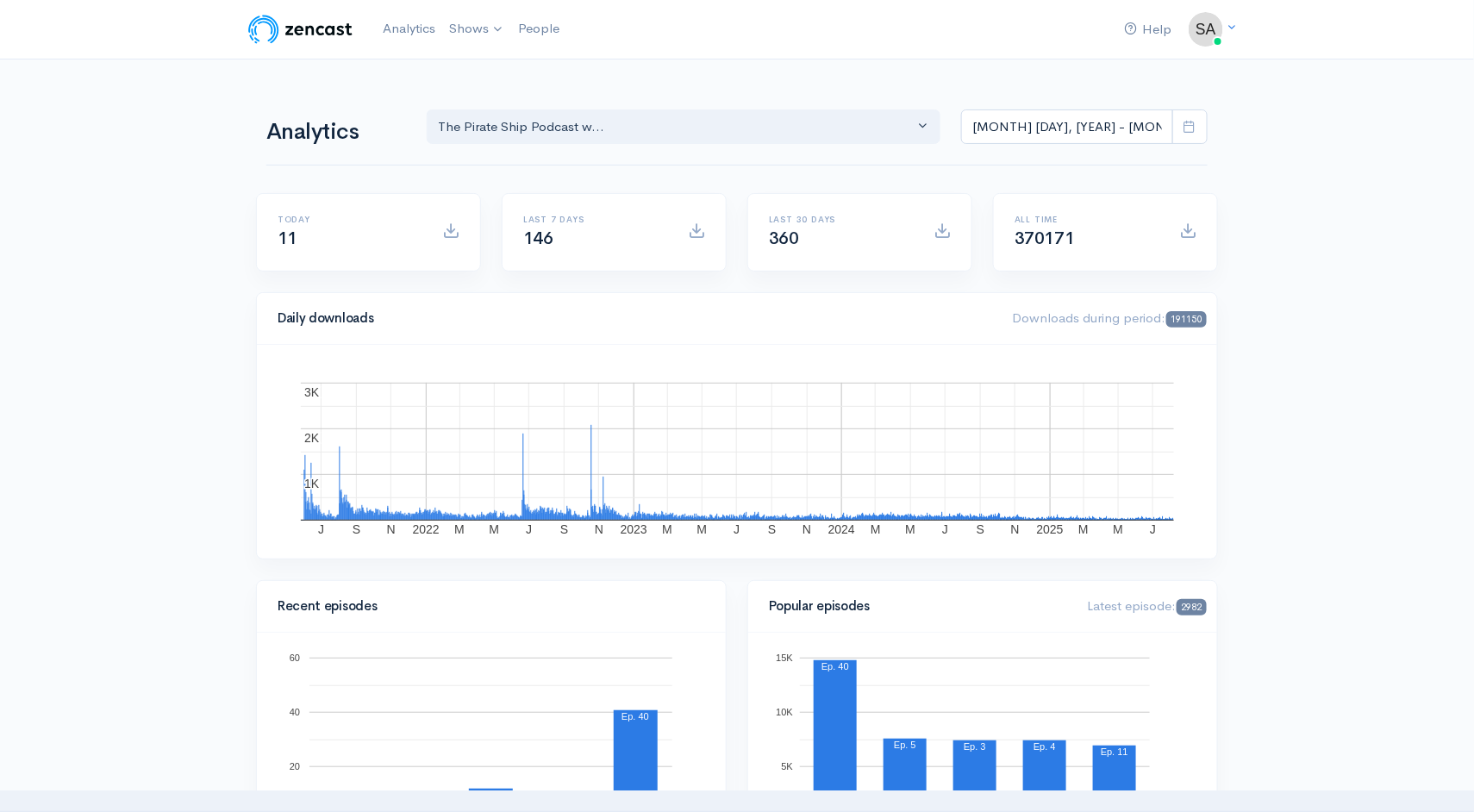 click at bounding box center [1190, 127] 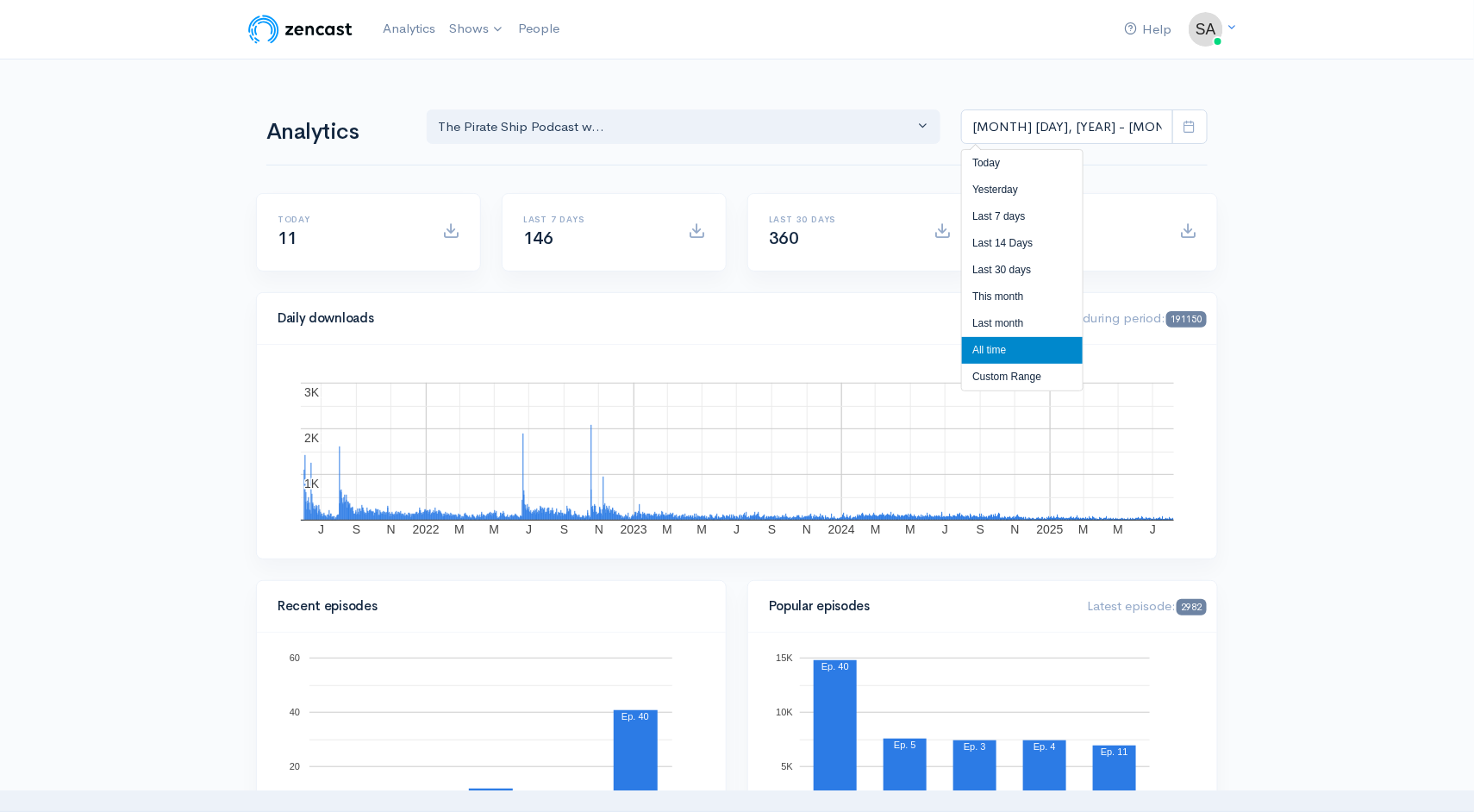 click on "All time" at bounding box center (1022, 350) 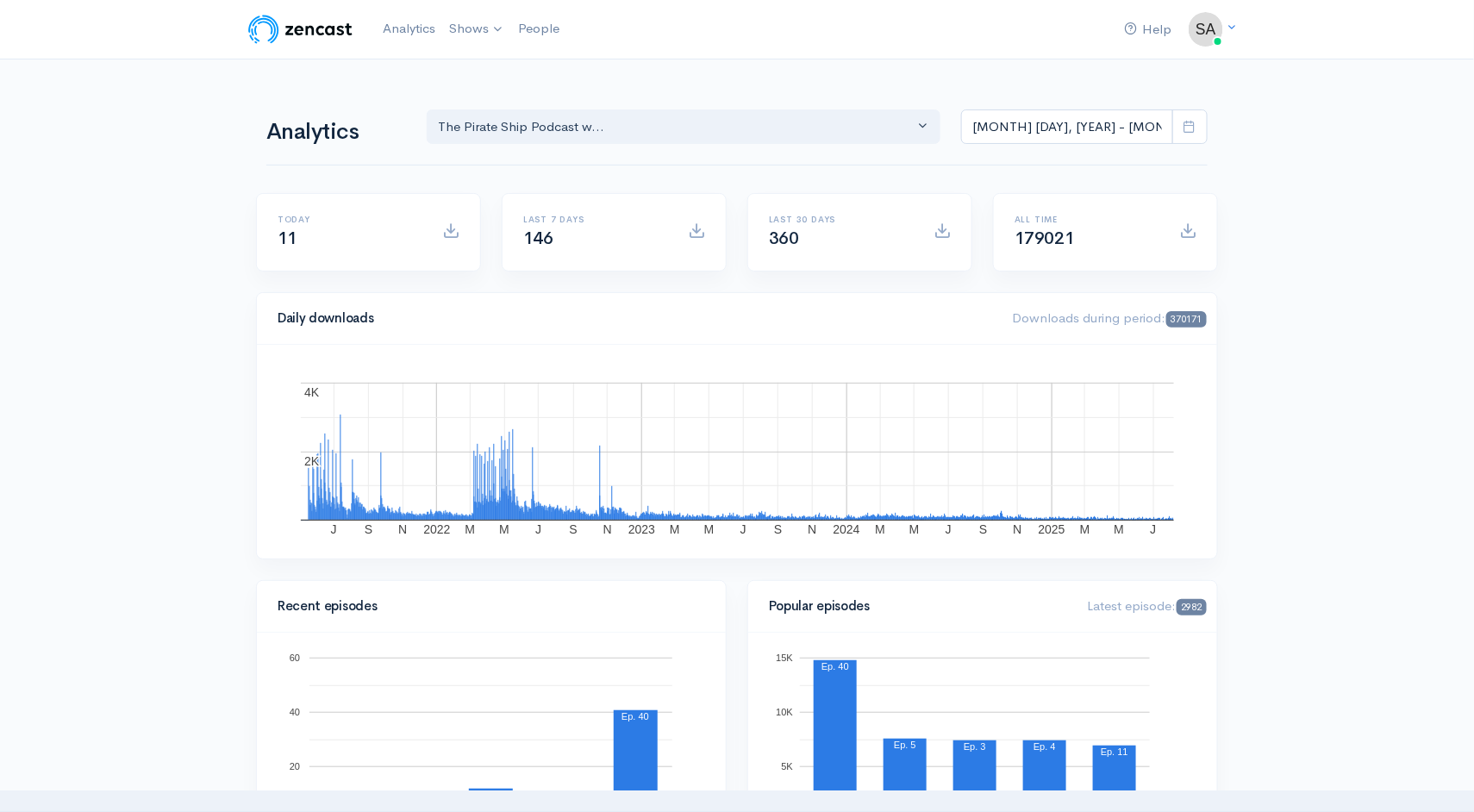click at bounding box center [1190, 127] 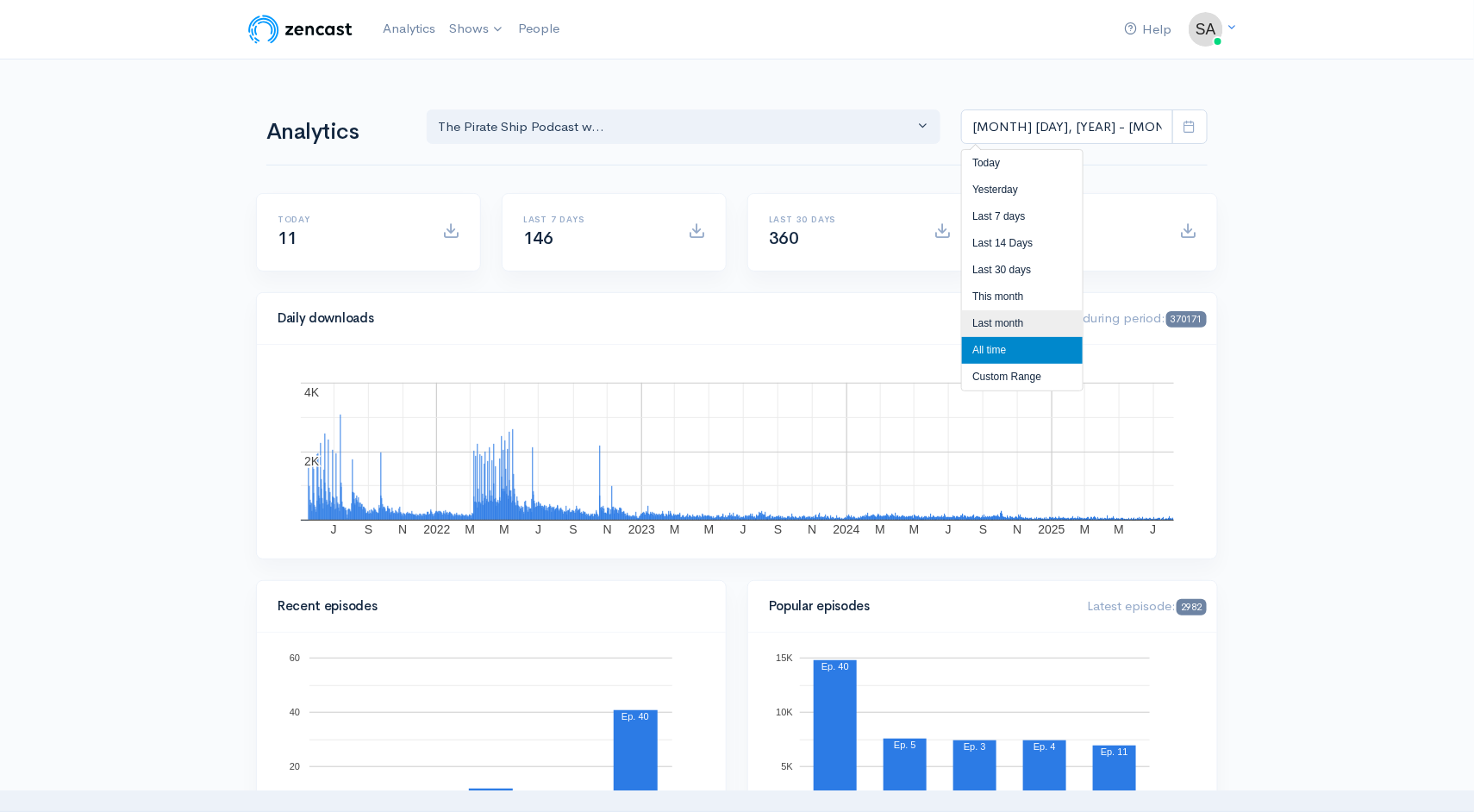 click on "Last month" at bounding box center [1022, 323] 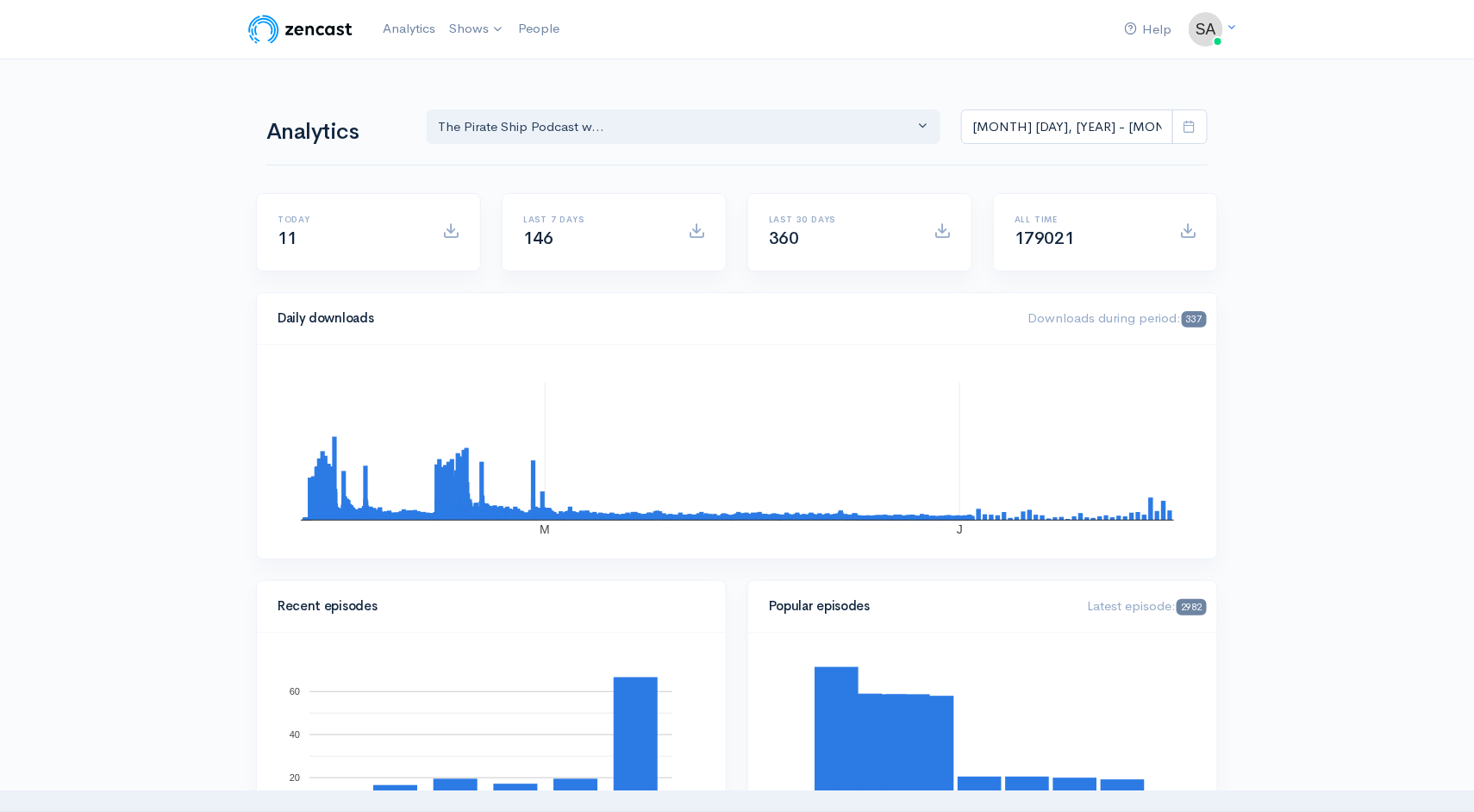 click at bounding box center (1190, 126) 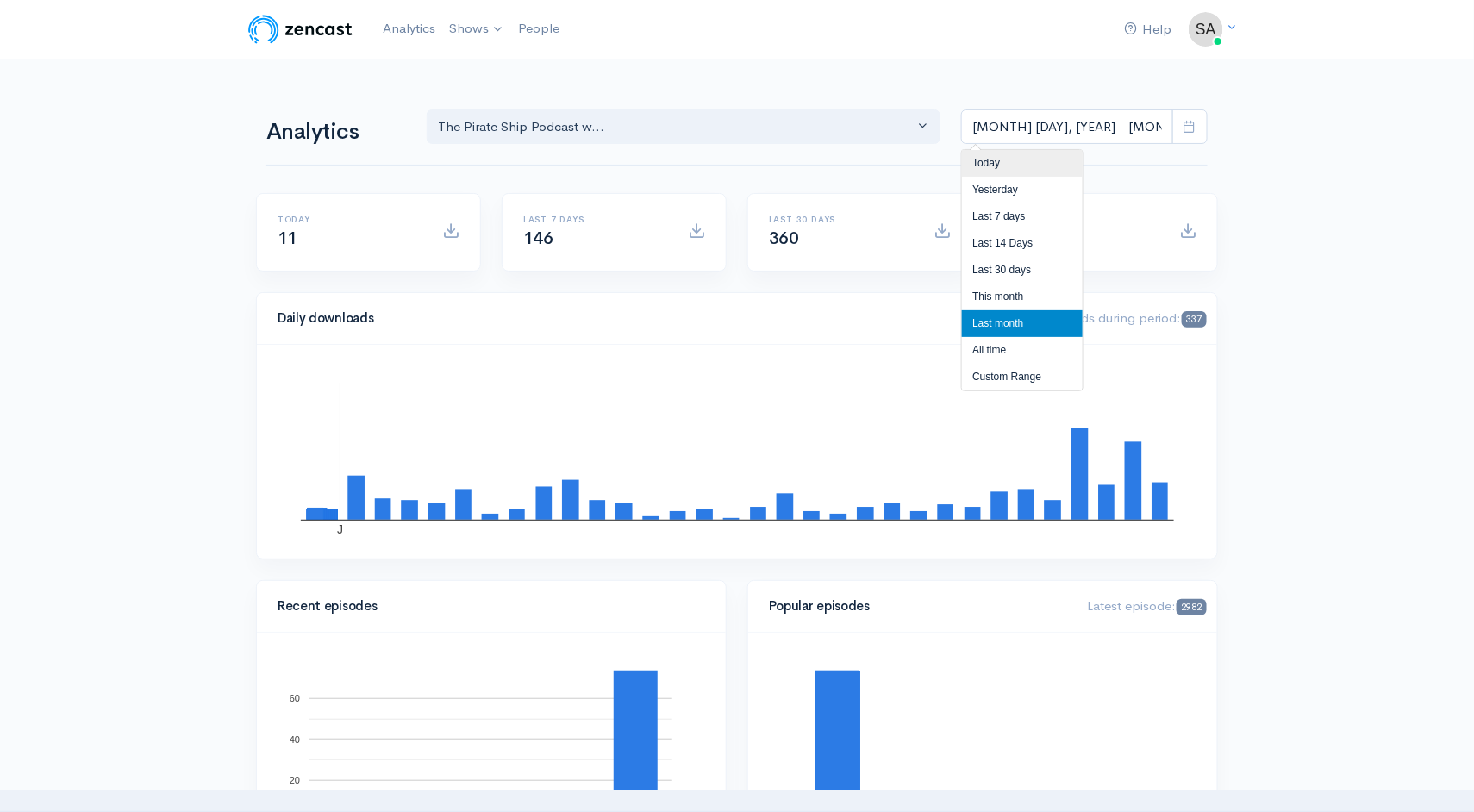 click on "Today" at bounding box center (1022, 163) 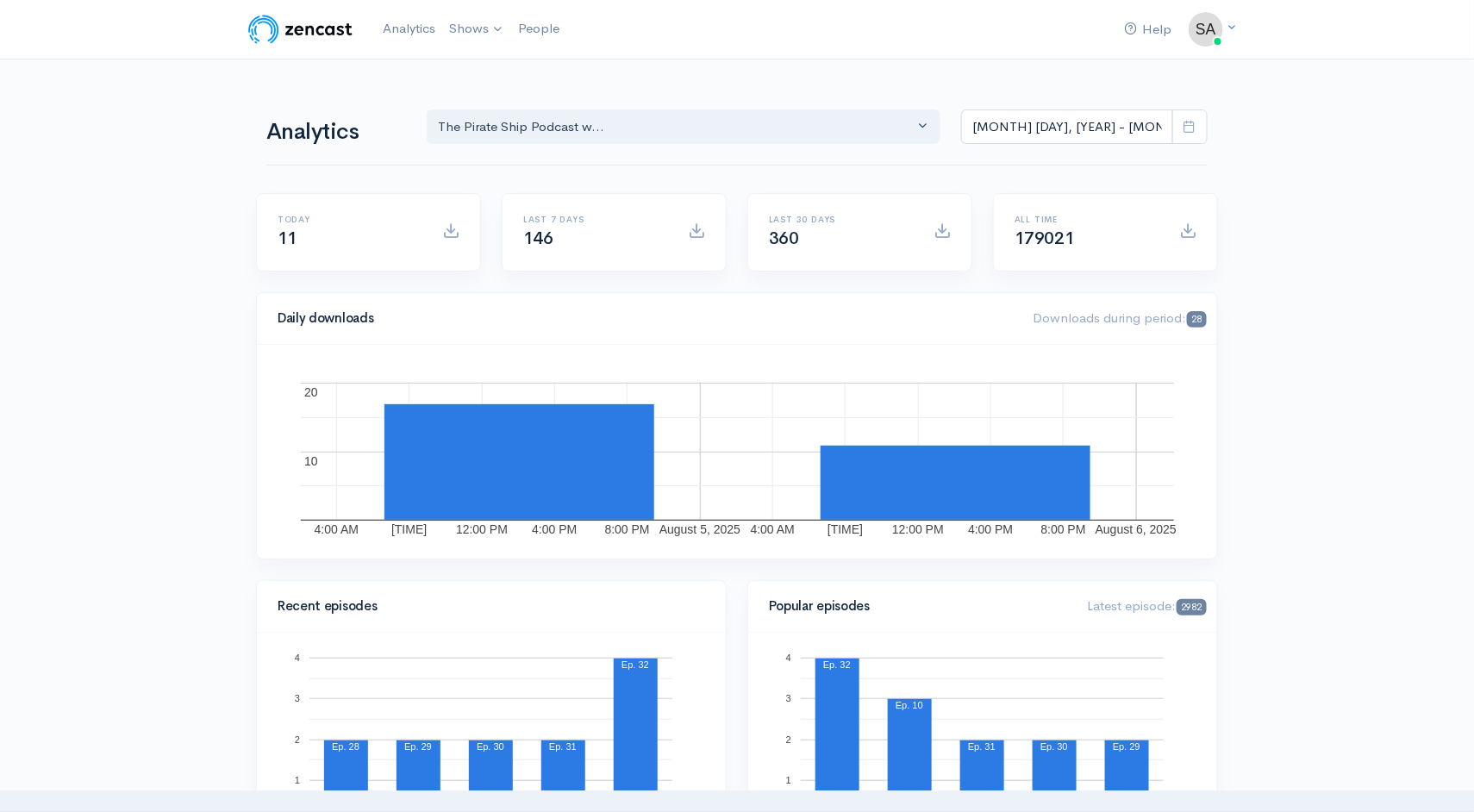 click at bounding box center (1190, 126) 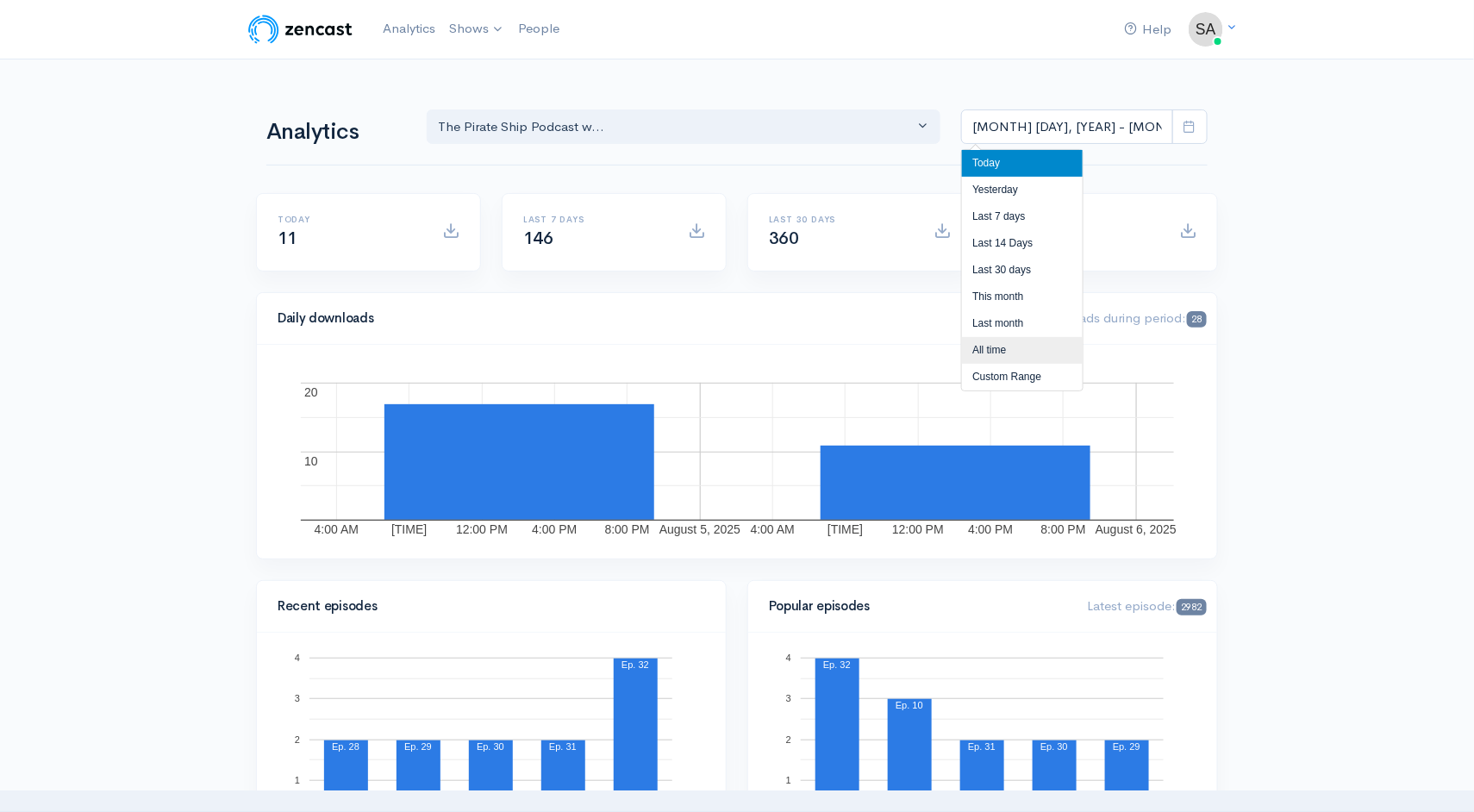 click on "All time" at bounding box center [1022, 350] 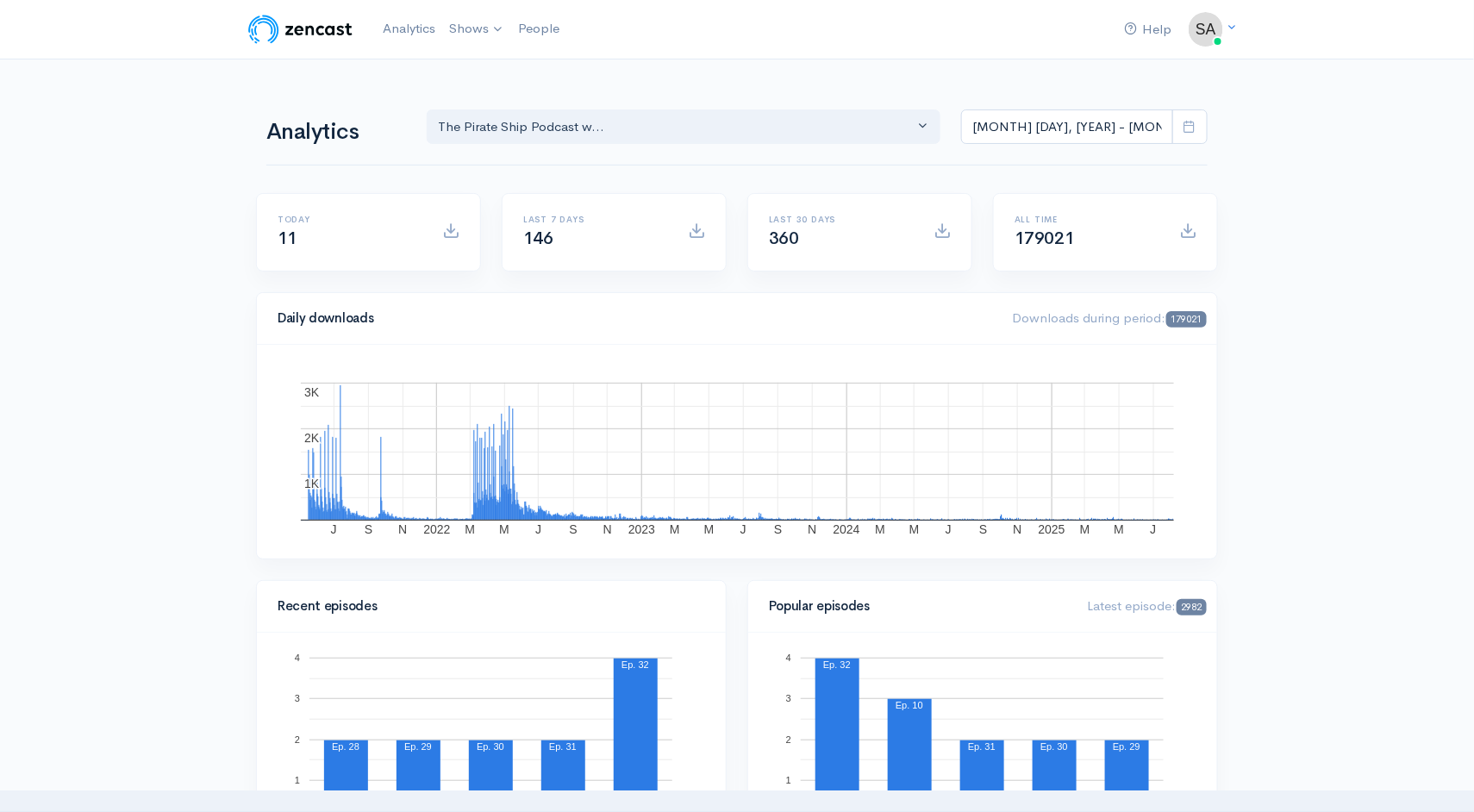 click on "Help
Notifications
View all
Your profile   Team settings     Big Red Talent   Current     Logout
Analytics
Shows
Pupdates with [PERSON] & [PERSON]
The [PERSON] Podcast with [PERSON]...
Club Sloth
Add a new show
People
Analytics
The [PERSON] Podcast w... Pupdates with [PERSON]... [PERSON] The [PERSON] Podcast w...   The [PERSON] Podcast w... Pupdates with [PERSON]...   [MONTH] [DAY], [YEAR] - [MONTH] [DAY], [YEAR]
Today
11
Last 7 days
146       360       179021       179021   2022 J" at bounding box center (737, 1221) 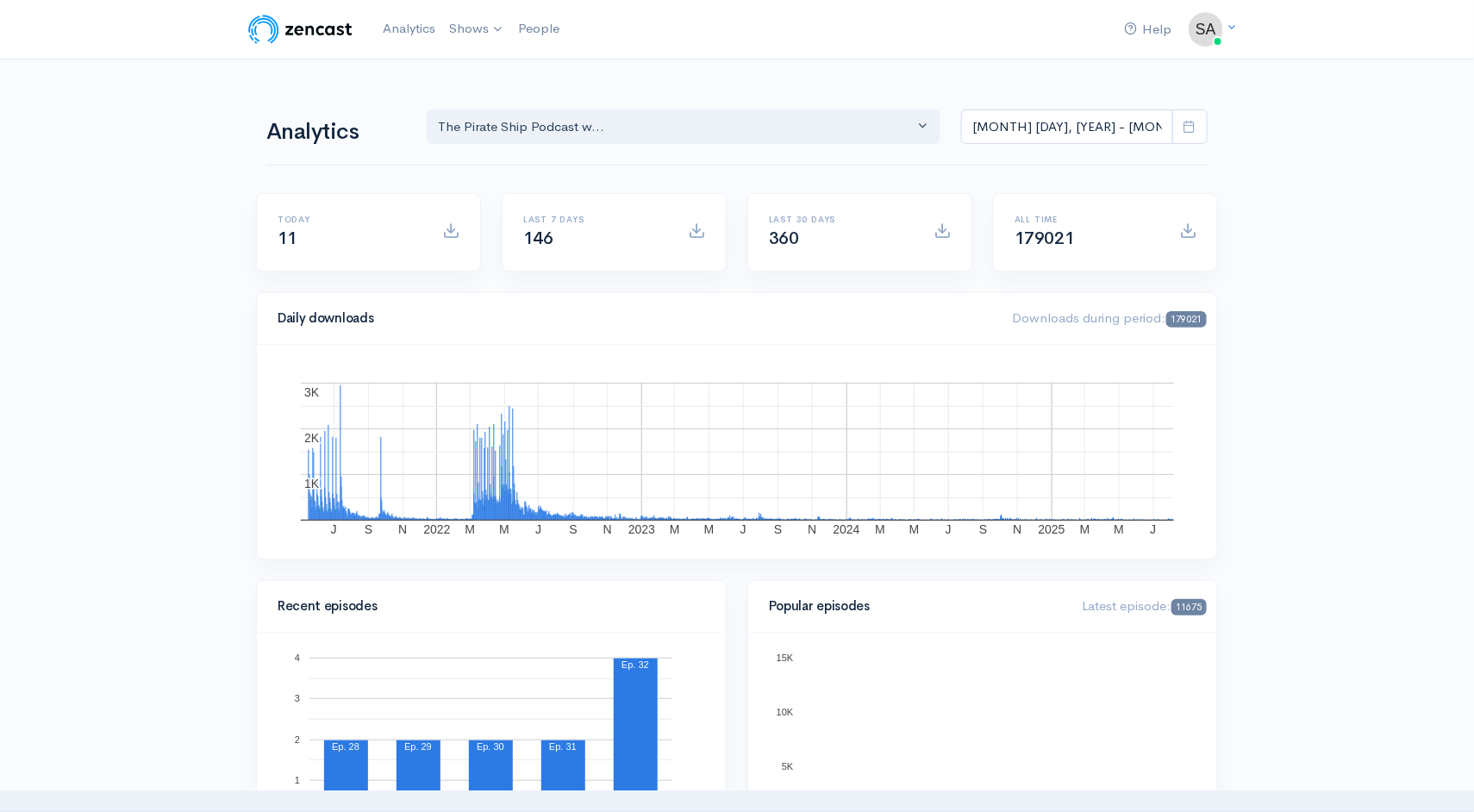 scroll, scrollTop: 0, scrollLeft: 0, axis: both 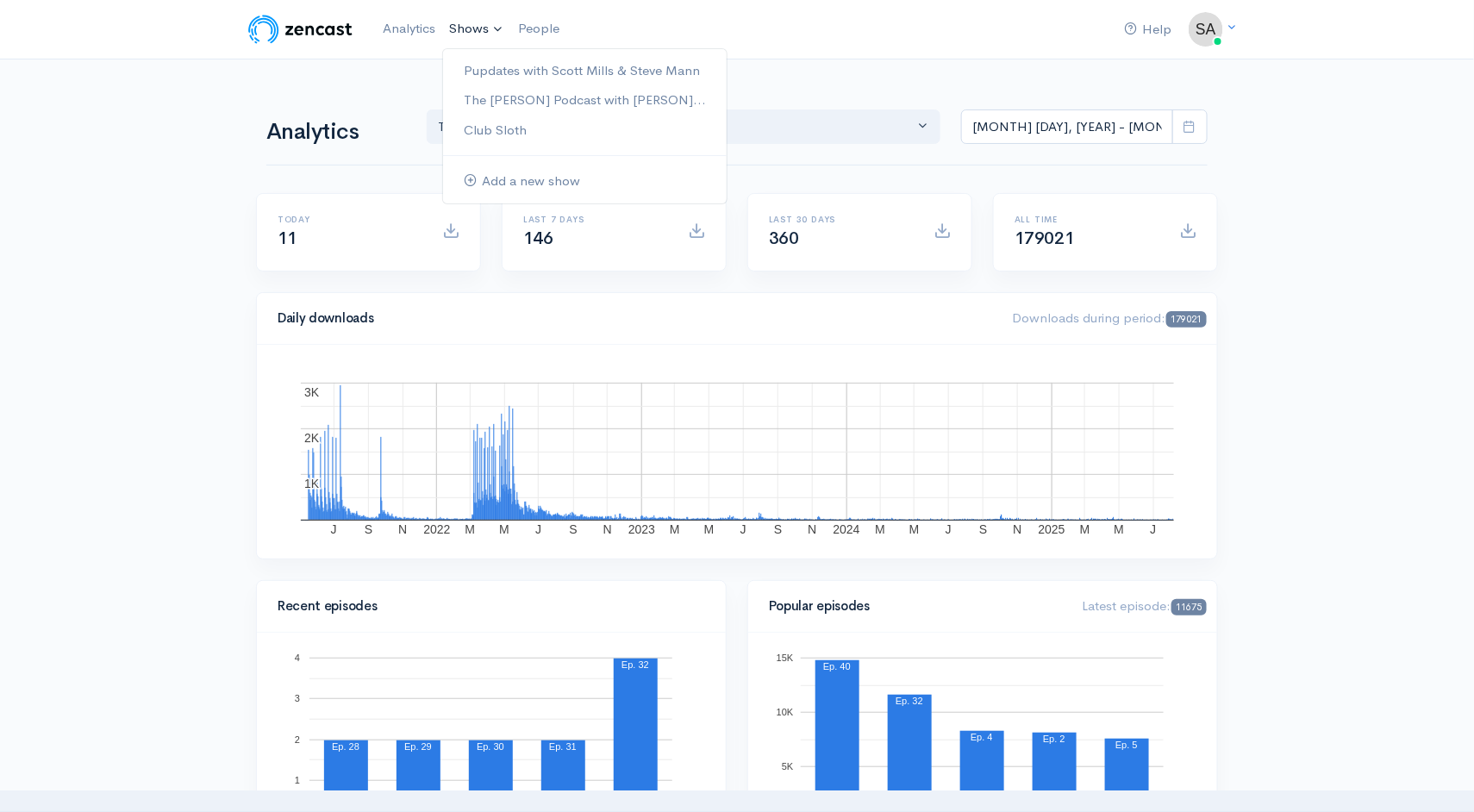 click on "The [PERSON] Podcast with [PERSON]..." at bounding box center (584, 100) 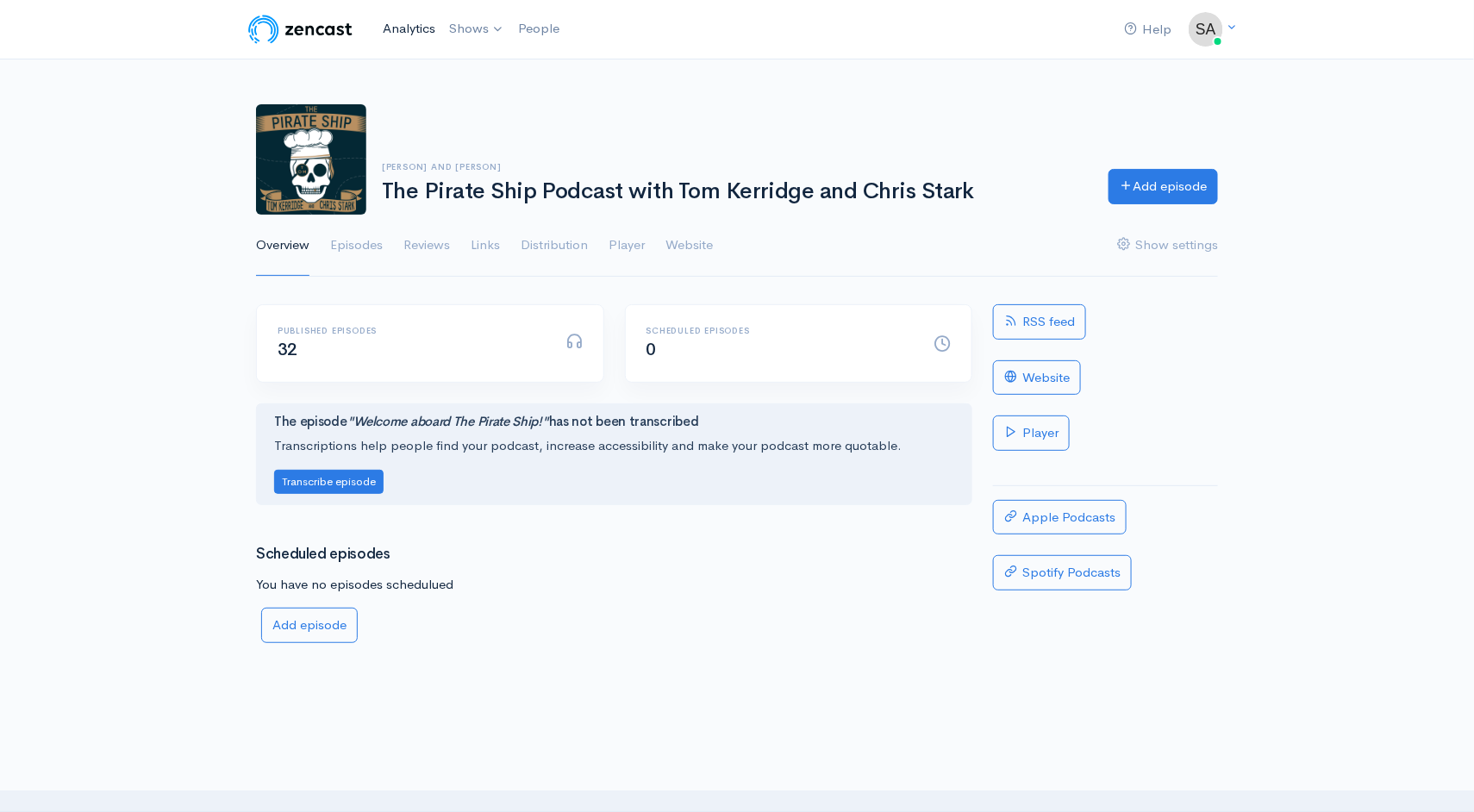 scroll, scrollTop: 0, scrollLeft: 0, axis: both 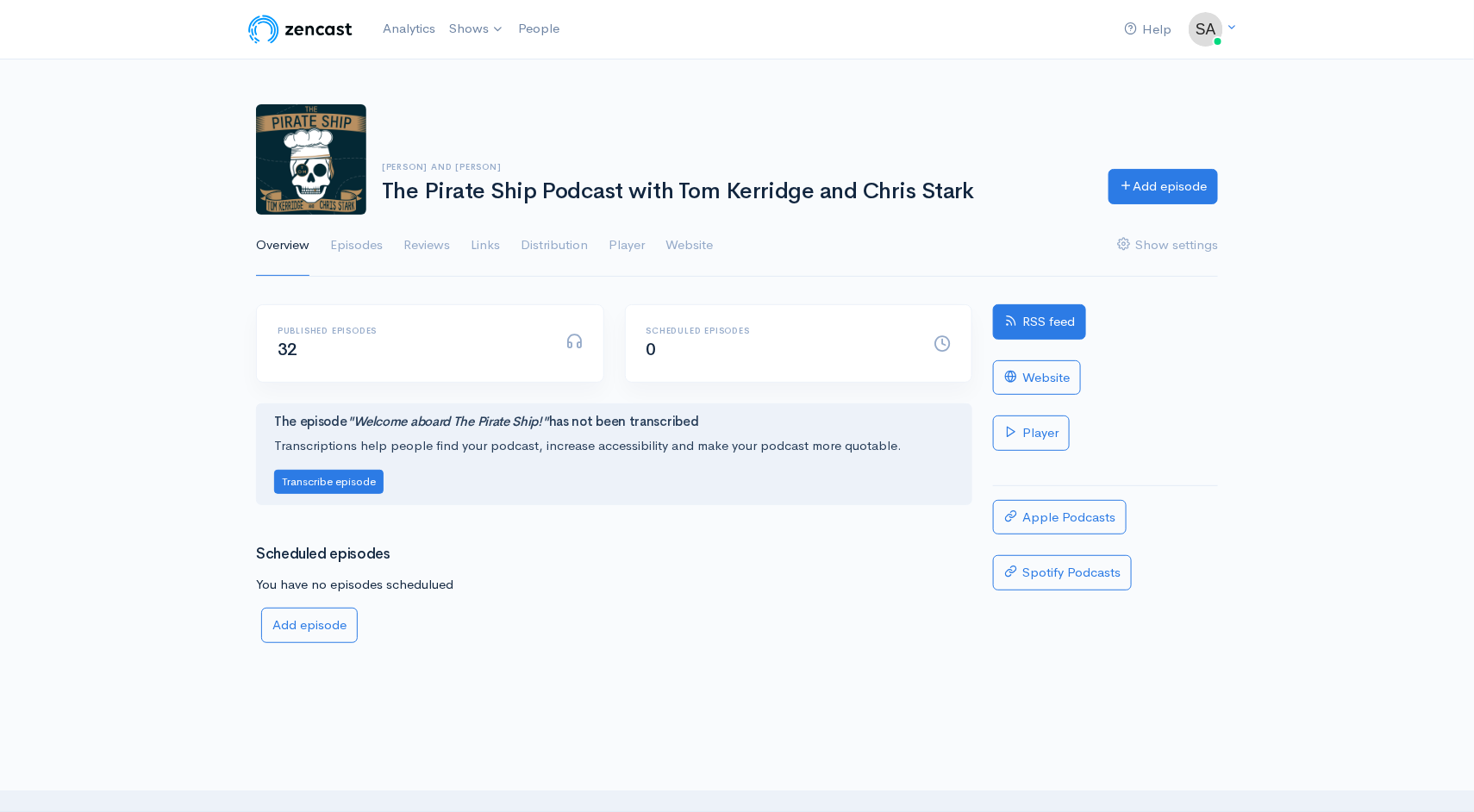 click on "RSS feed" at bounding box center [1040, 322] 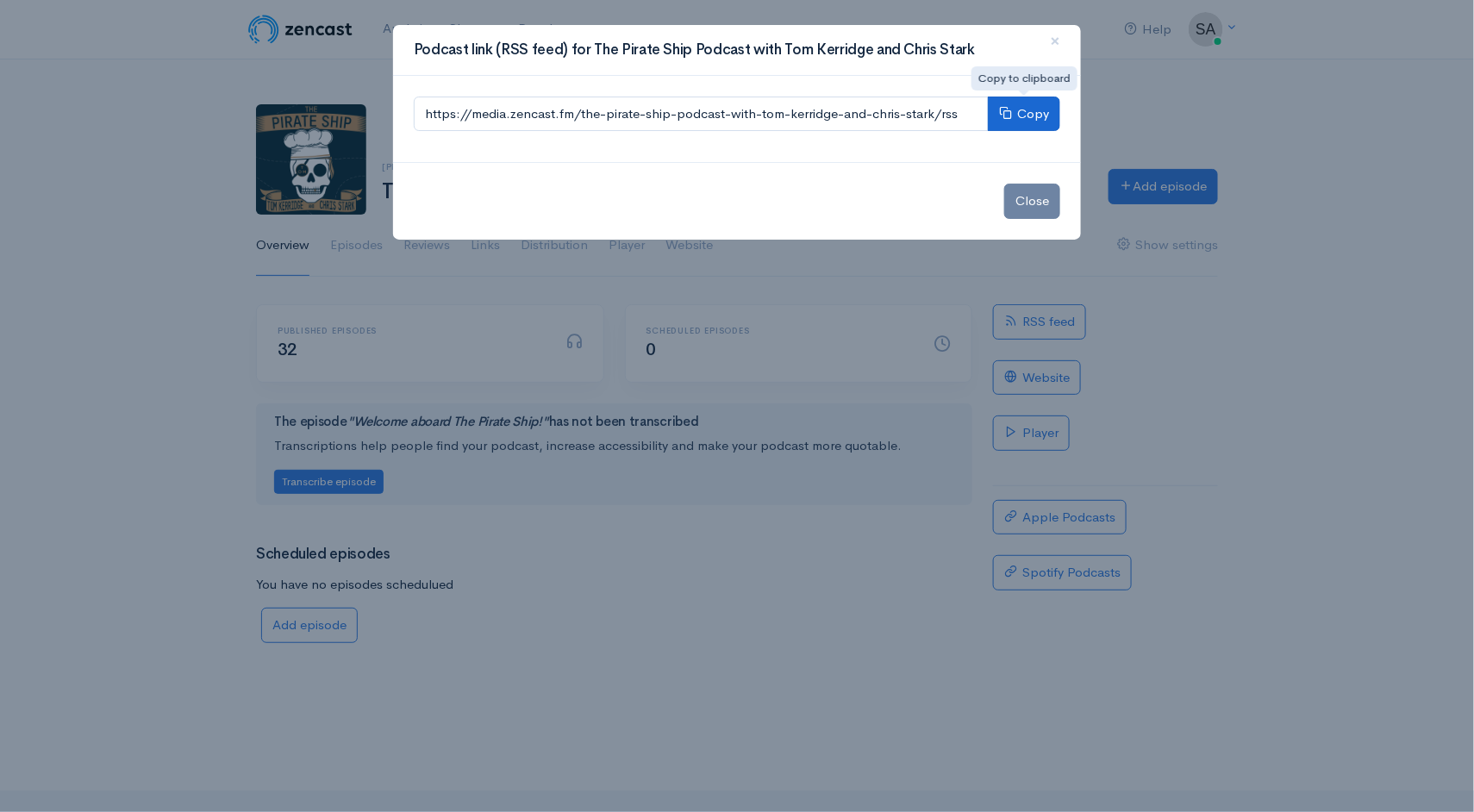 click on "Copy" at bounding box center [1024, 114] 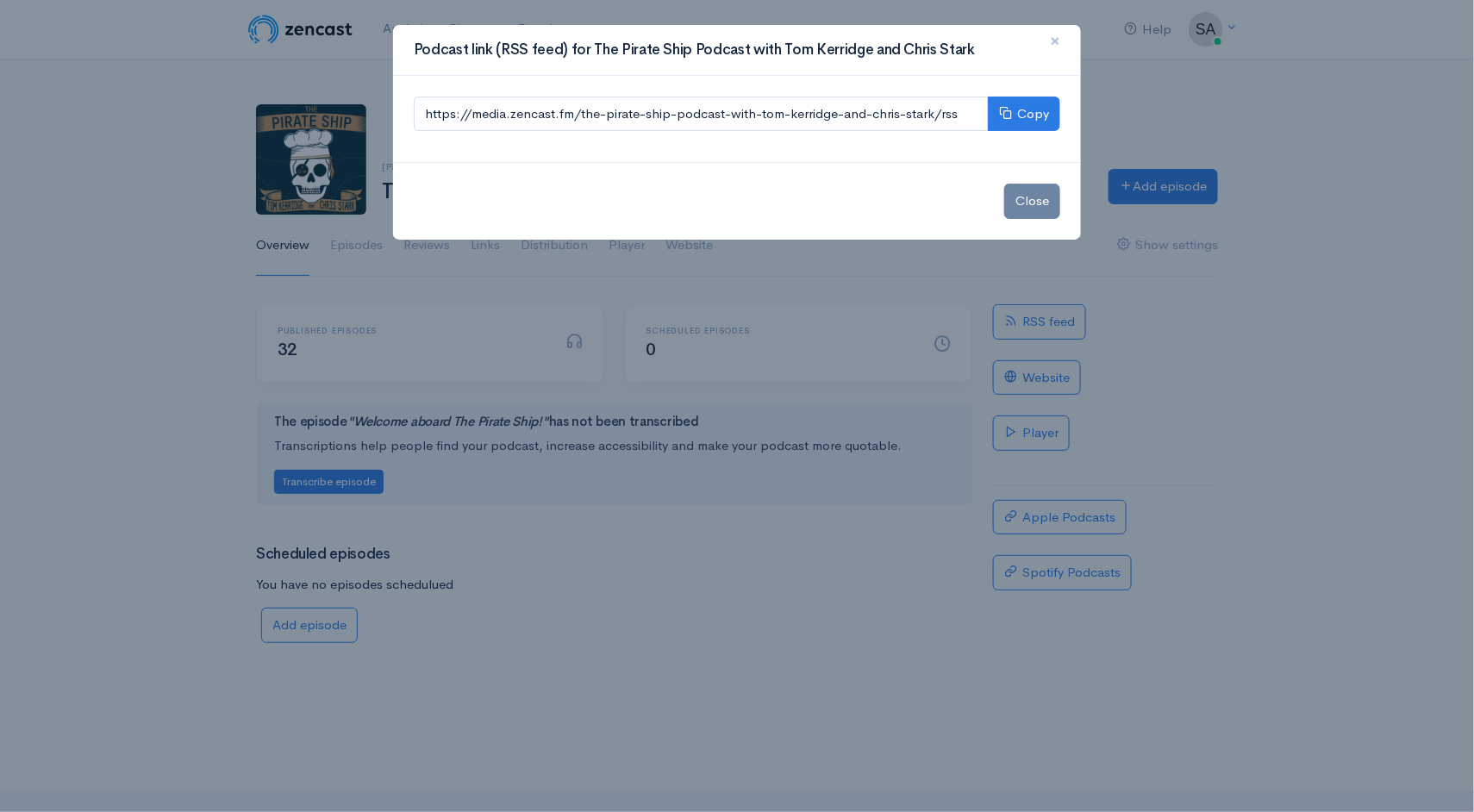click on "×" at bounding box center [1055, 41] 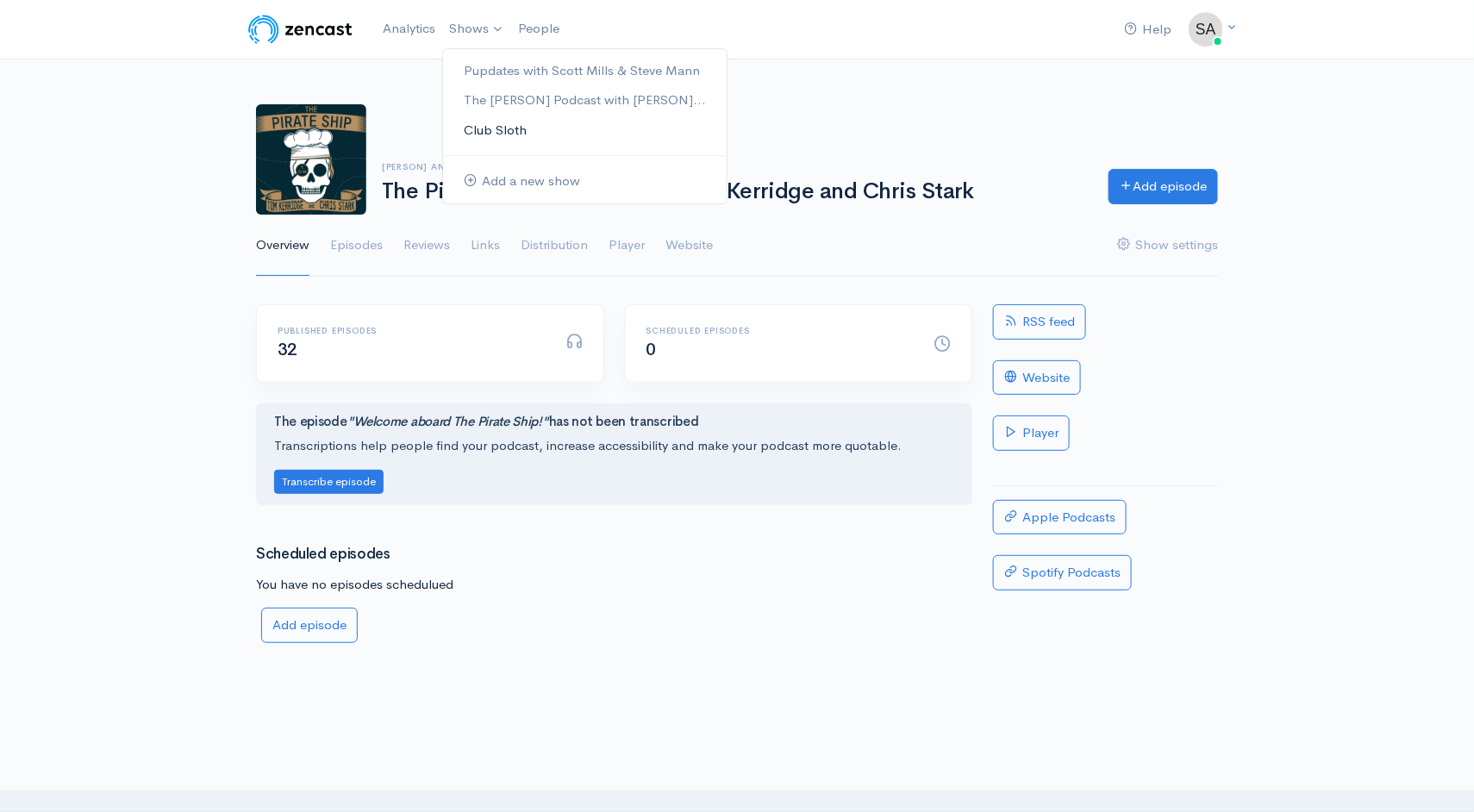 click on "Club Sloth" at bounding box center [584, 130] 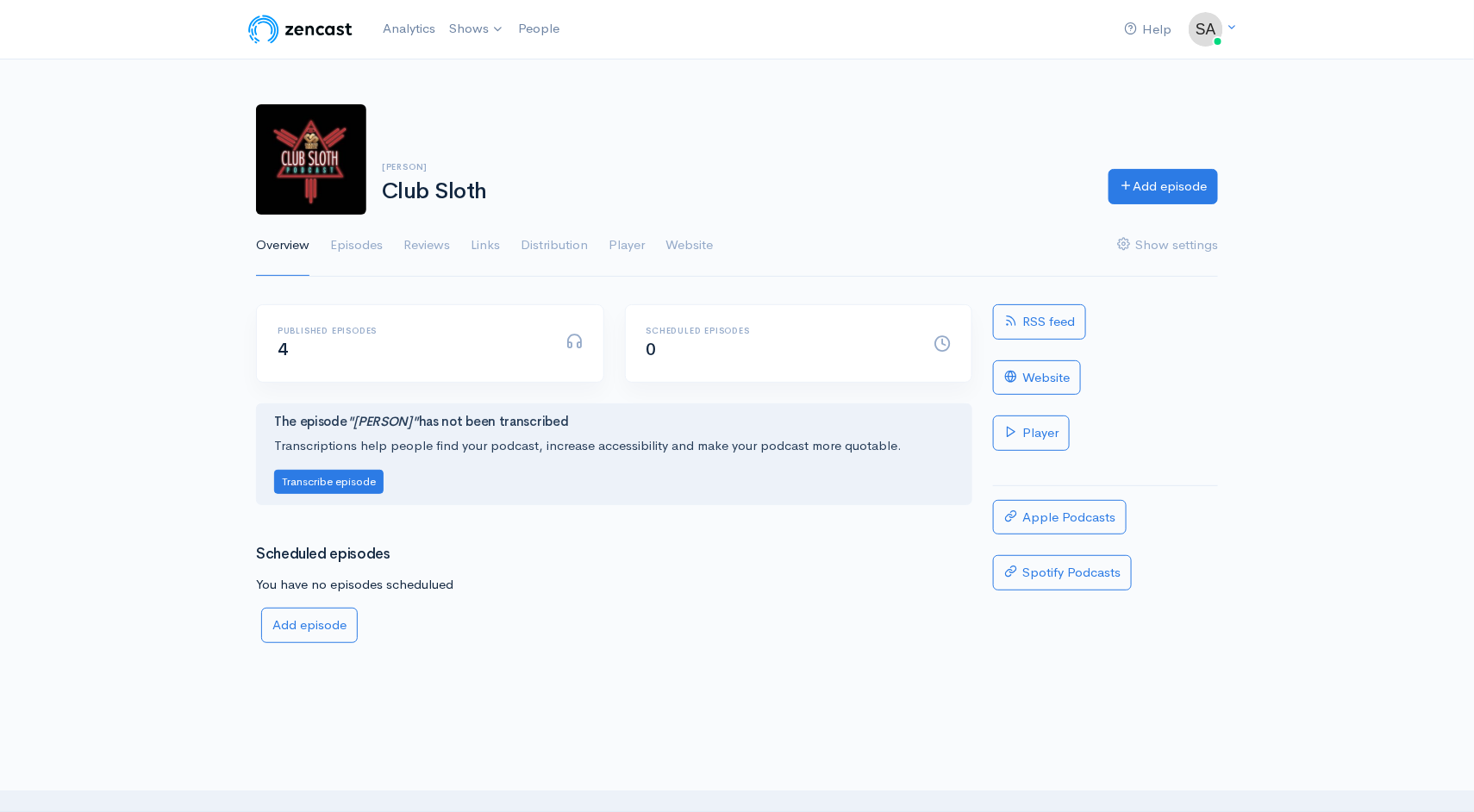 scroll, scrollTop: 0, scrollLeft: 0, axis: both 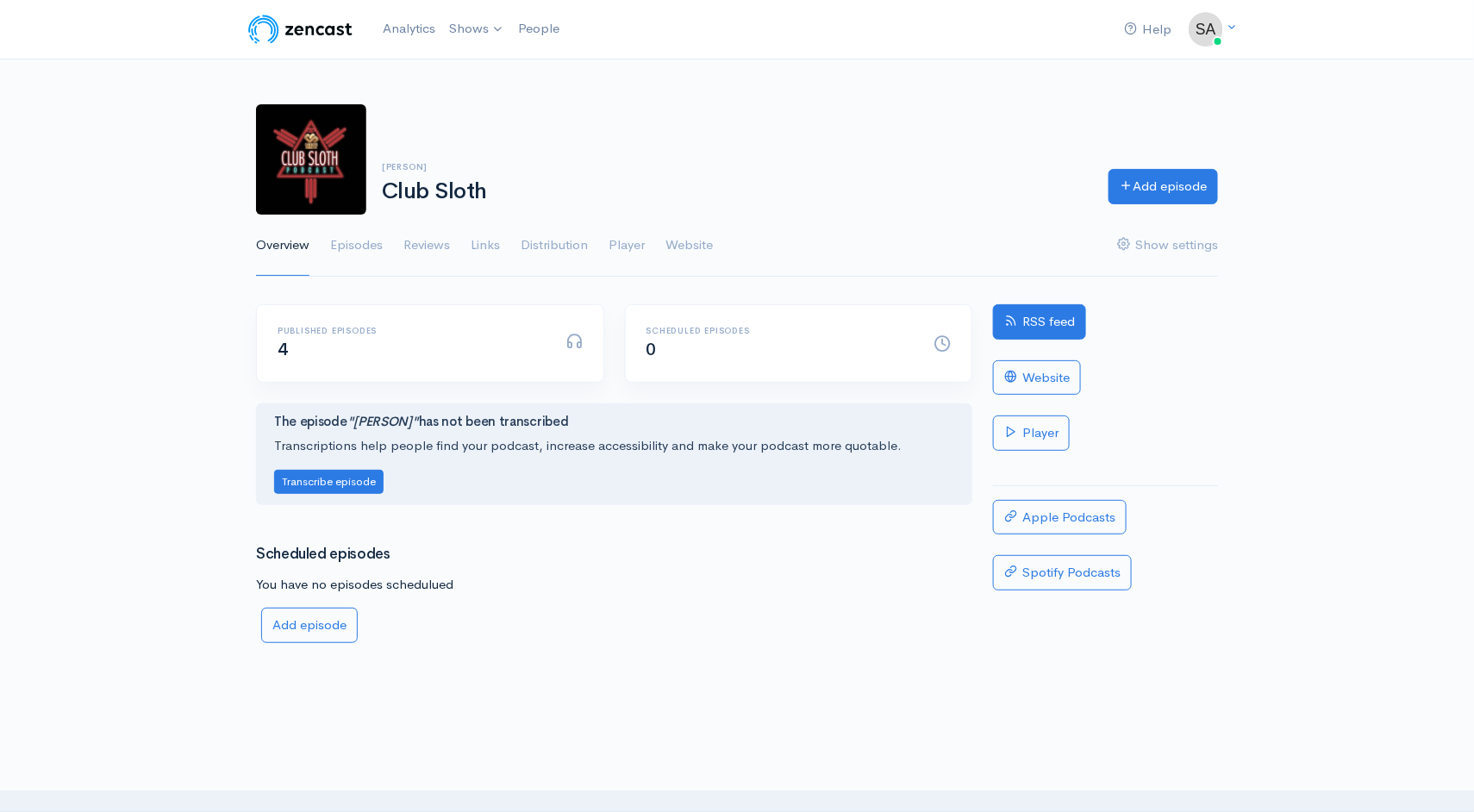 click on "RSS feed" at bounding box center (1040, 322) 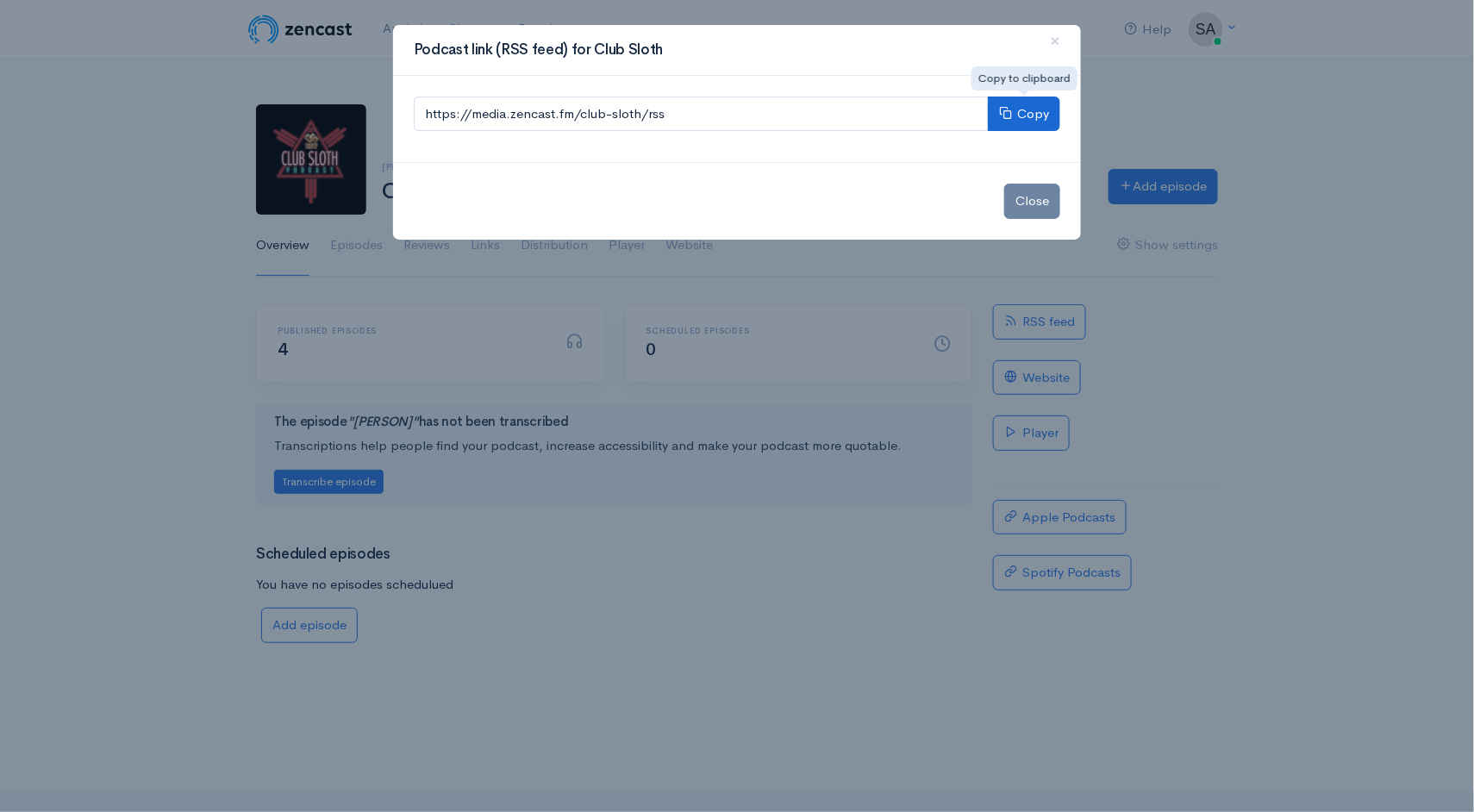 click on "Copy" at bounding box center [1024, 114] 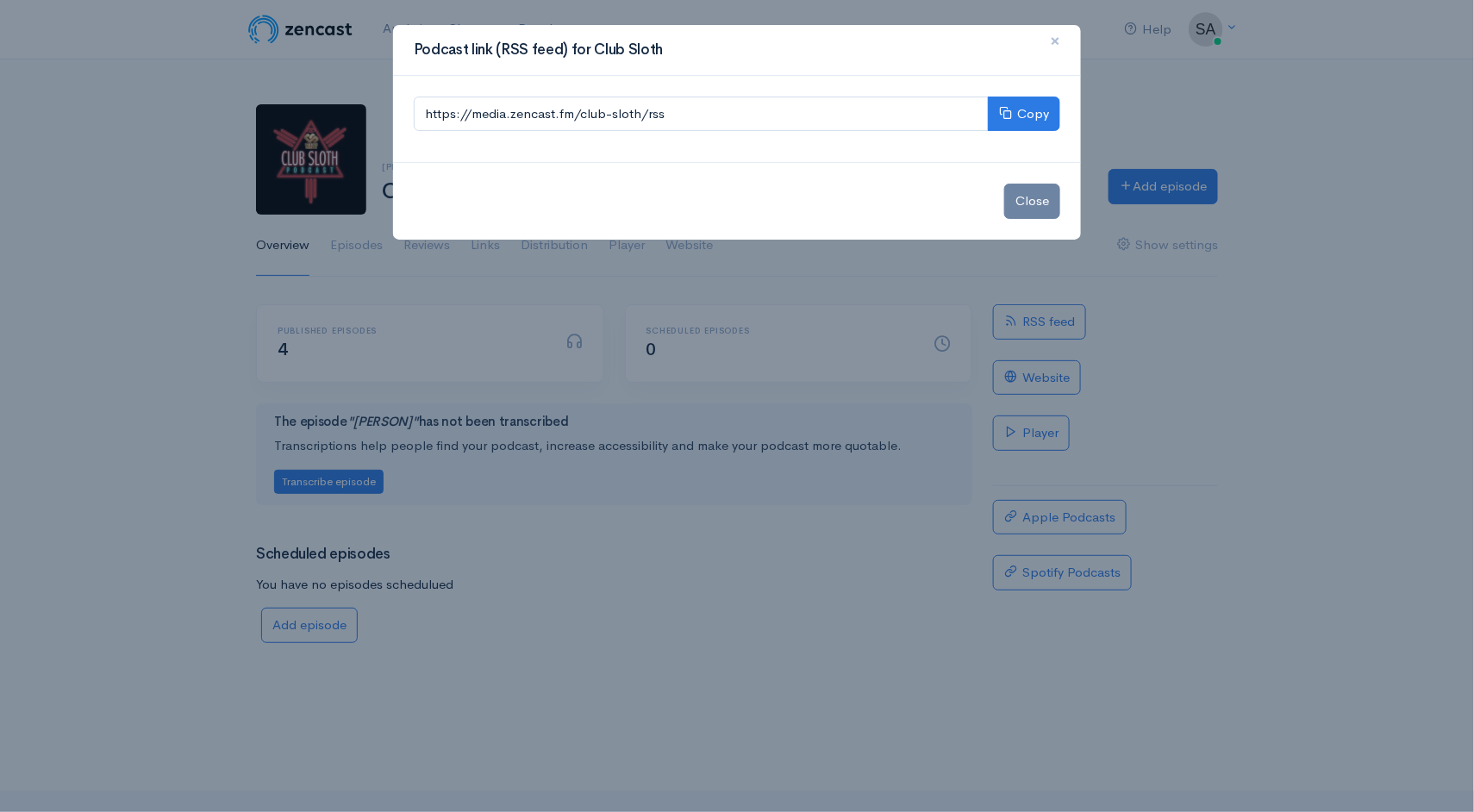 click on "×" at bounding box center [1055, 41] 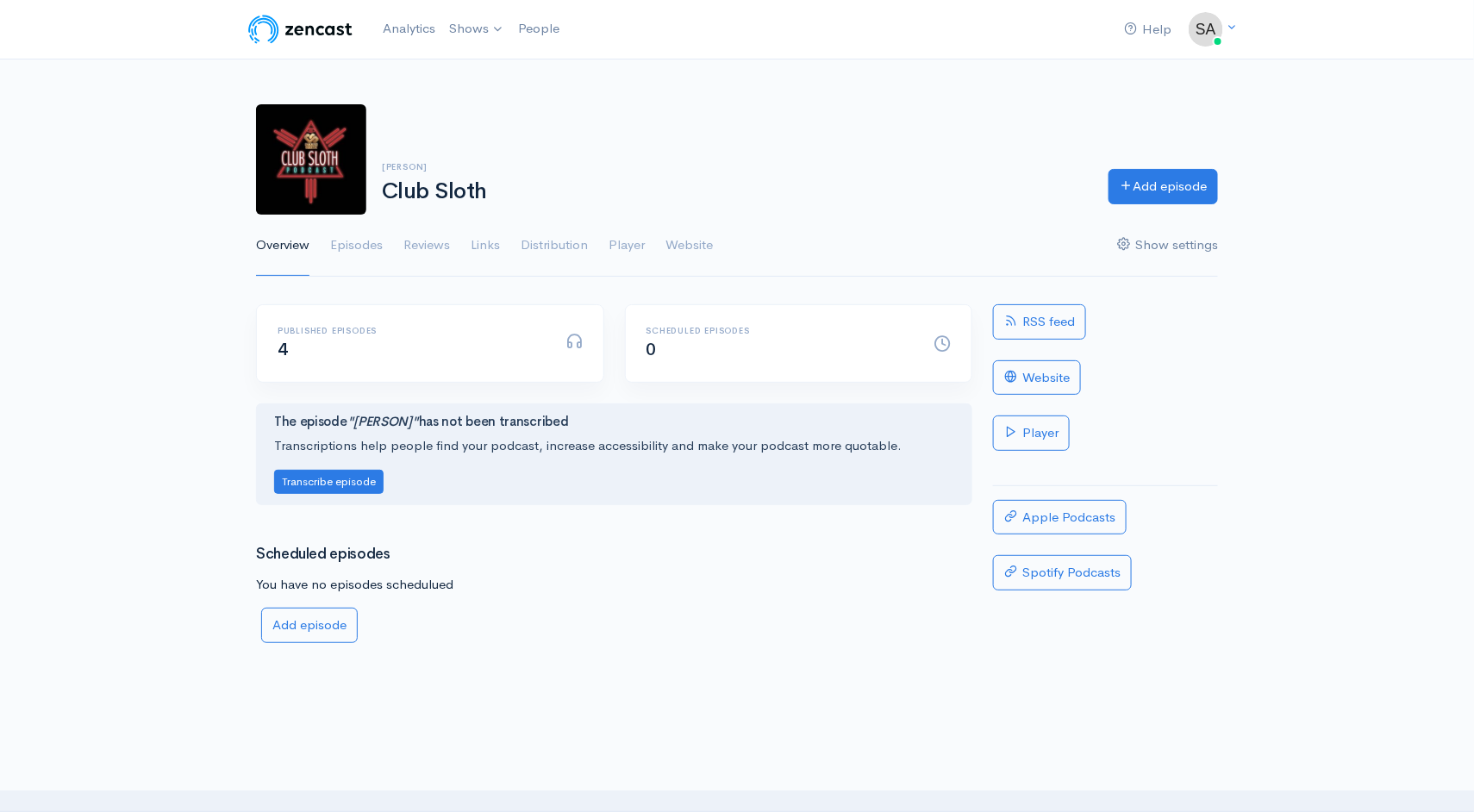click on "Show settings" at bounding box center [1167, 246] 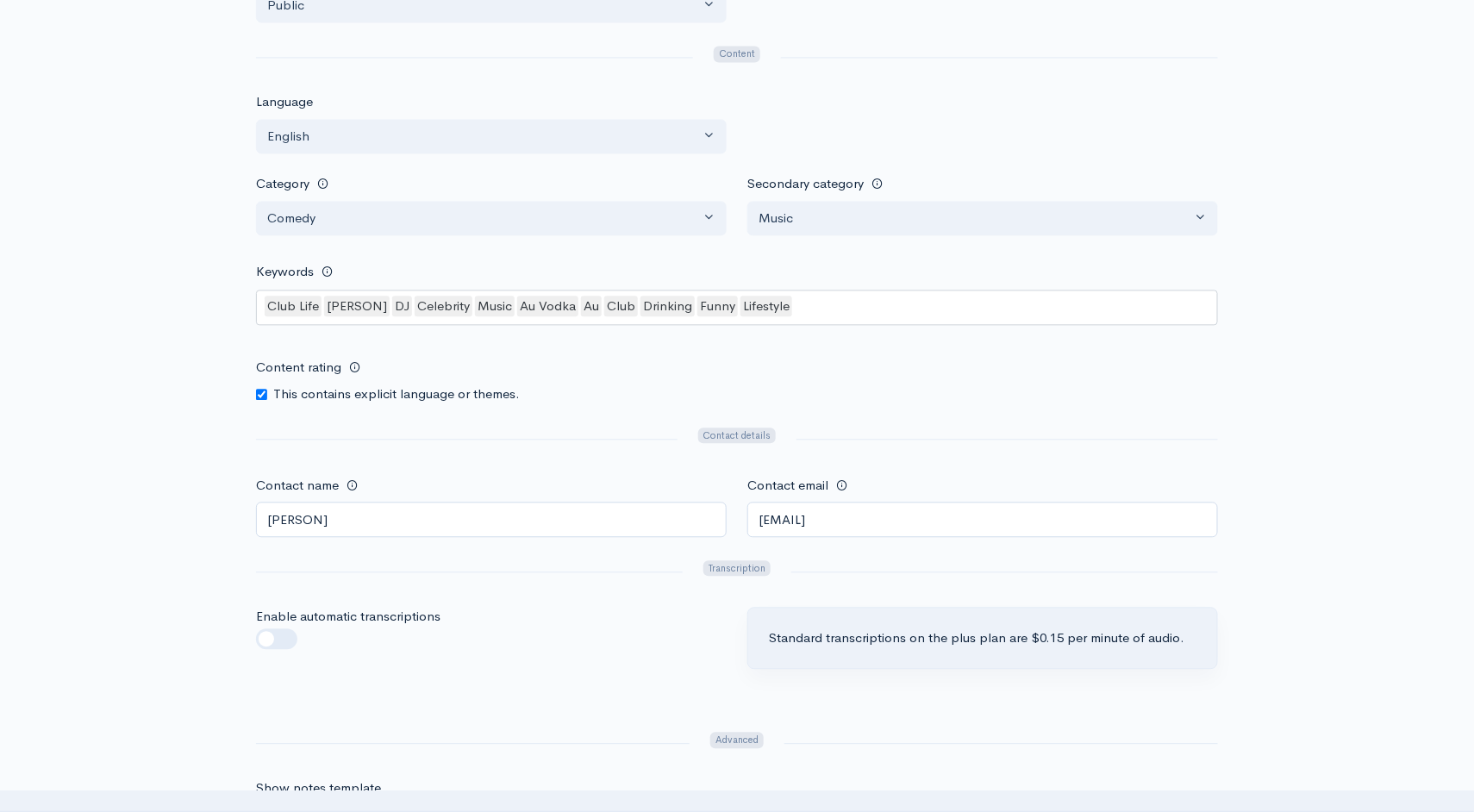 scroll, scrollTop: 1340, scrollLeft: 0, axis: vertical 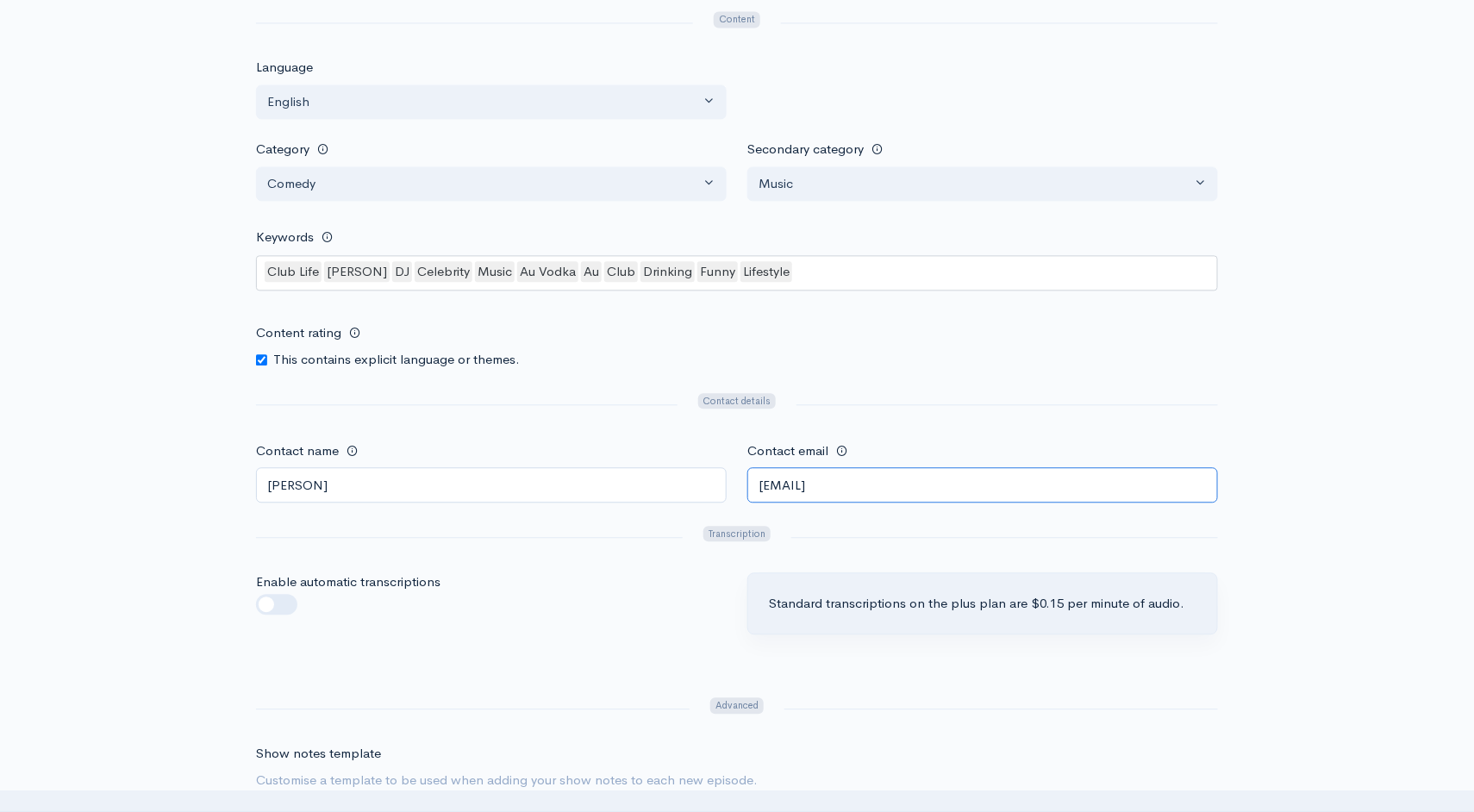 click on "[EMAIL]" at bounding box center [983, 484] 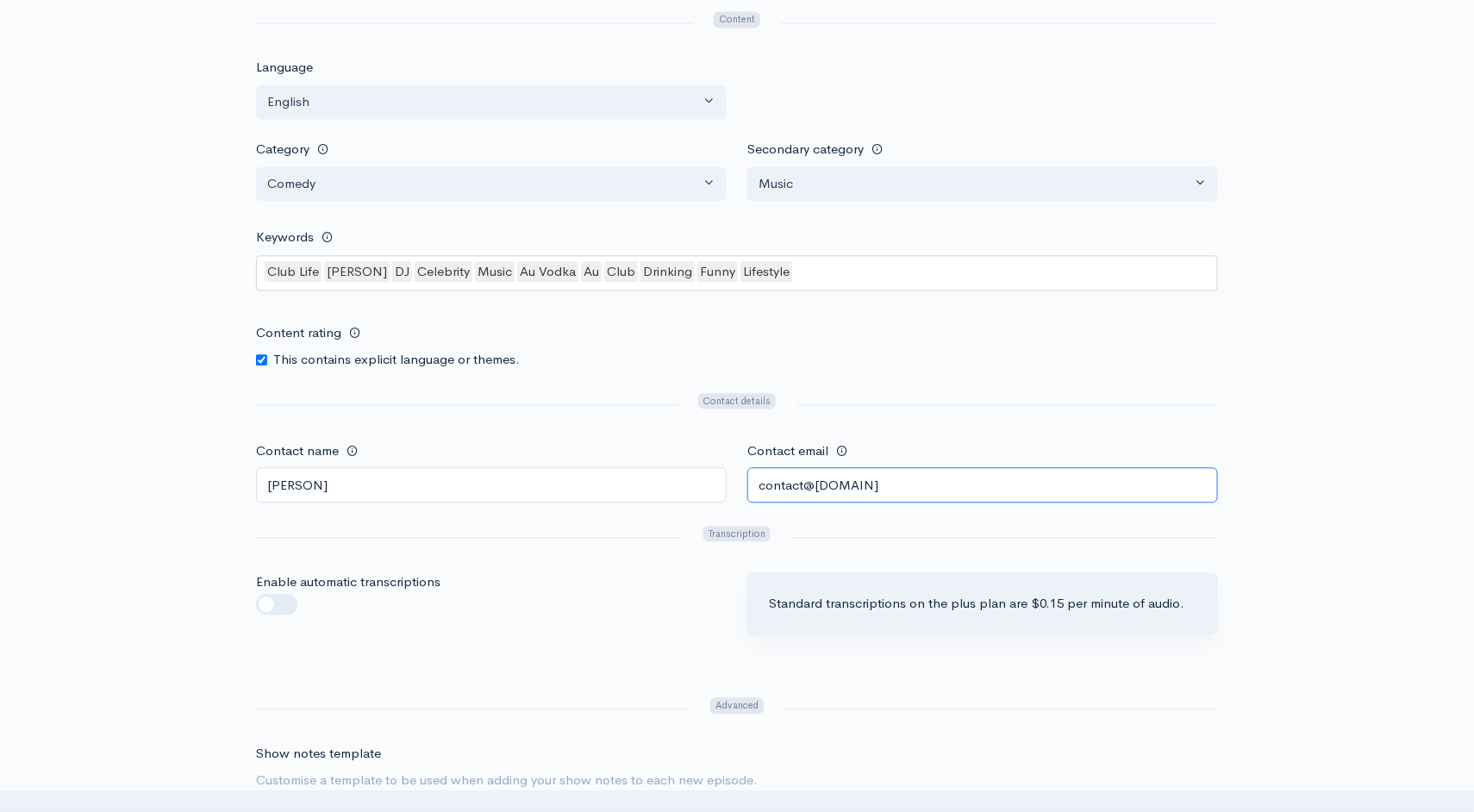 type on "contact@[DOMAIN]" 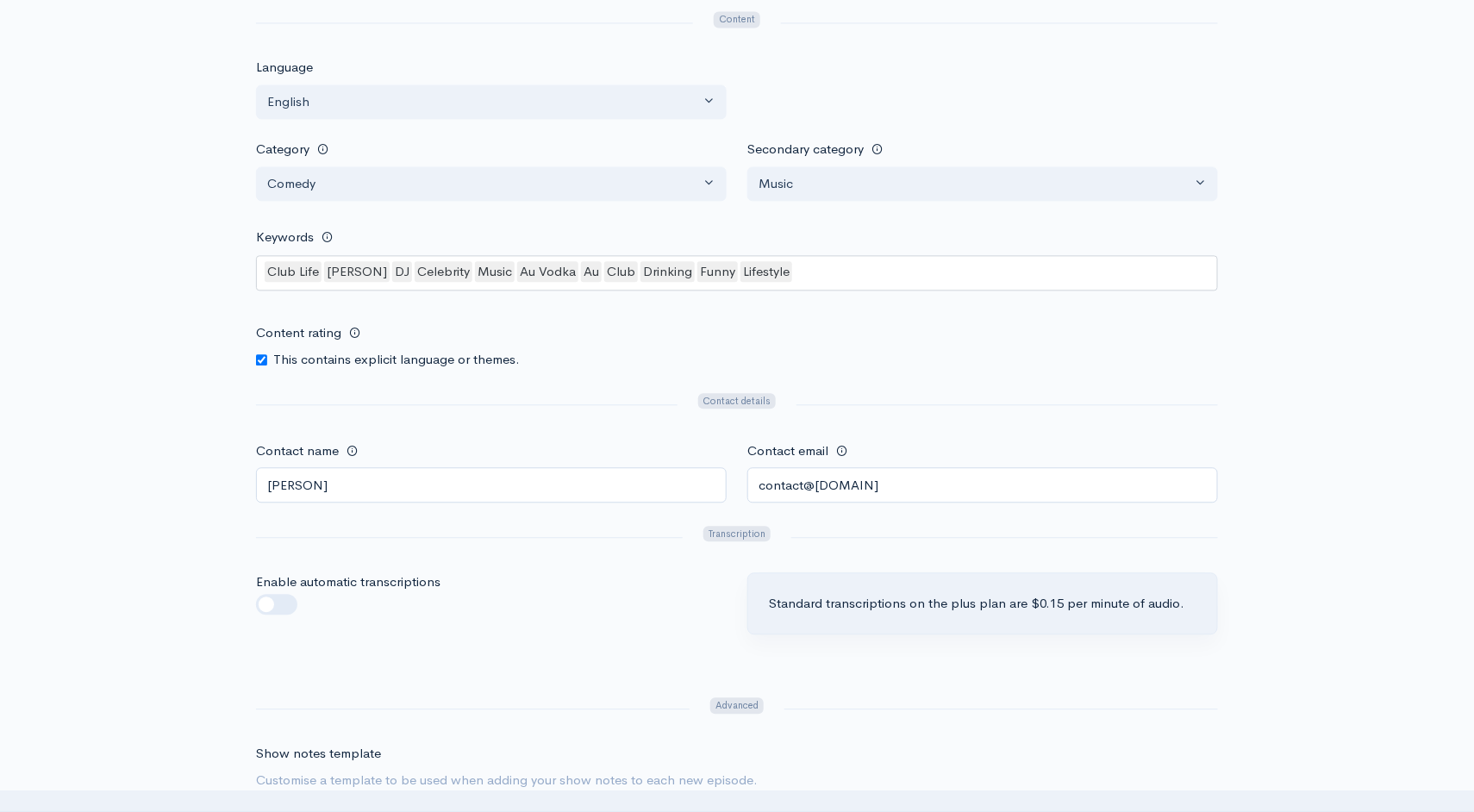 click on "Publish this podcast and allow people to listen to it.
Title
The name of your podcast (a collection of episodes). Each episode will have its own title as well.
Club Sloth   Subtitle     Award Winning DJ [PERSON] sits down with your favourite celebs to chat about club culture, play some games and more.   Artwork
If you don't have your artwork ready right now, you can upload it later.
Choose file   0             Description
Here you can provide a detailed description about your podcast. You may wish to include: topics that will be
discussed, your episode schedule, who hosts the show, any guests that will appear and what kind of people may
enjoy your show
Author     [PERSON]   Copyright     © [YEAR]   Show type       Episodic     Your show has stand-alone episodes or you want your episodes recommended last-to-first.     Episodic with numbered episodes         Serial         Audience     Audience     Public Private Mixed Public" at bounding box center (737, 172) 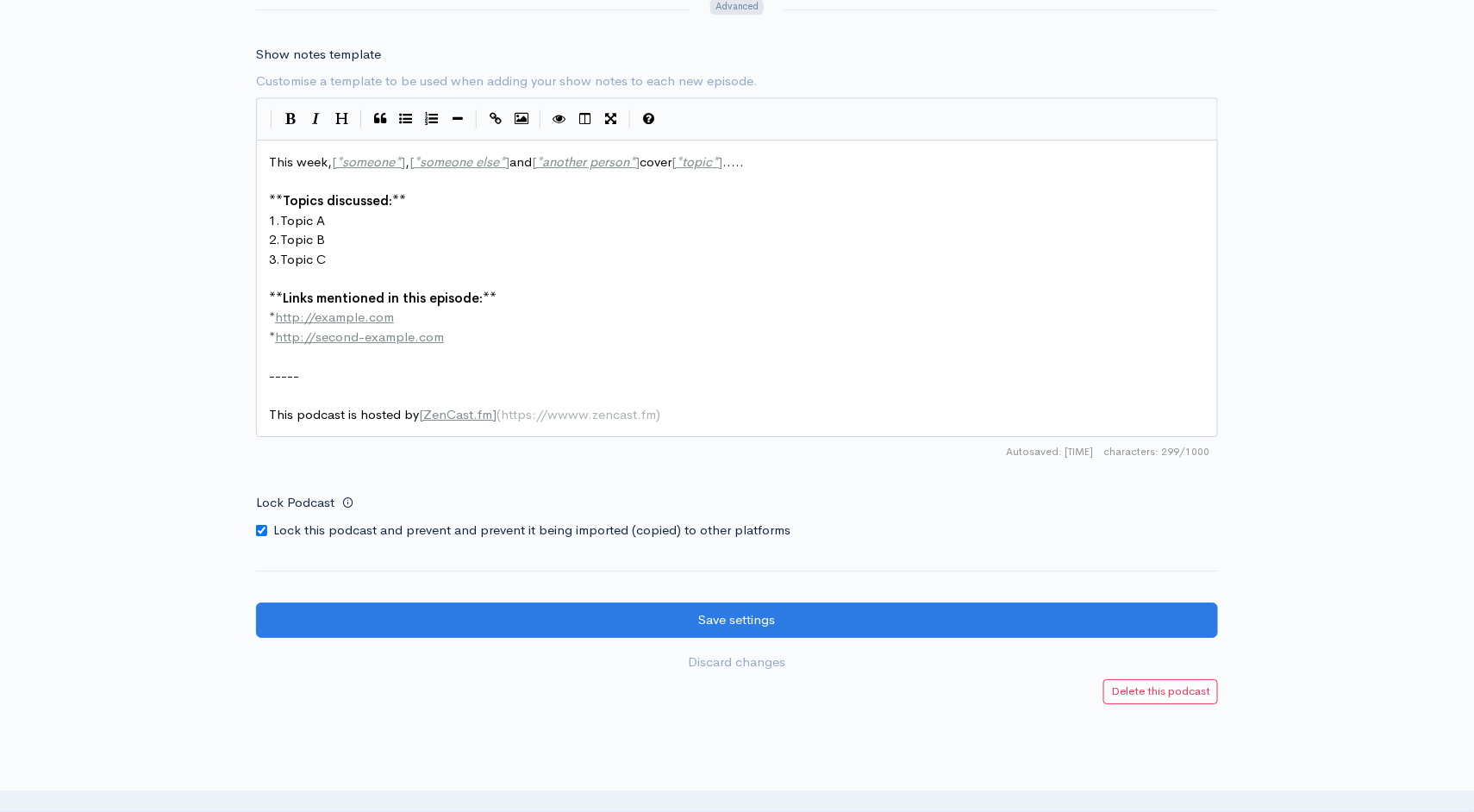 scroll, scrollTop: 2054, scrollLeft: 0, axis: vertical 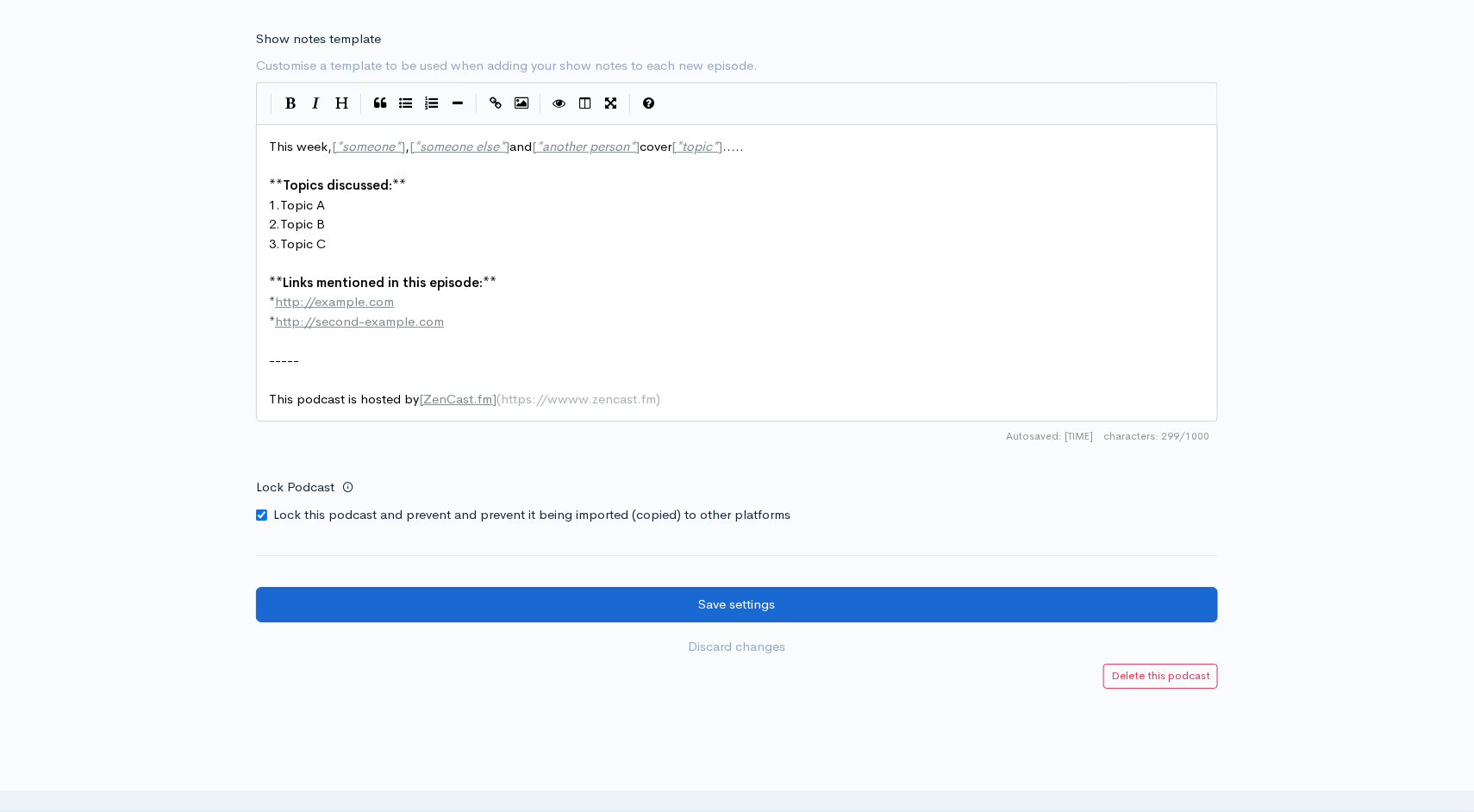 click on "Save settings" at bounding box center [737, 604] 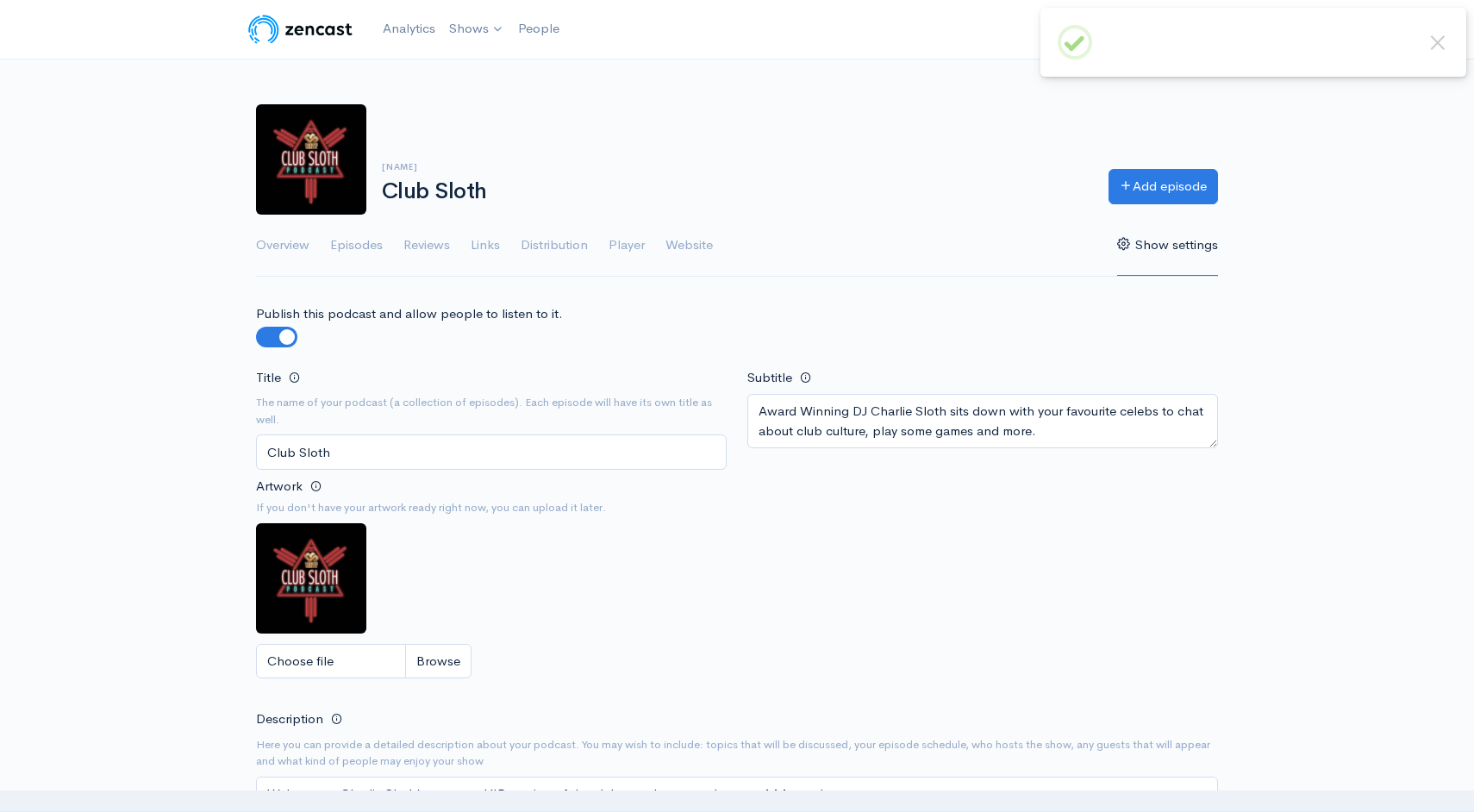 scroll, scrollTop: 1302, scrollLeft: 0, axis: vertical 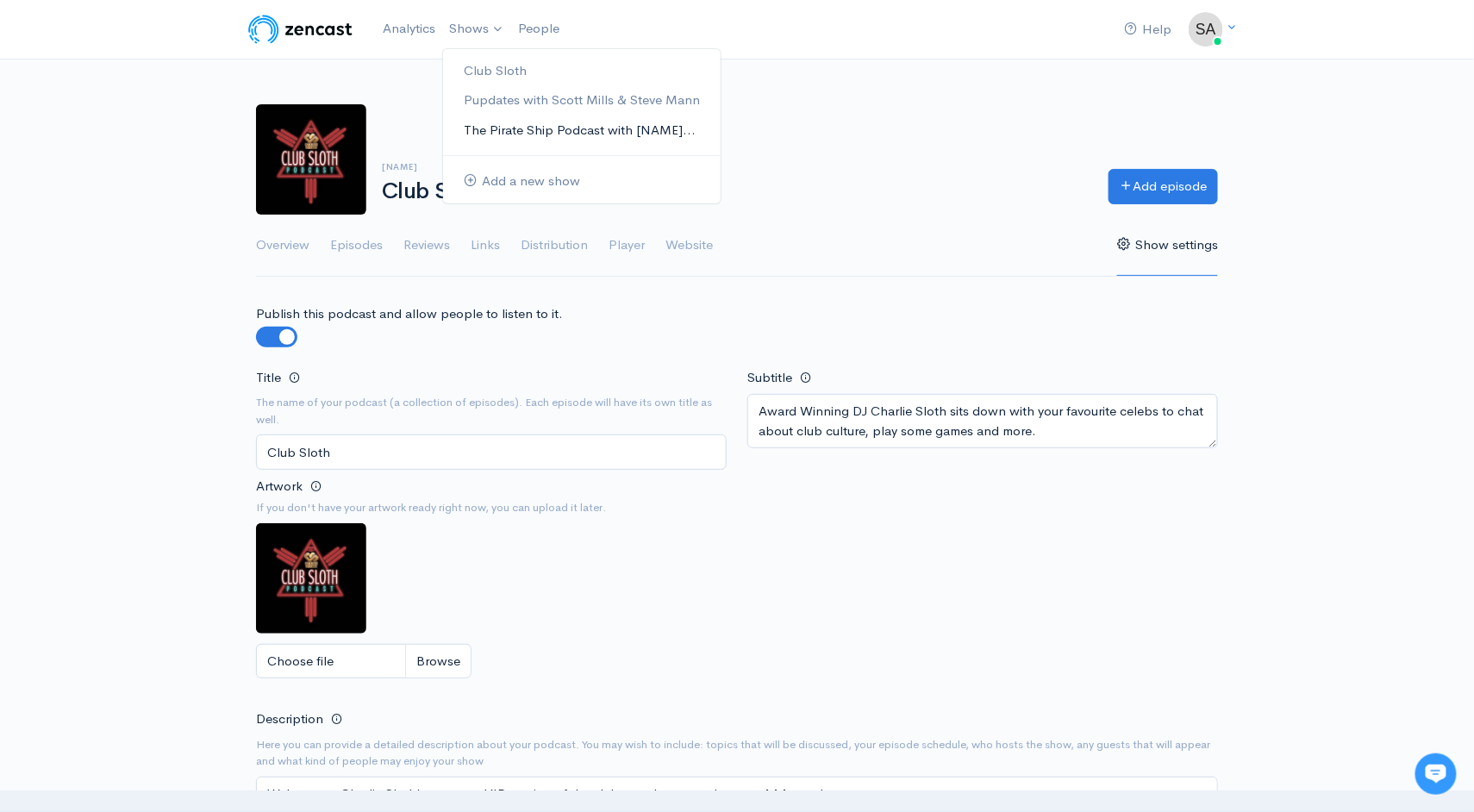 click on "The Pirate Ship Podcast with [PERSON]..." at bounding box center (582, 130) 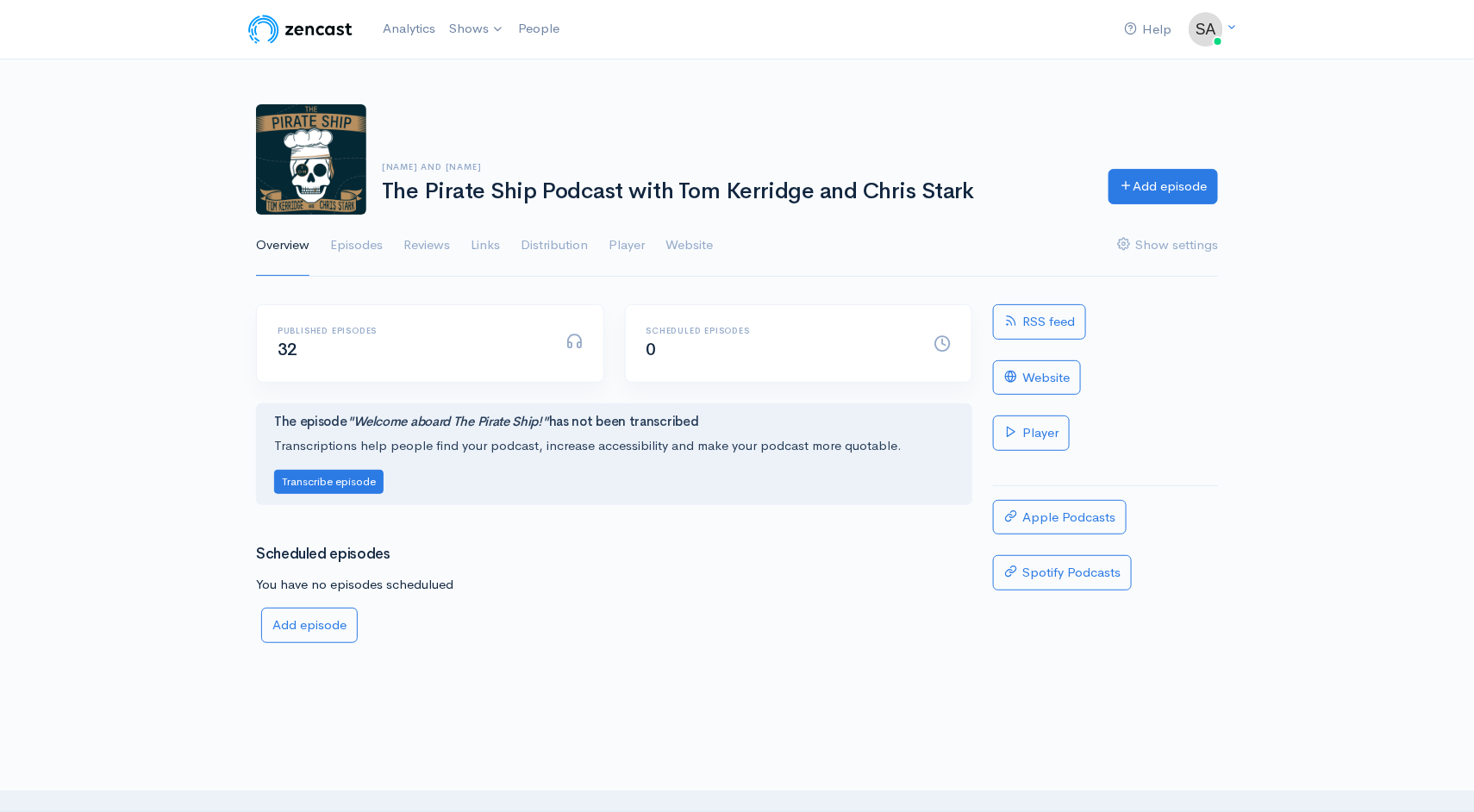 scroll, scrollTop: 0, scrollLeft: 0, axis: both 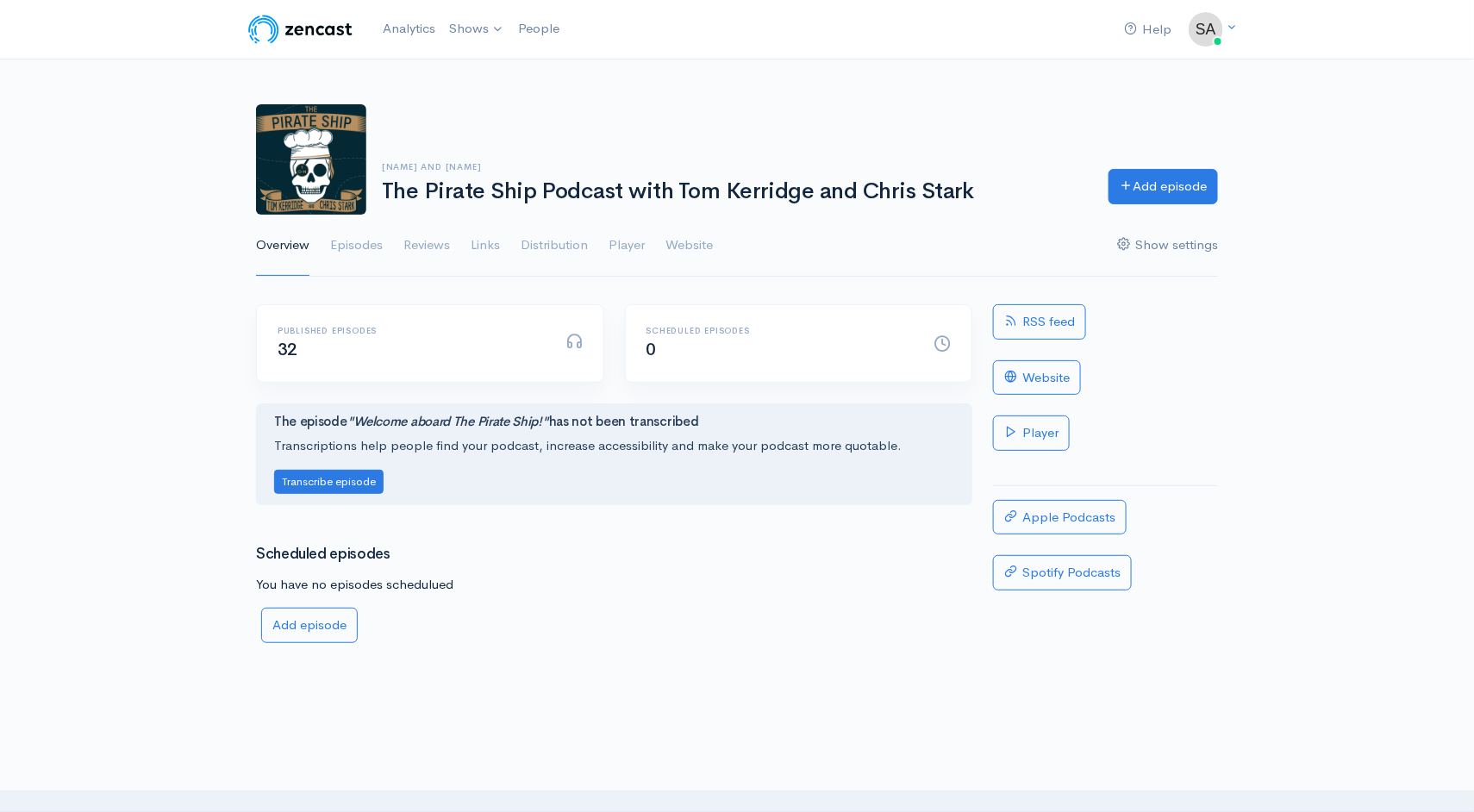 click on "Show settings" at bounding box center (1167, 246) 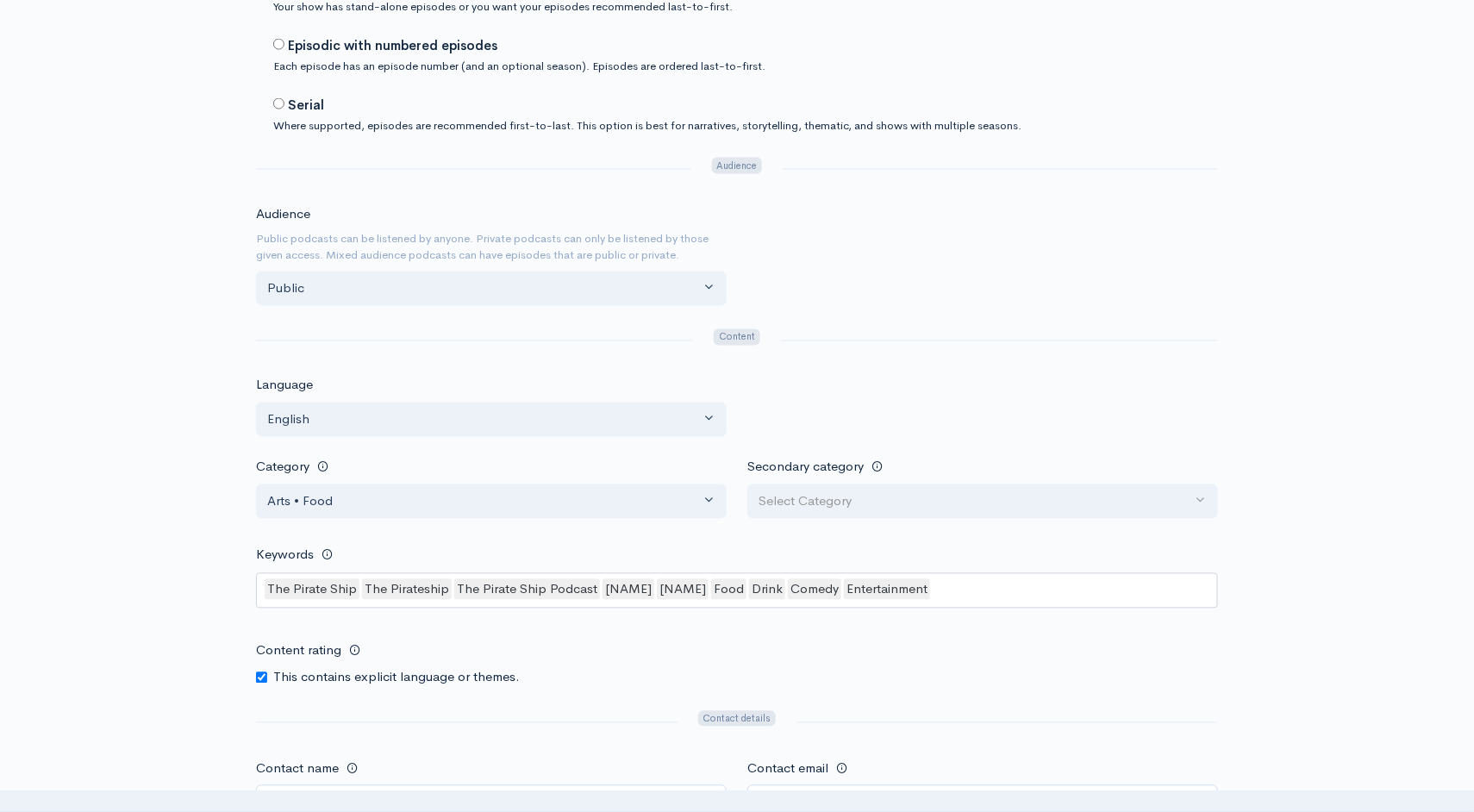 scroll, scrollTop: 1639, scrollLeft: 0, axis: vertical 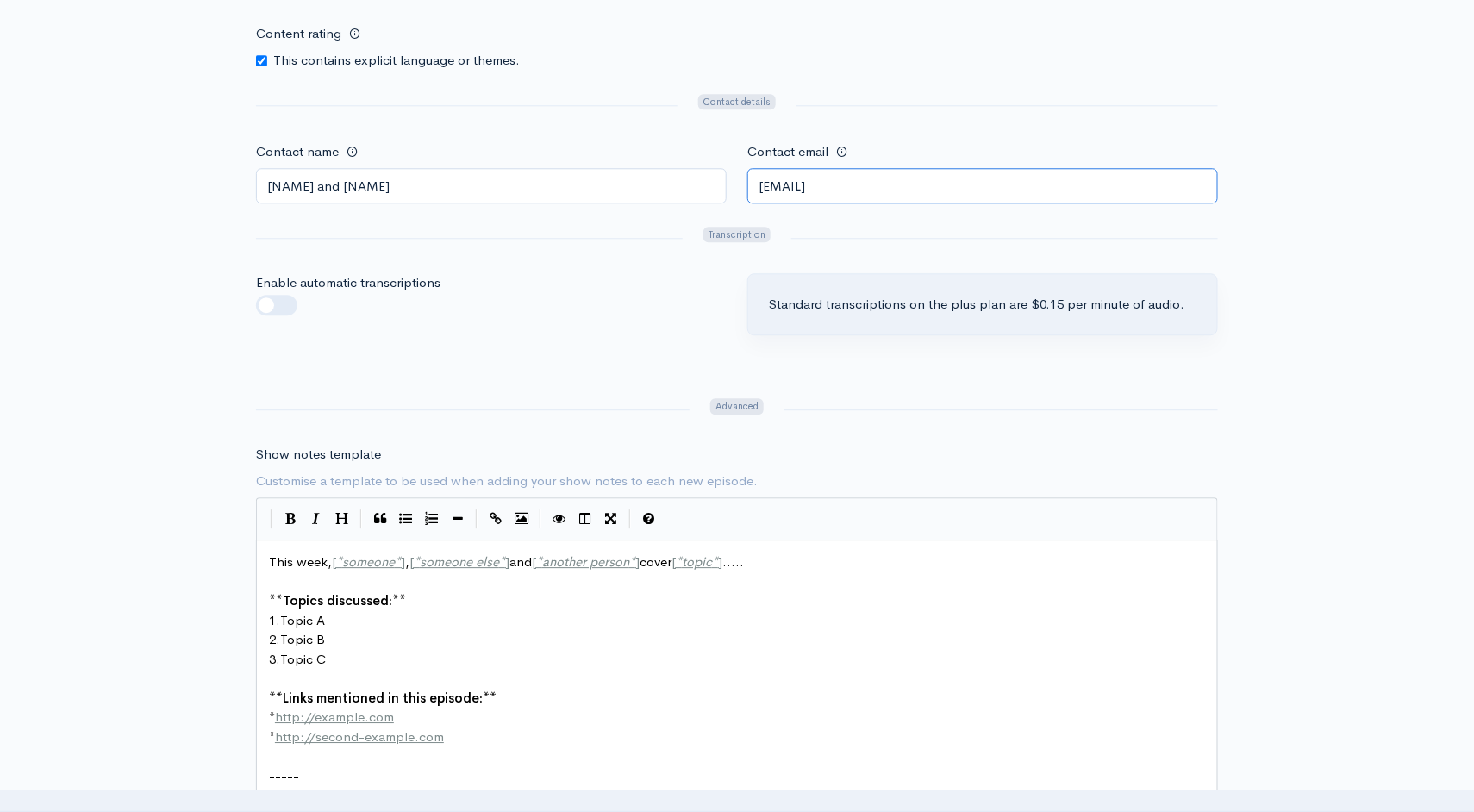 click on "jonathanosullivan@gmail.com" at bounding box center [983, 185] 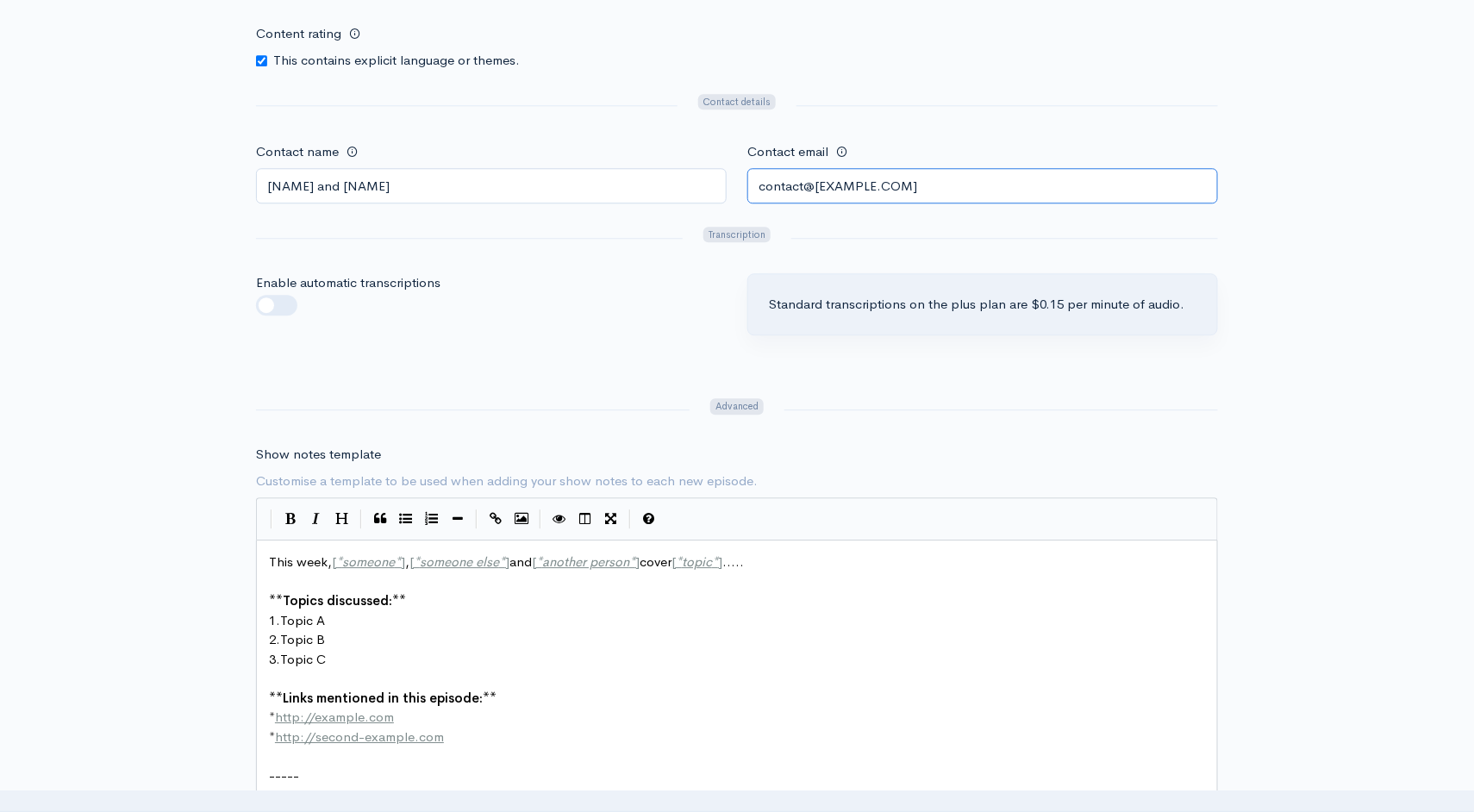 type on "contact@[DOMAIN]" 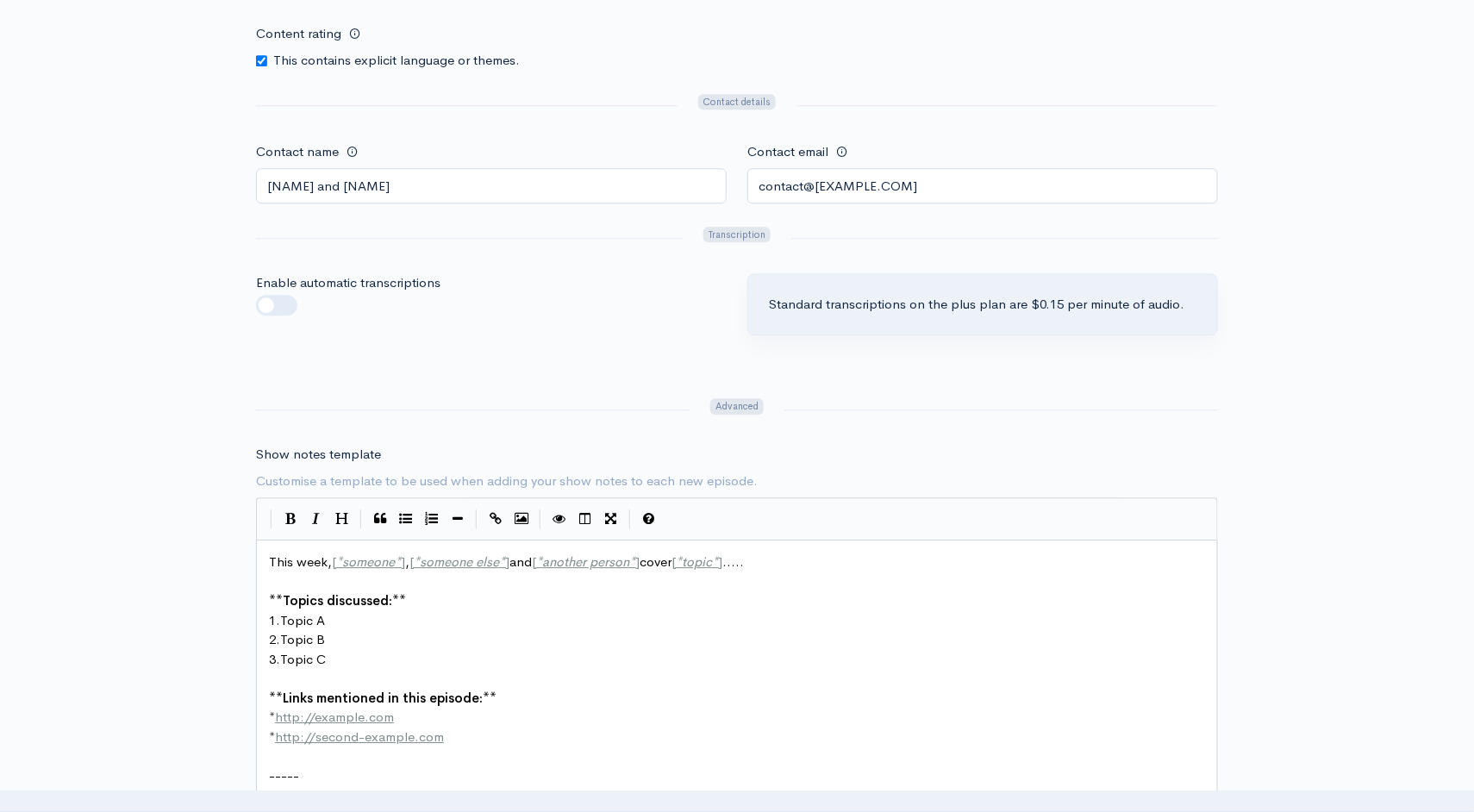 click on "Standard transcriptions on the plus plan are $0.15 per minute of audio." at bounding box center [983, 304] 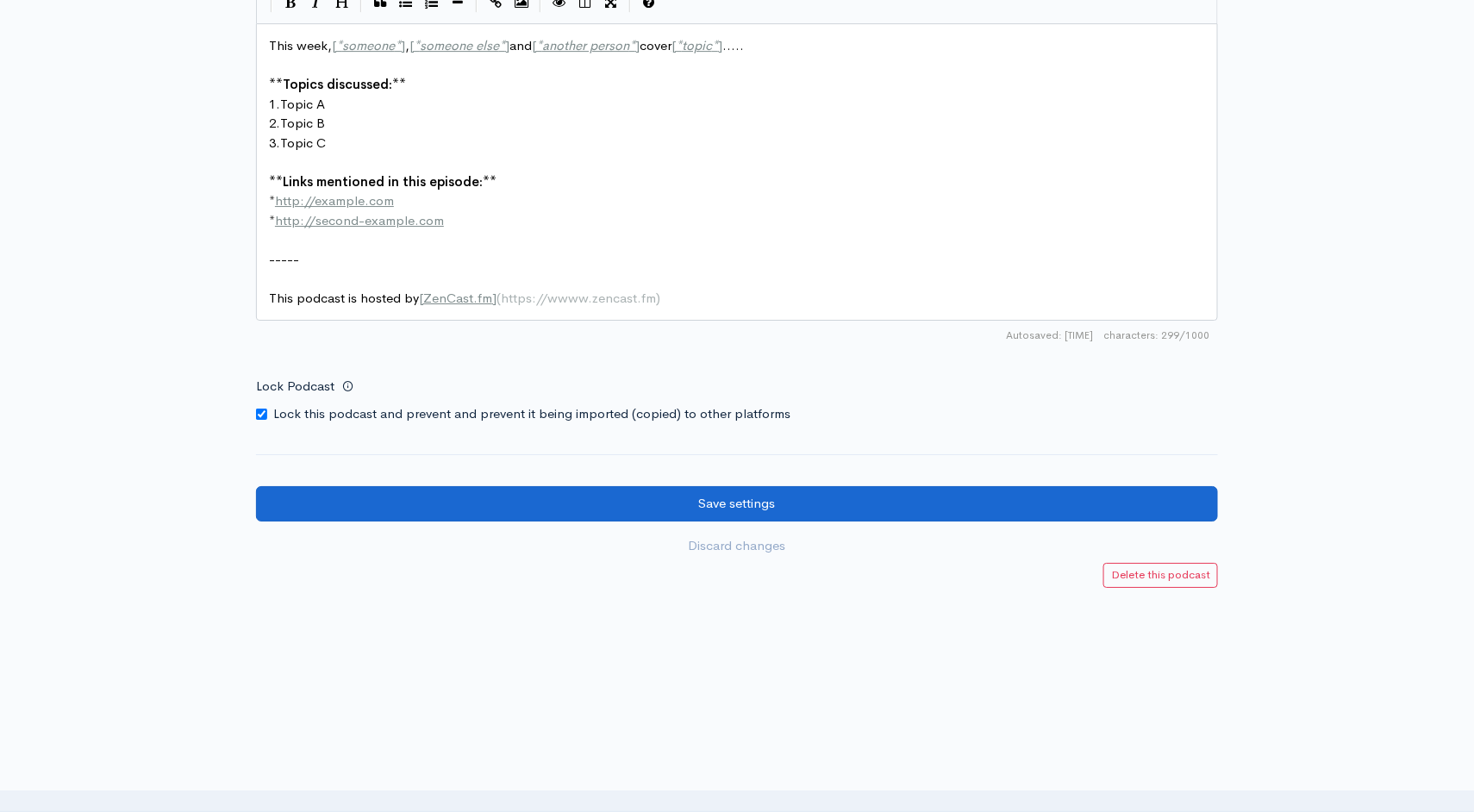 scroll, scrollTop: 2152, scrollLeft: 0, axis: vertical 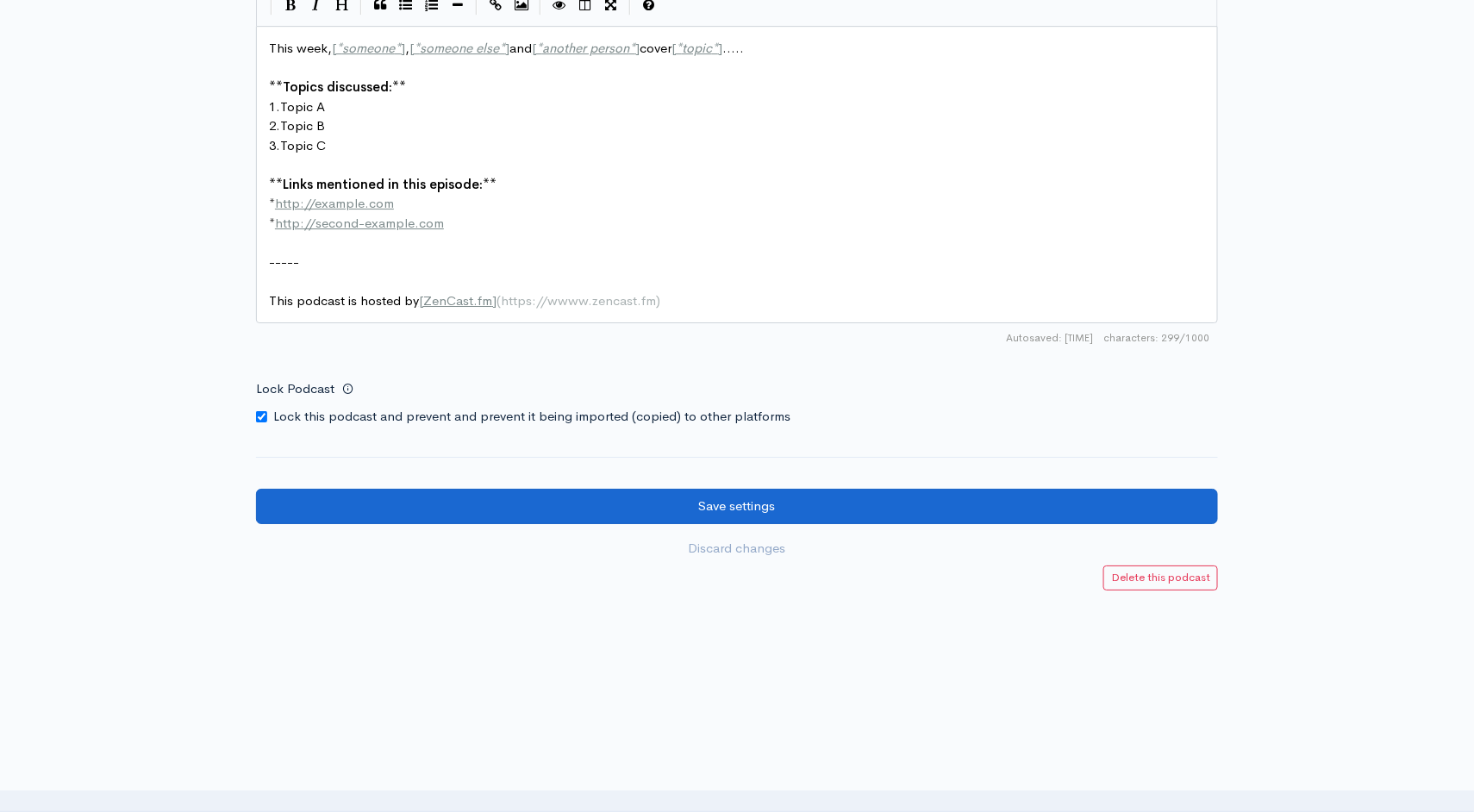 click on "Save settings" at bounding box center (737, 506) 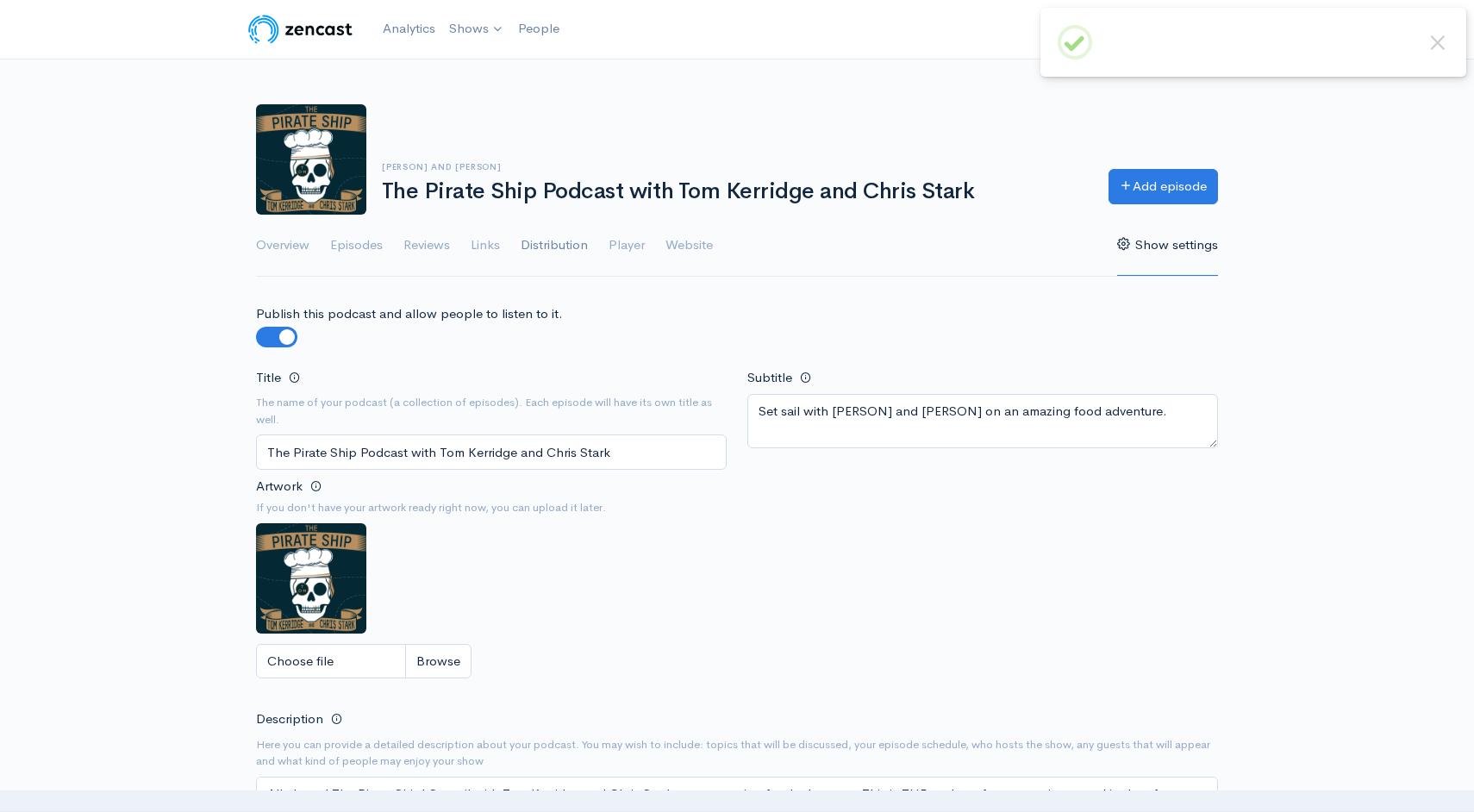 scroll, scrollTop: 0, scrollLeft: 0, axis: both 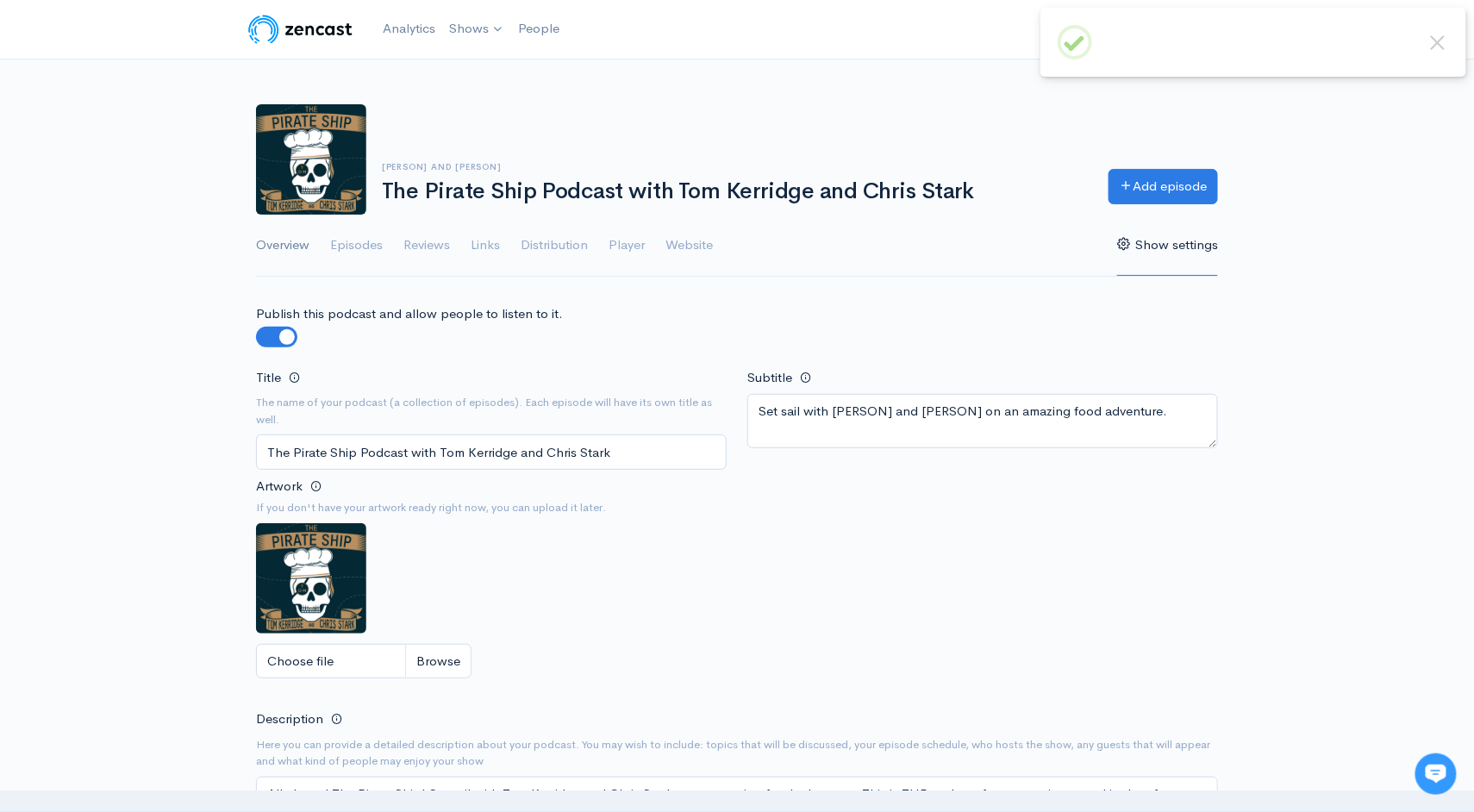 click on "Overview" at bounding box center (283, 246) 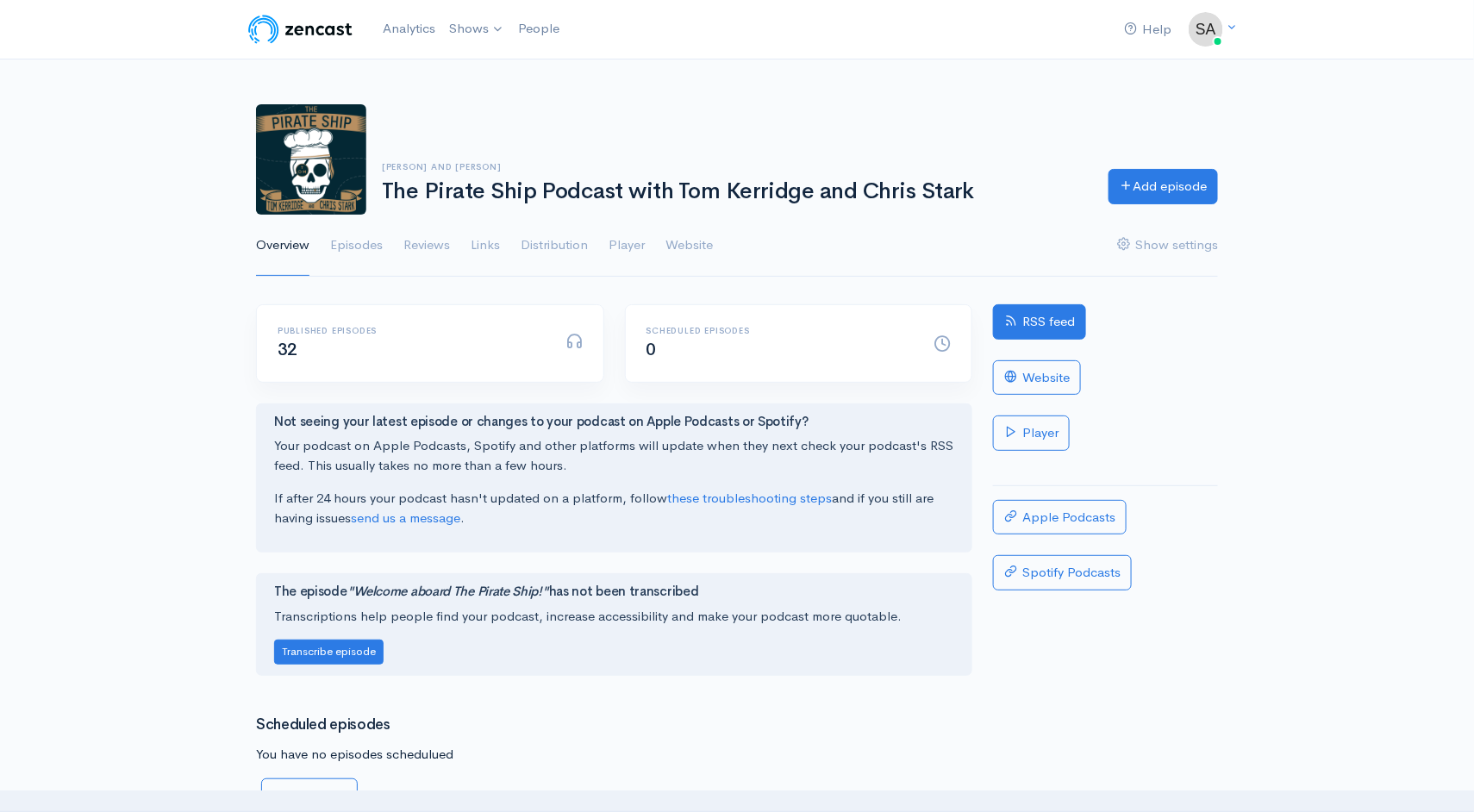 scroll, scrollTop: 0, scrollLeft: 0, axis: both 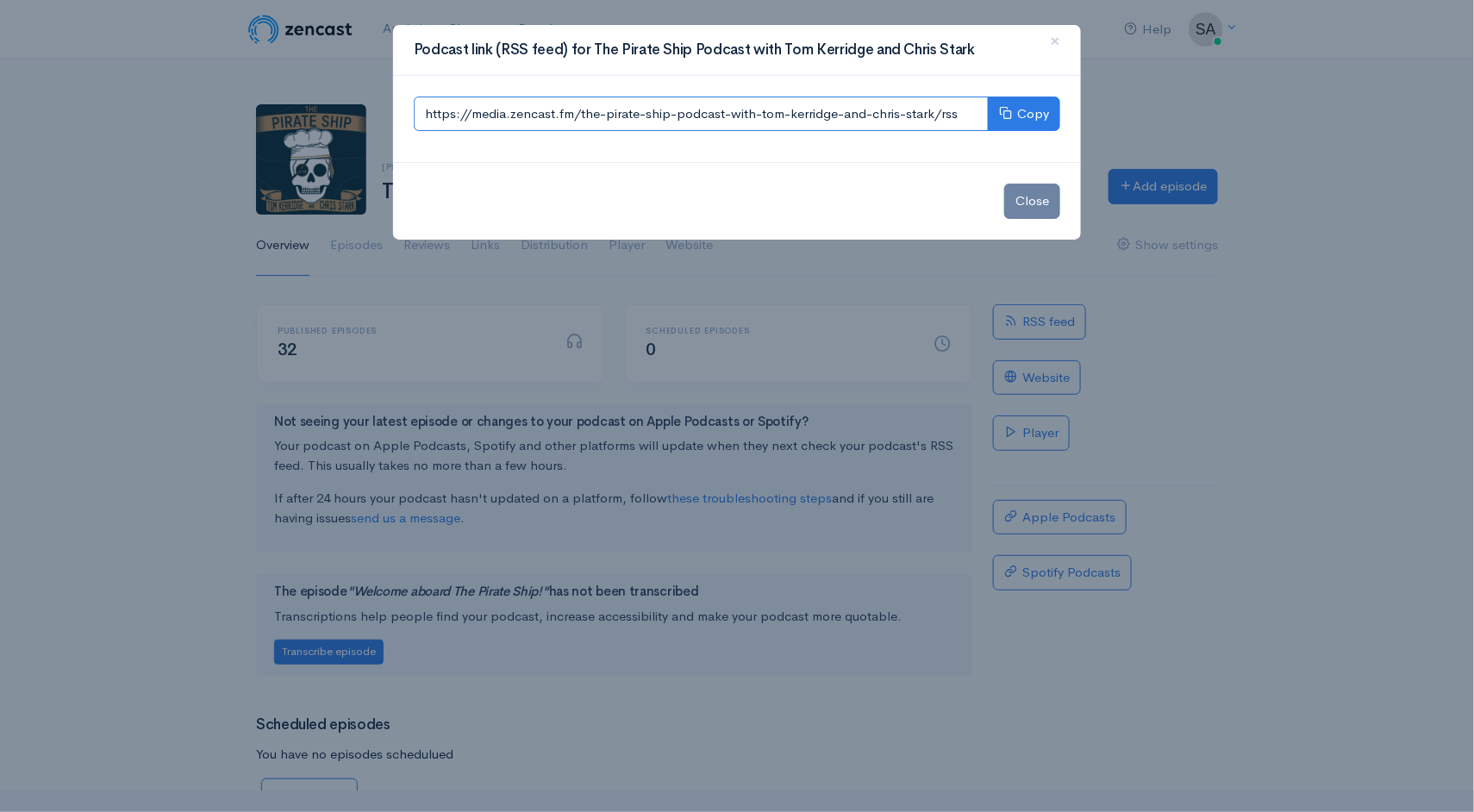 click on "https://media.zencast.fm/the-pirate-ship-podcast-with-tom-kerridge-and-chris-stark/rss" at bounding box center [701, 114] 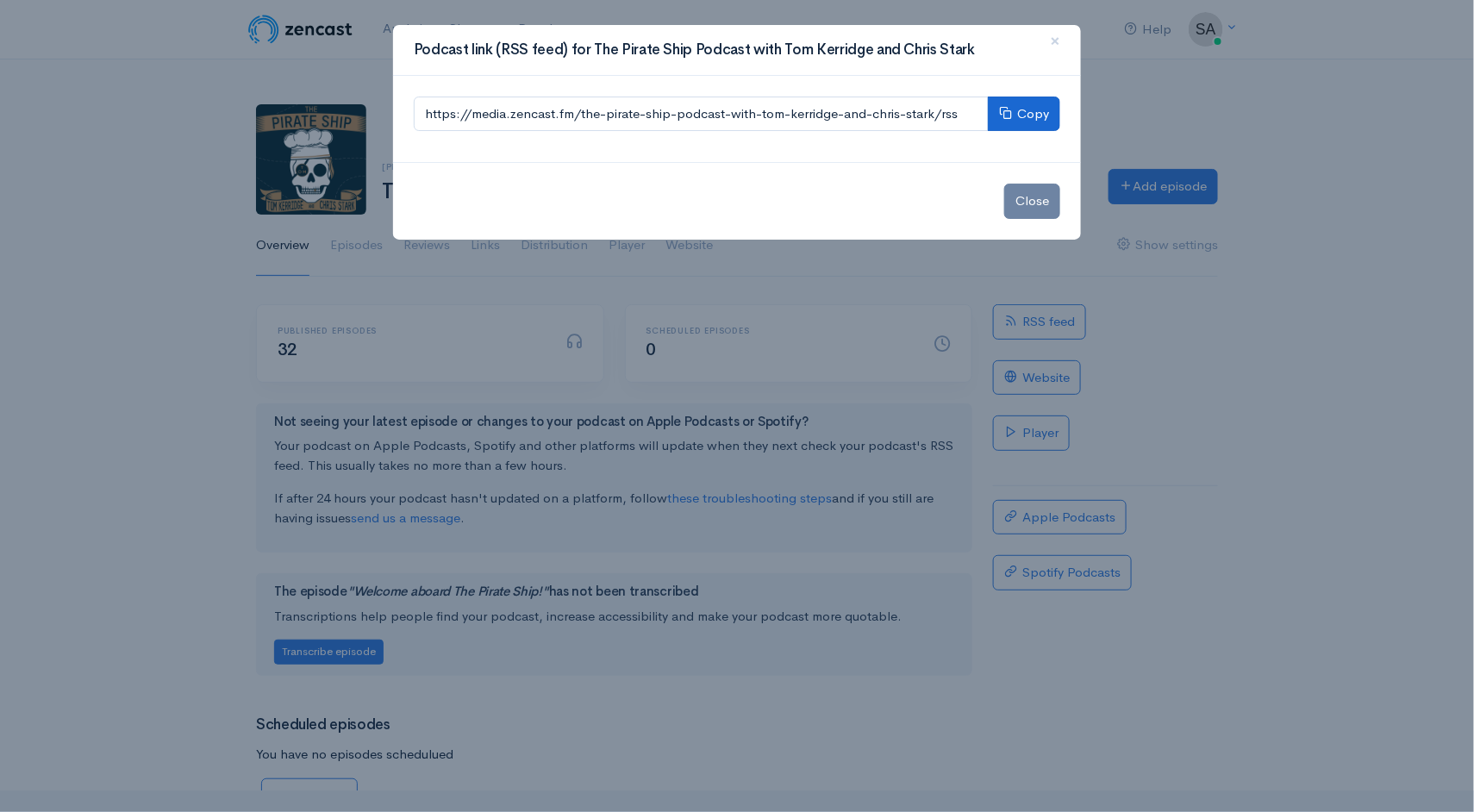 click on "Copy" at bounding box center [1024, 114] 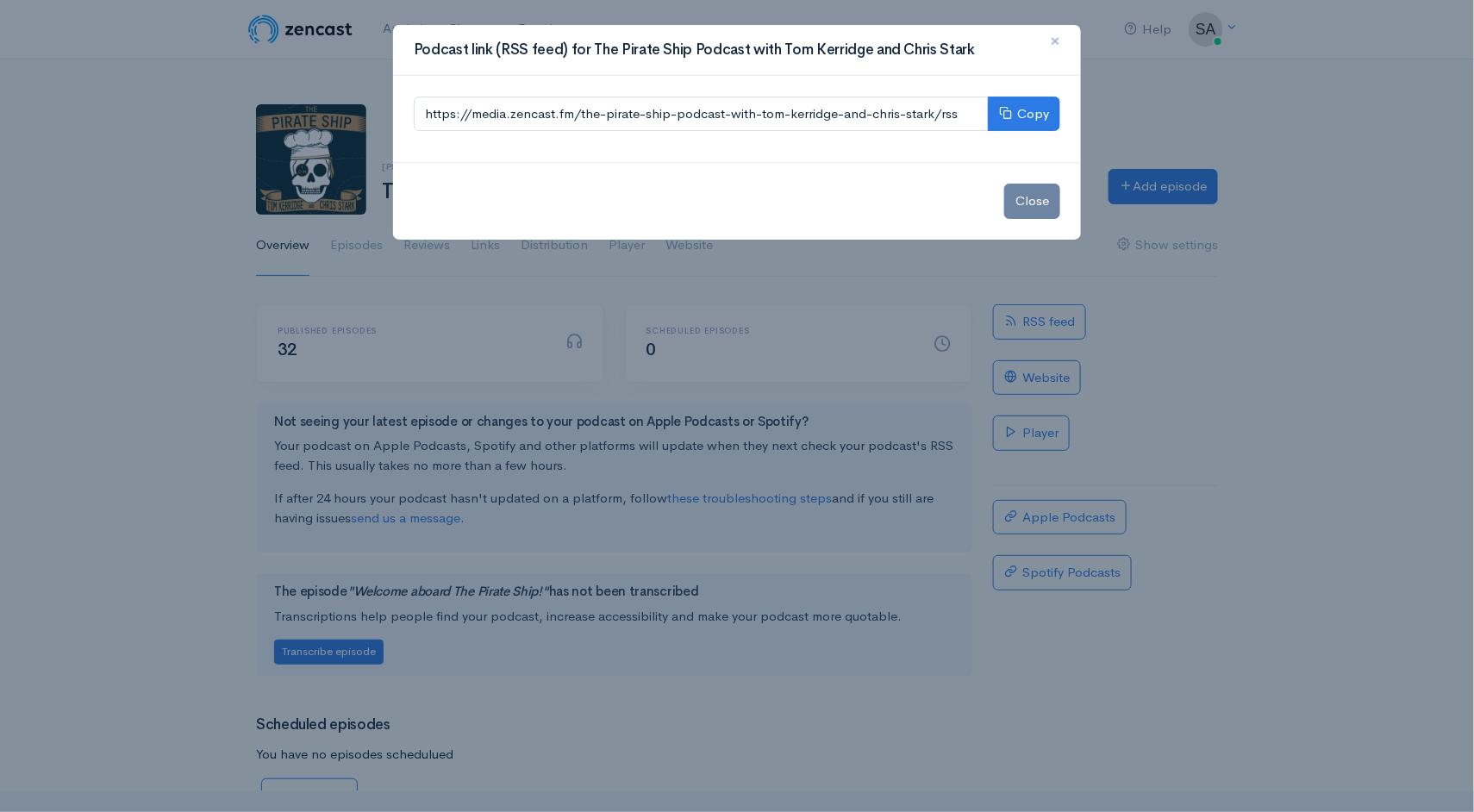 click on "×" at bounding box center (1055, 41) 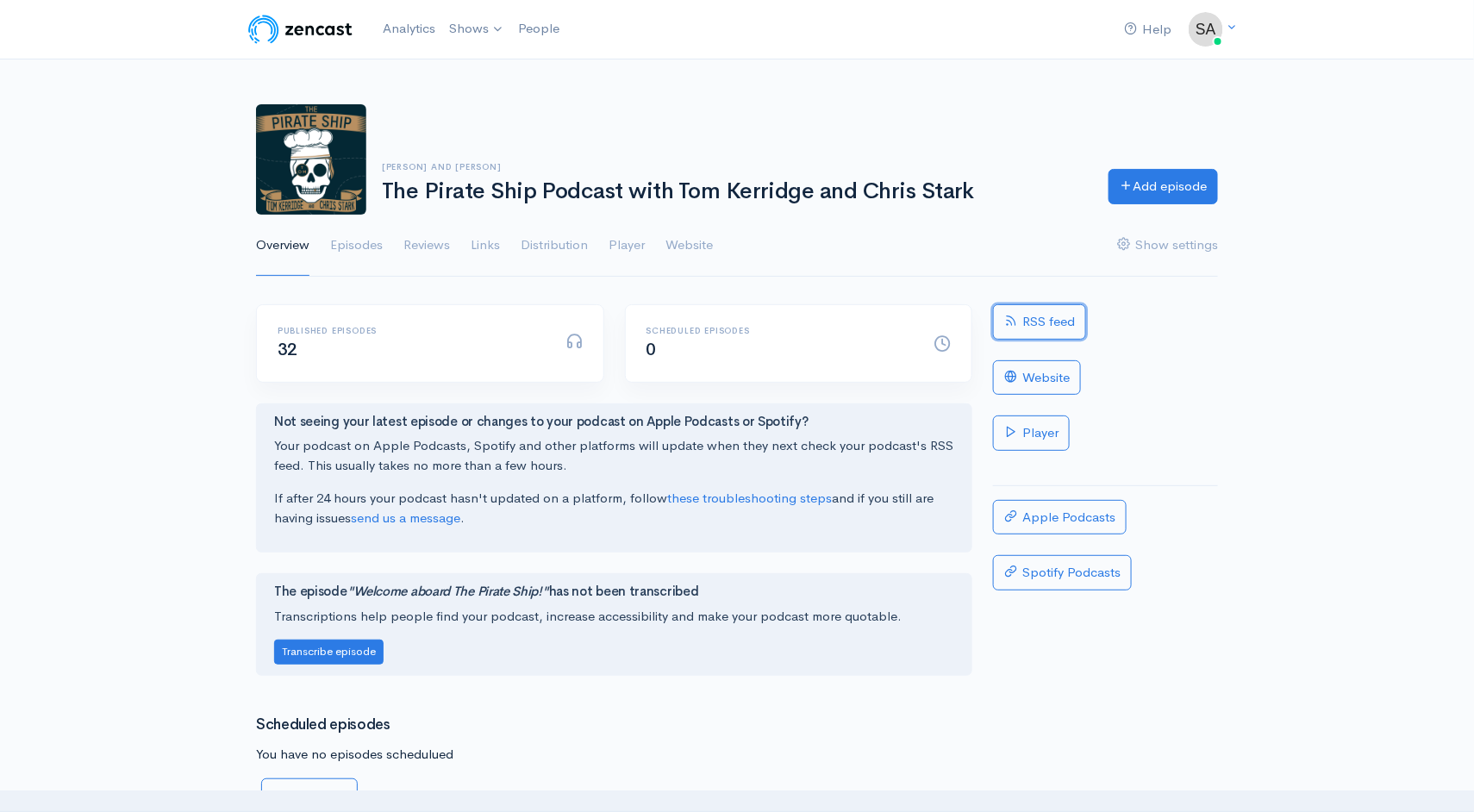 scroll, scrollTop: 0, scrollLeft: 0, axis: both 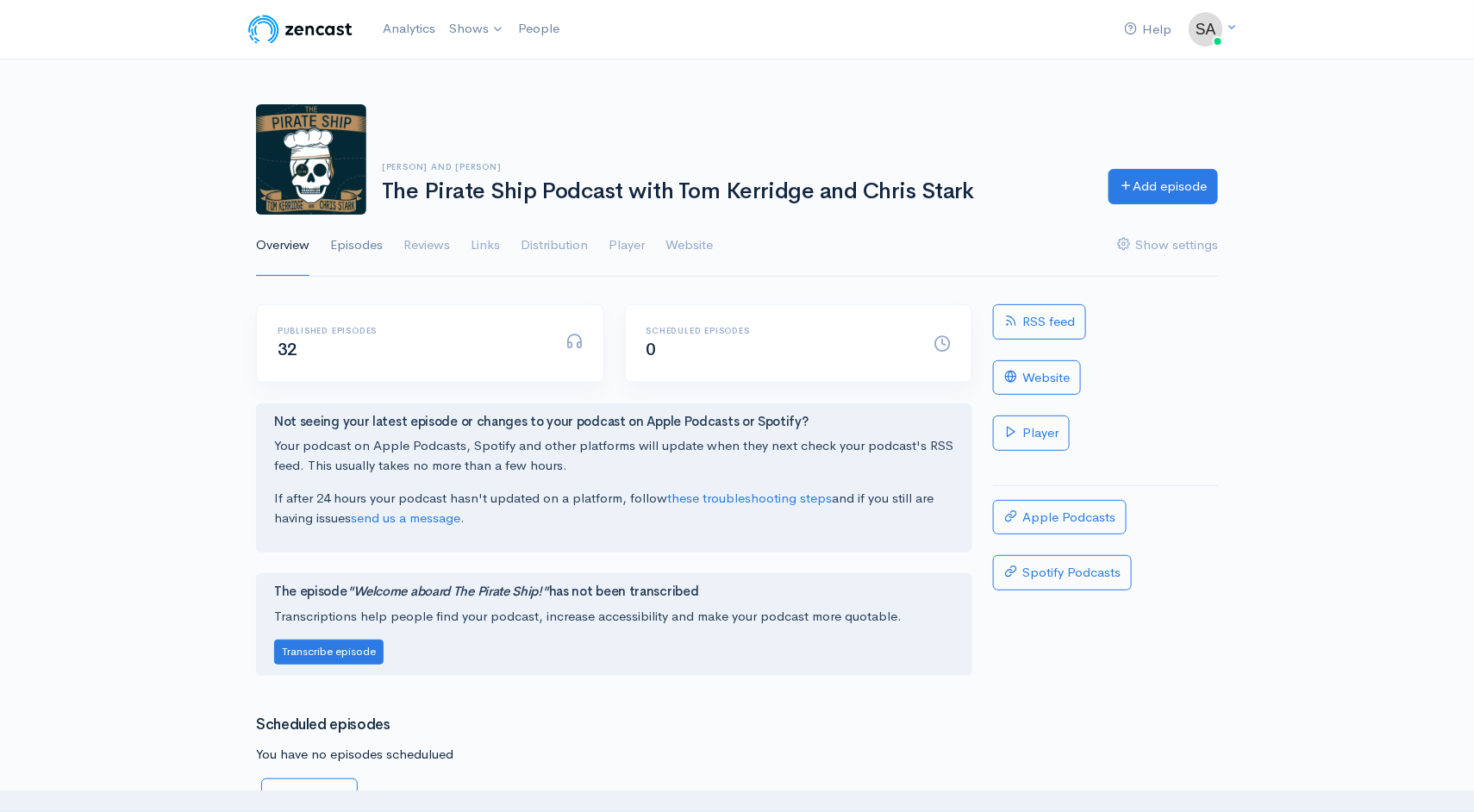 click on "Episodes" at bounding box center [356, 246] 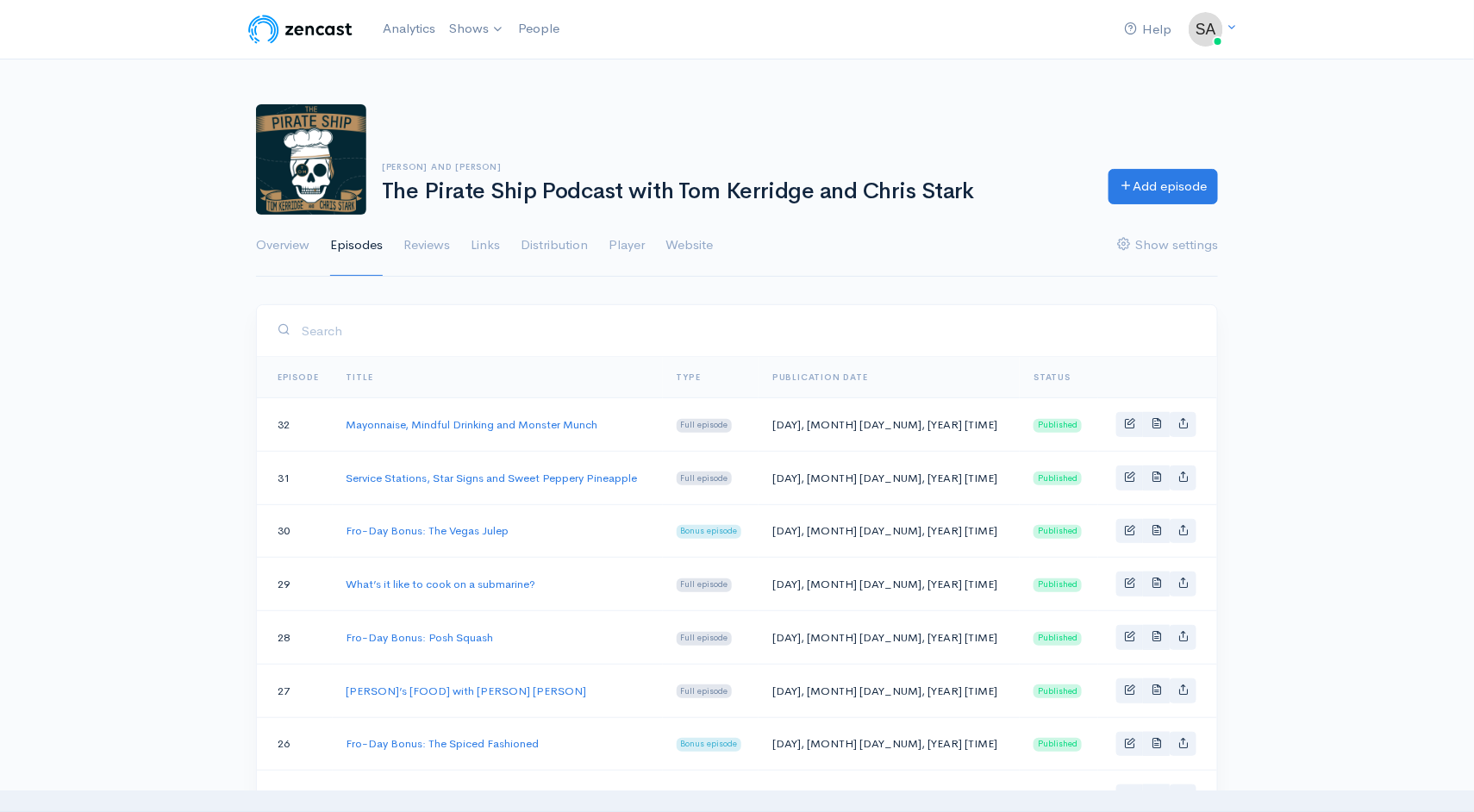 scroll, scrollTop: 0, scrollLeft: 0, axis: both 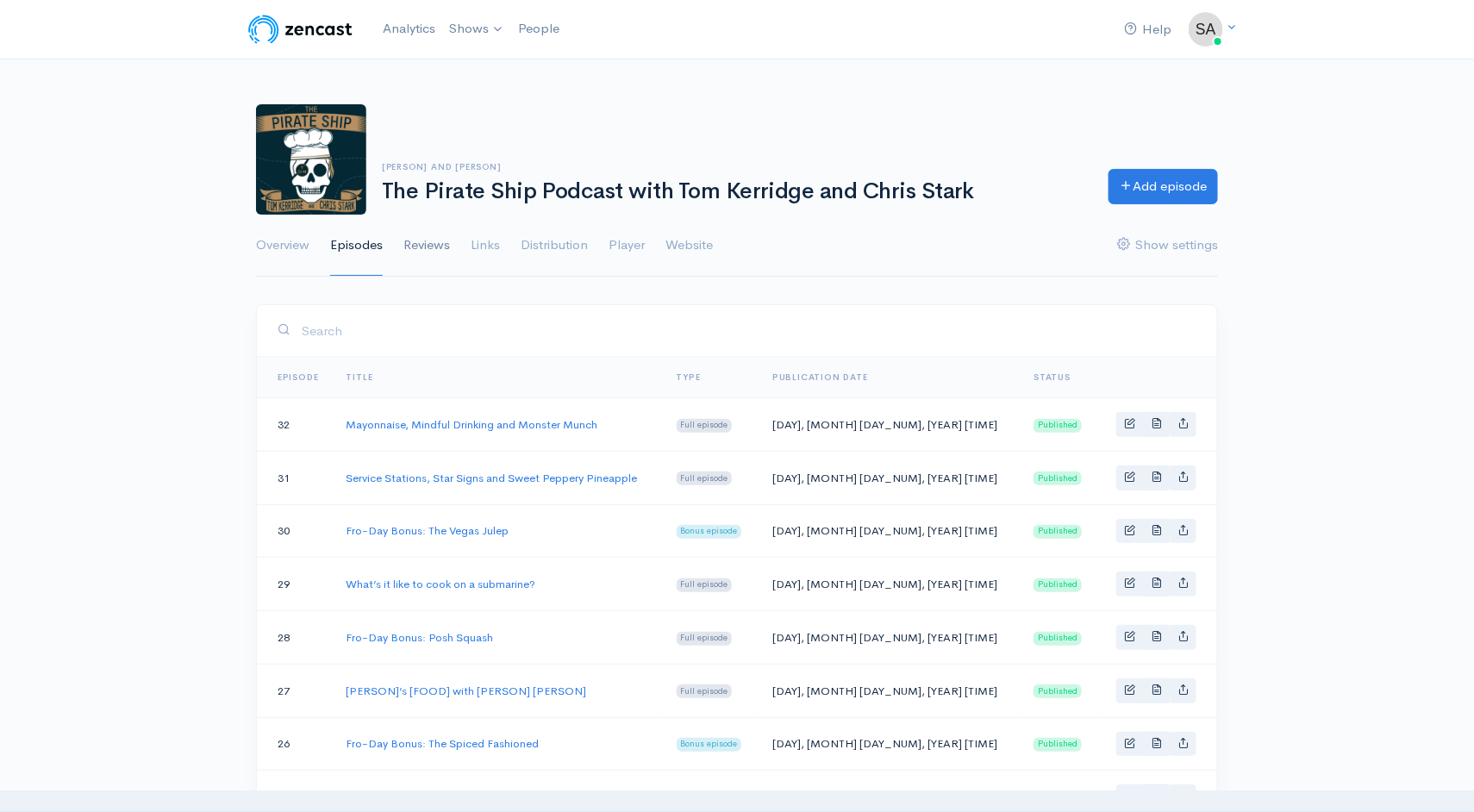 click on "Reviews" at bounding box center [427, 246] 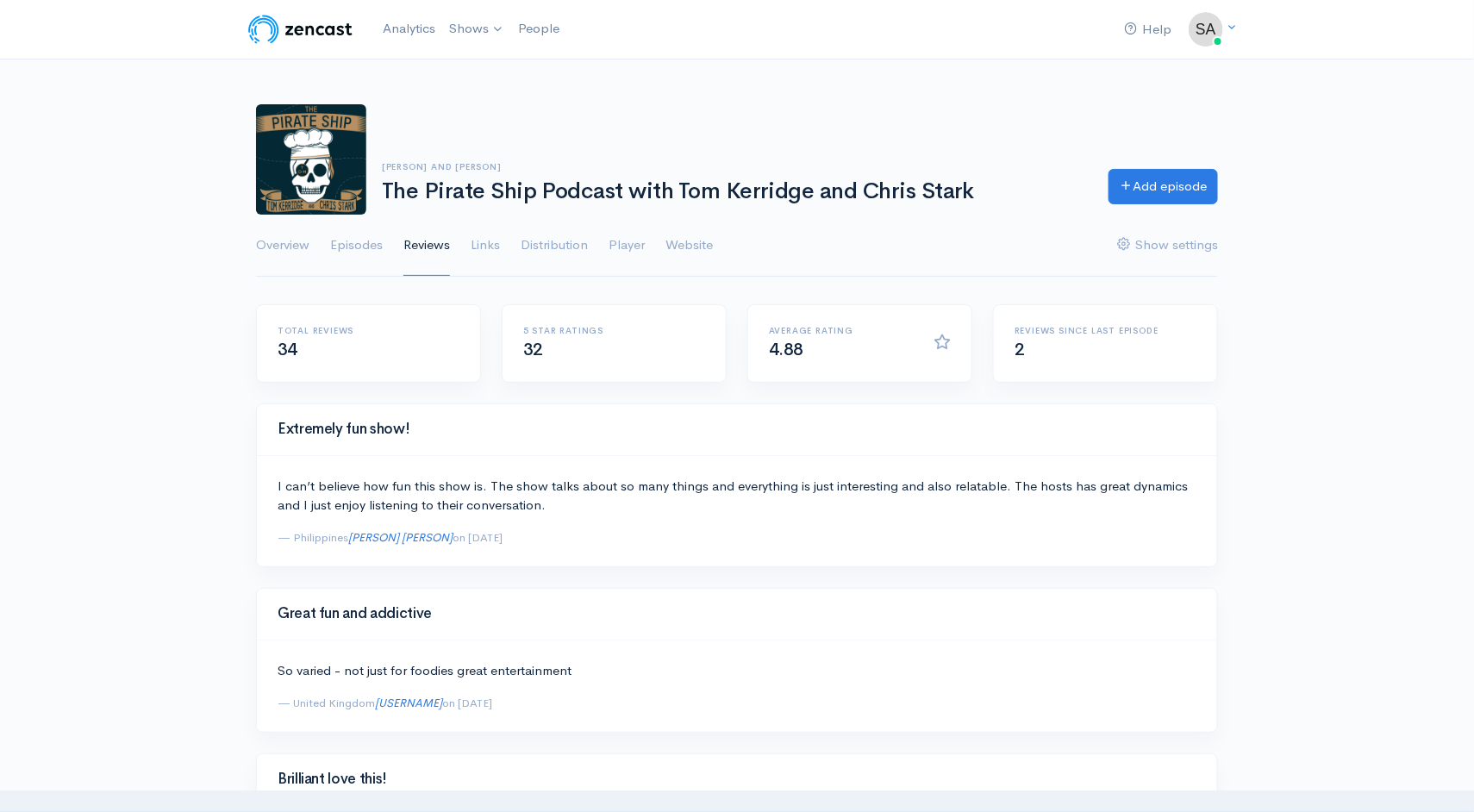 scroll, scrollTop: 0, scrollLeft: 0, axis: both 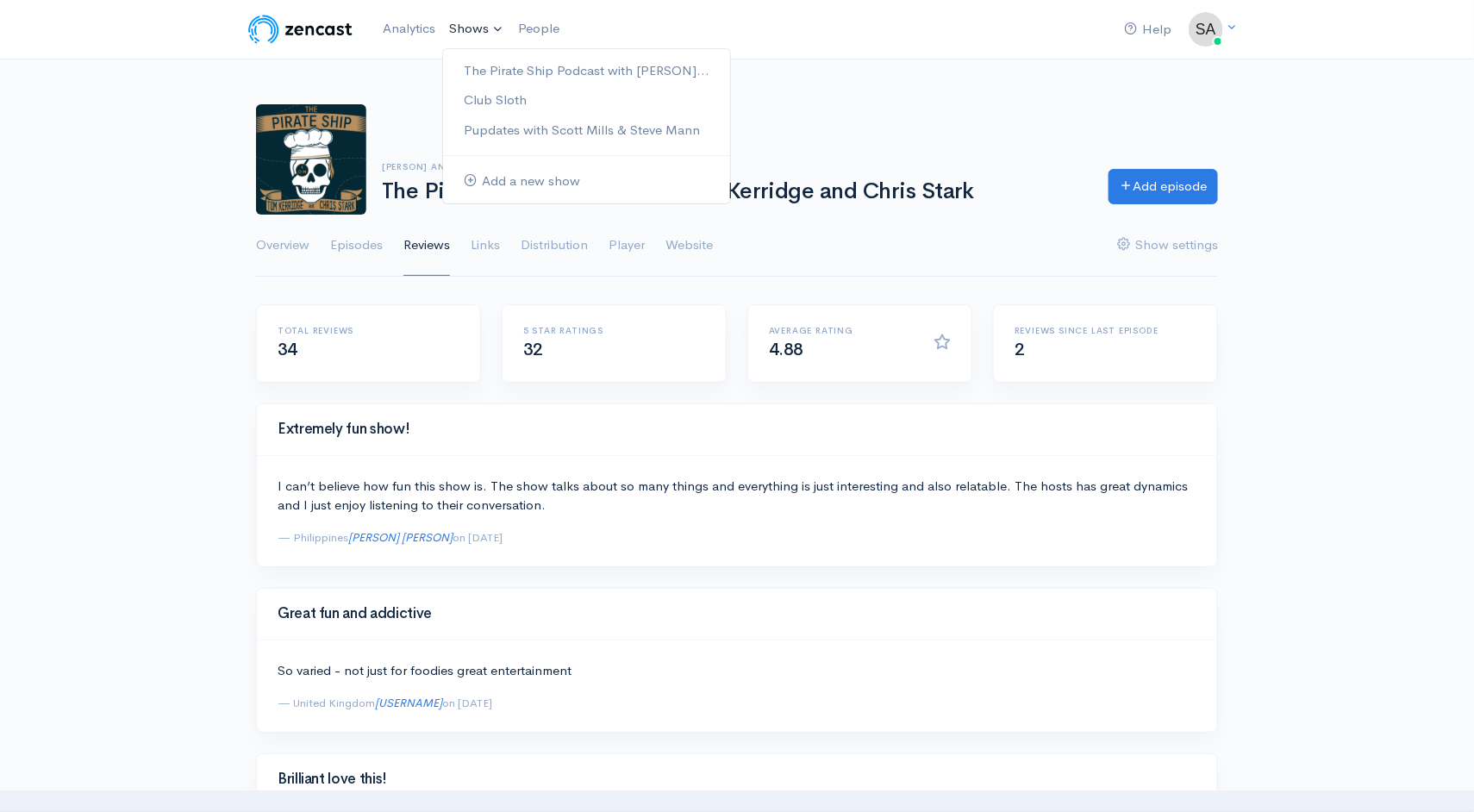click on "Shows" at bounding box center (477, 29) 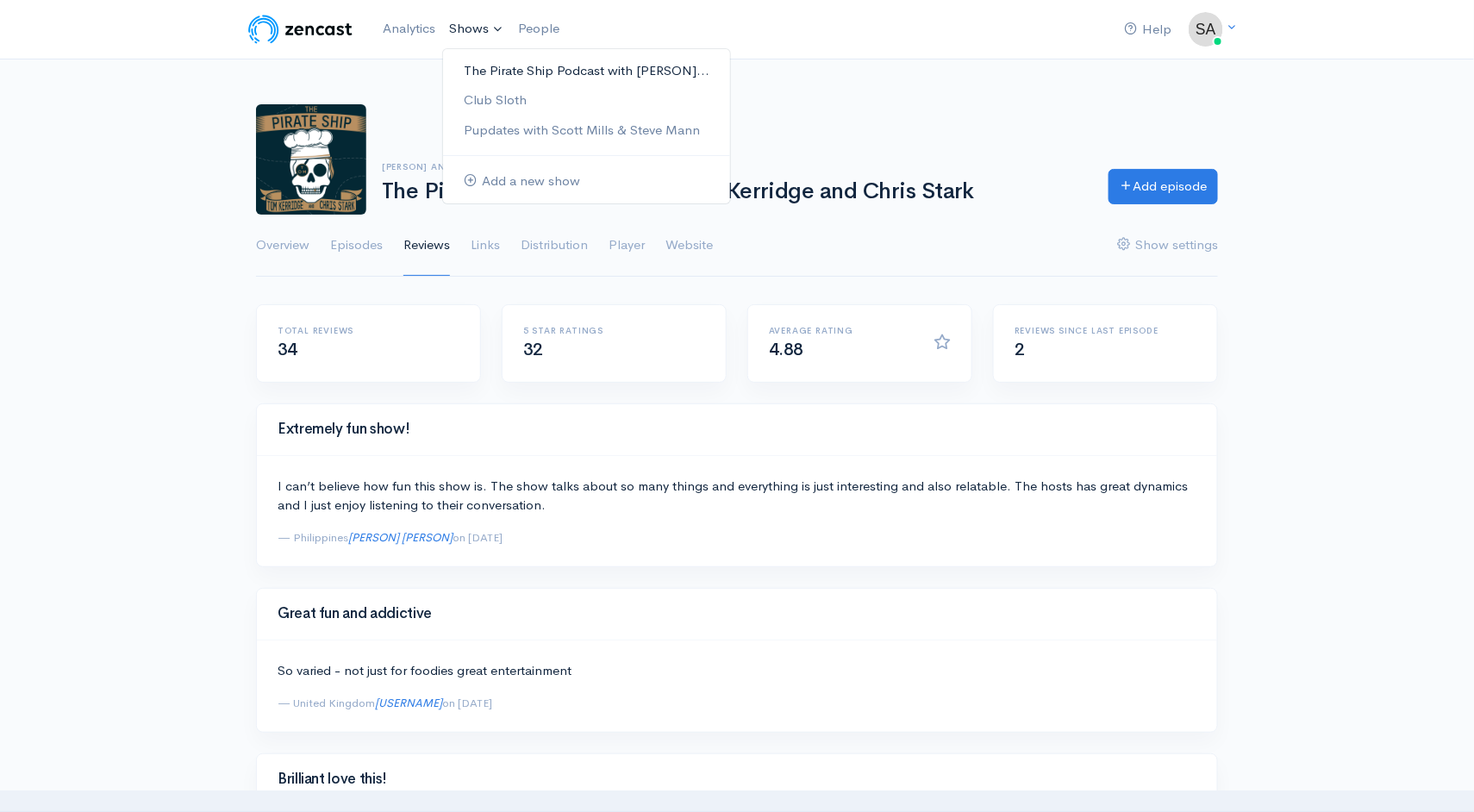 click on "The Pirate Ship Podcast with [PERSON]..." at bounding box center [586, 71] 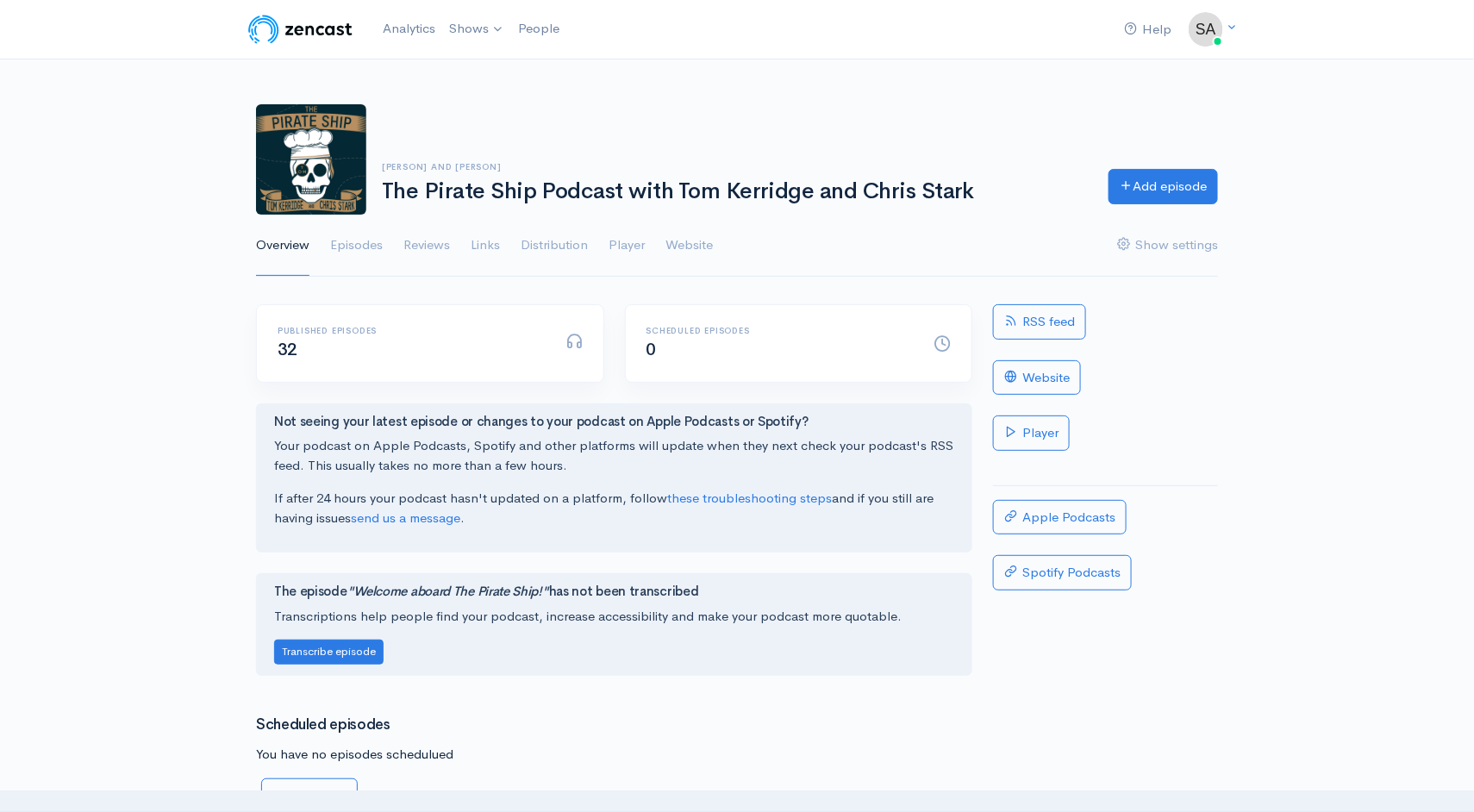 scroll, scrollTop: 0, scrollLeft: 0, axis: both 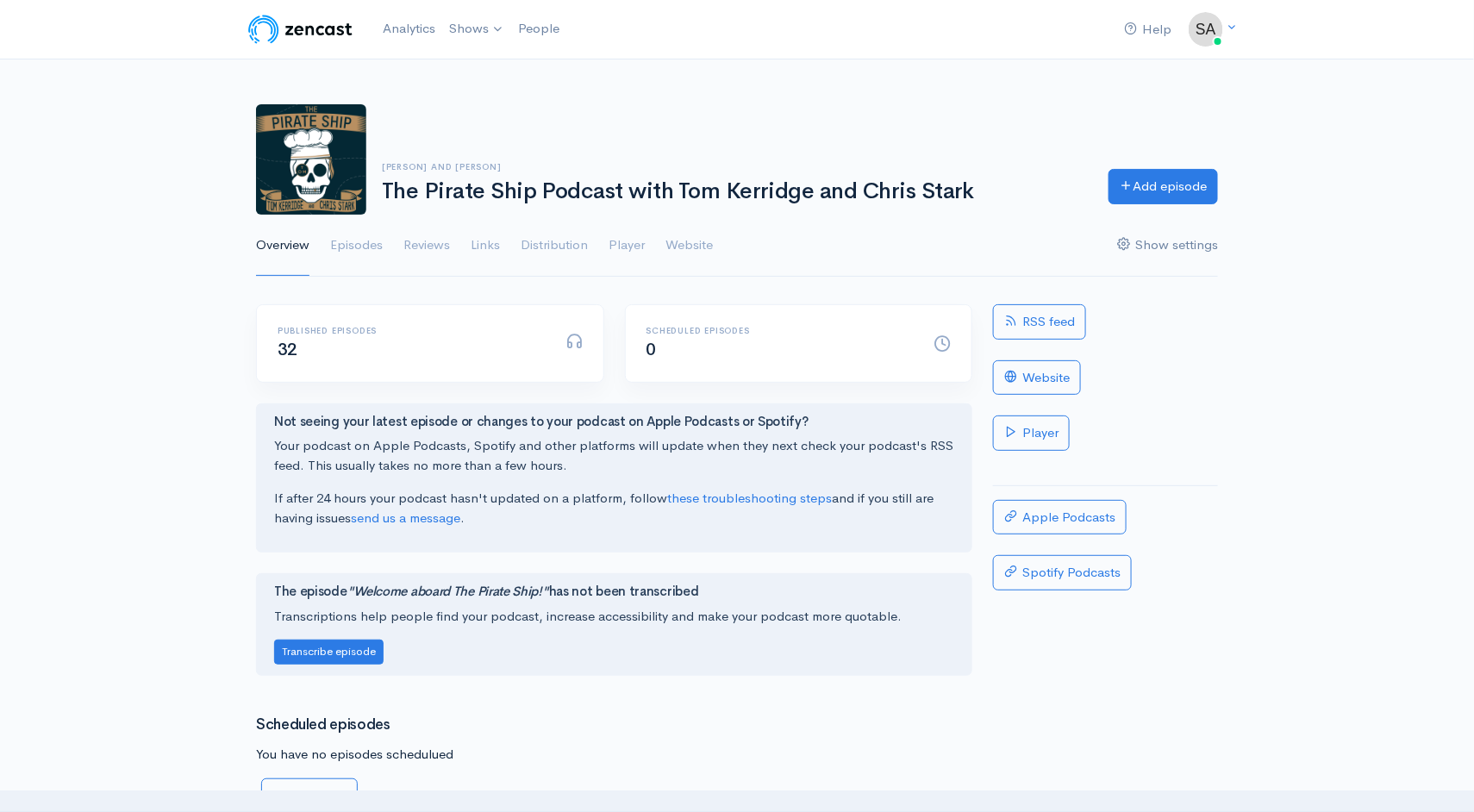 click on "Show settings" at bounding box center (1167, 246) 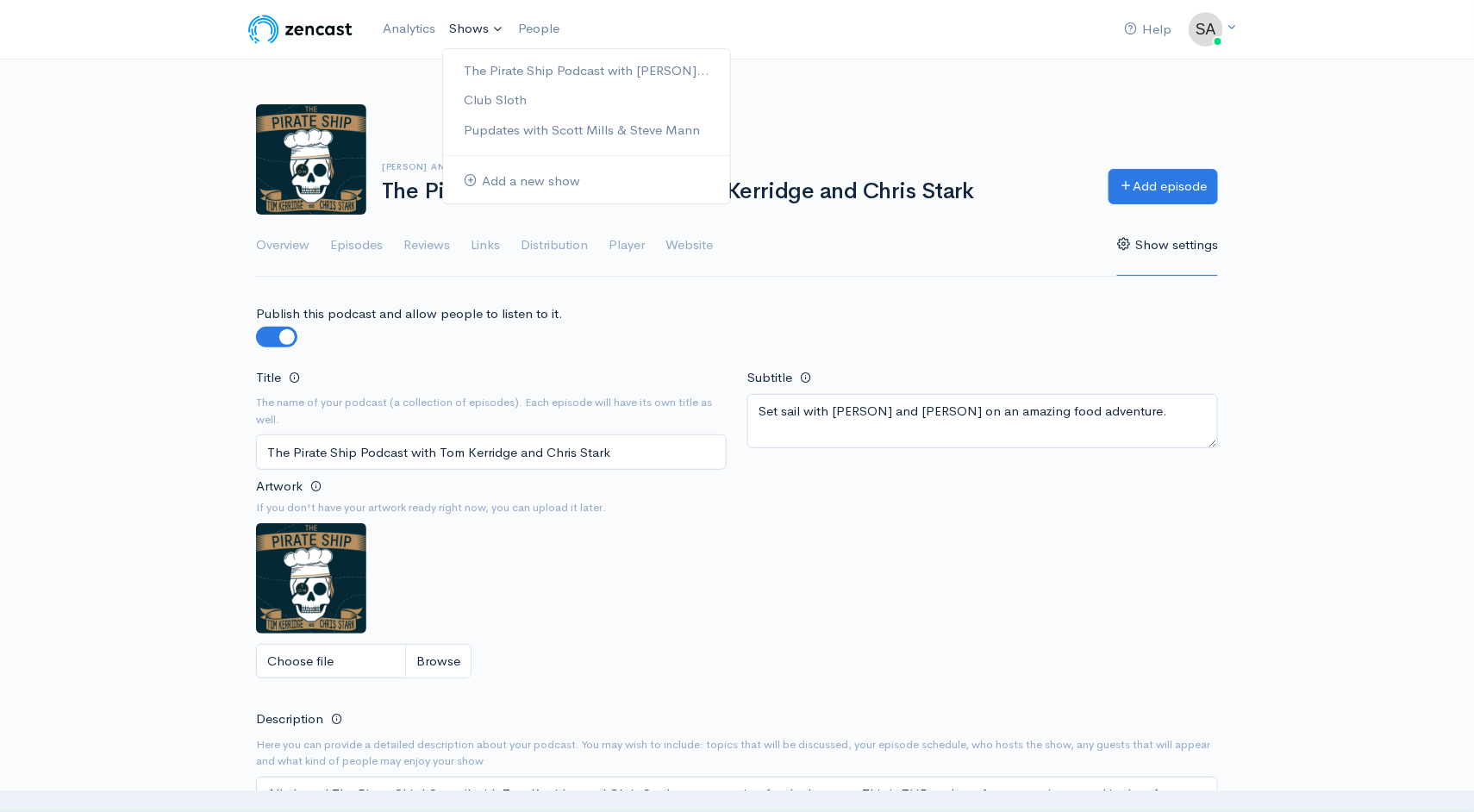 scroll, scrollTop: 0, scrollLeft: 0, axis: both 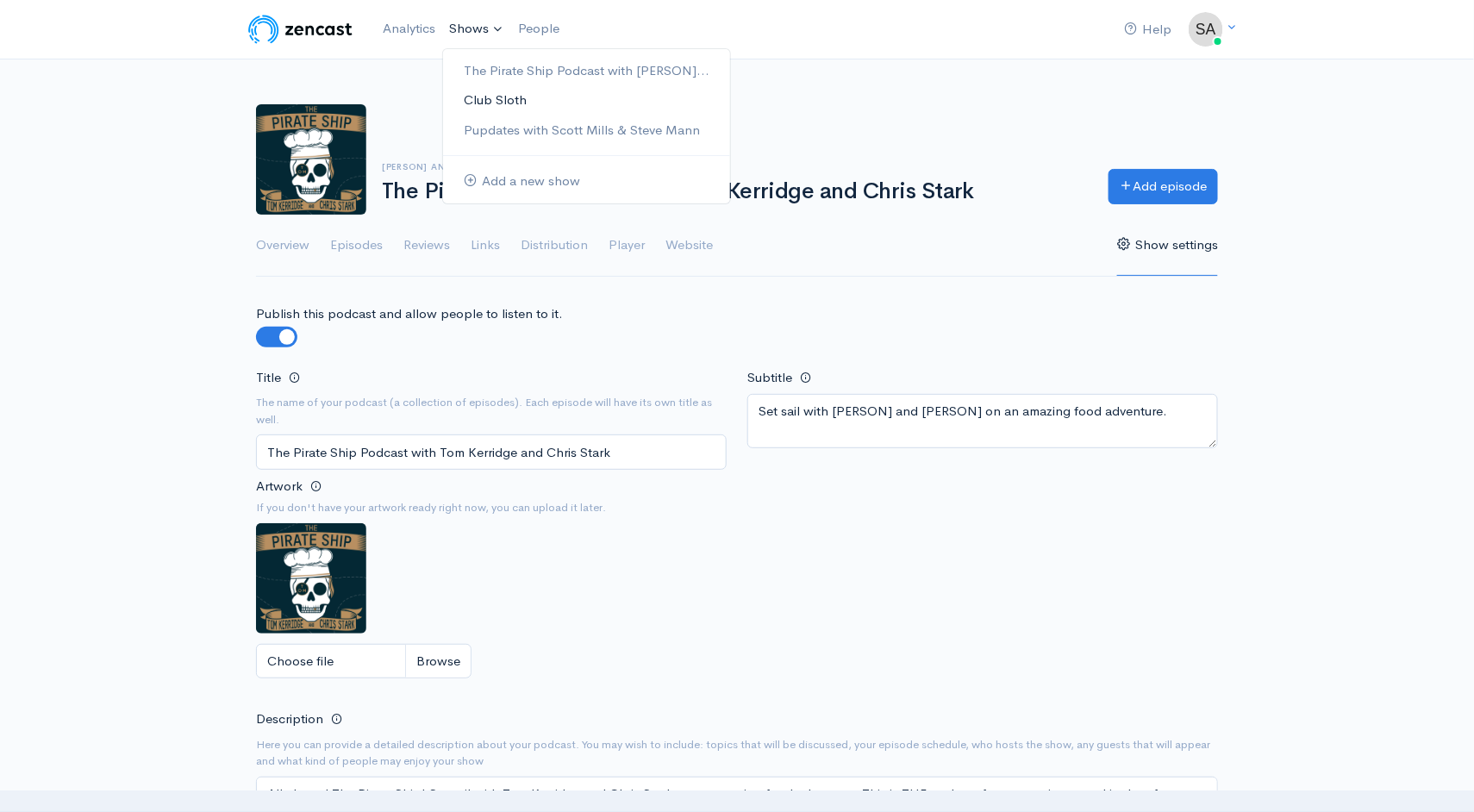 click on "Club Sloth" at bounding box center [586, 100] 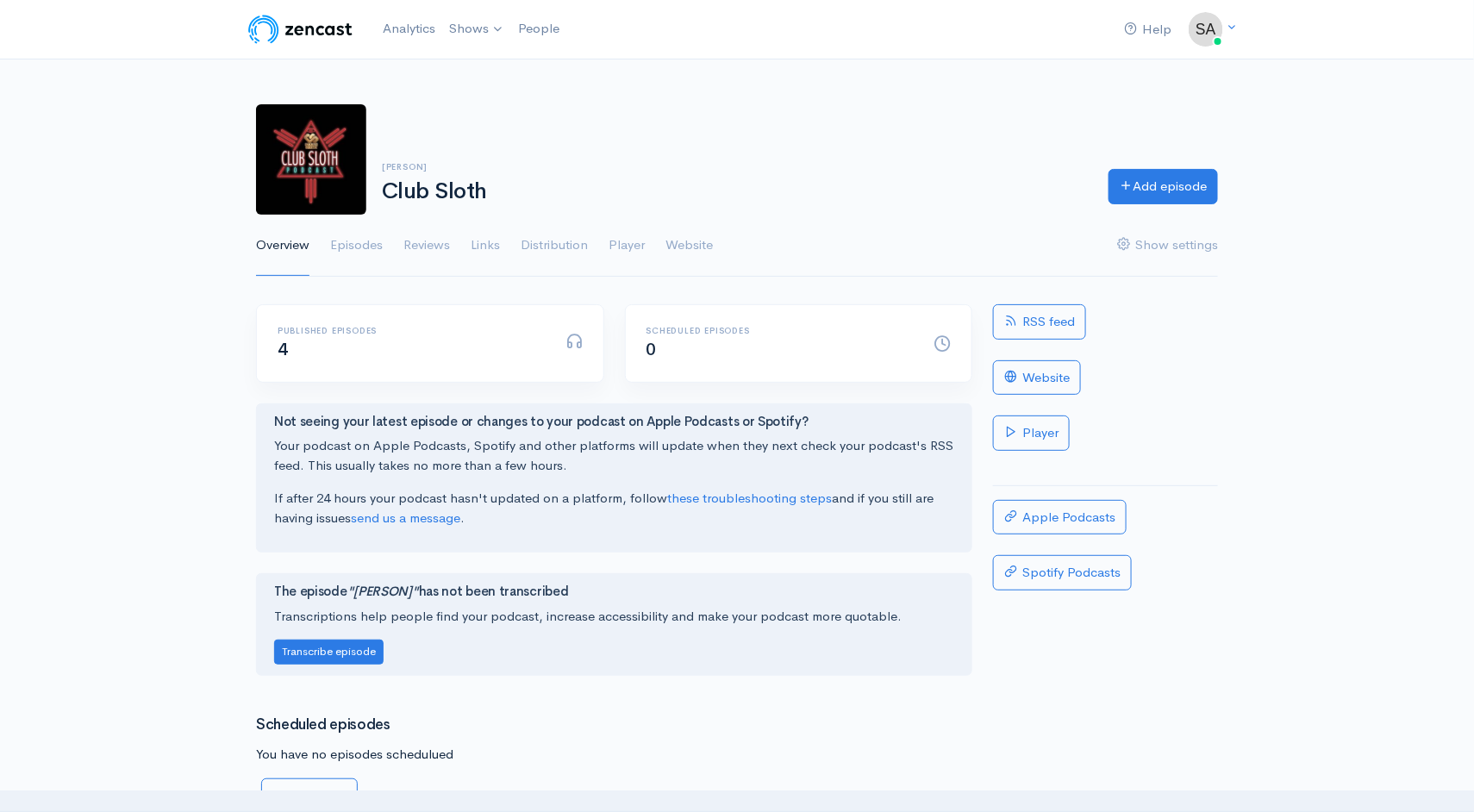 scroll, scrollTop: 0, scrollLeft: 0, axis: both 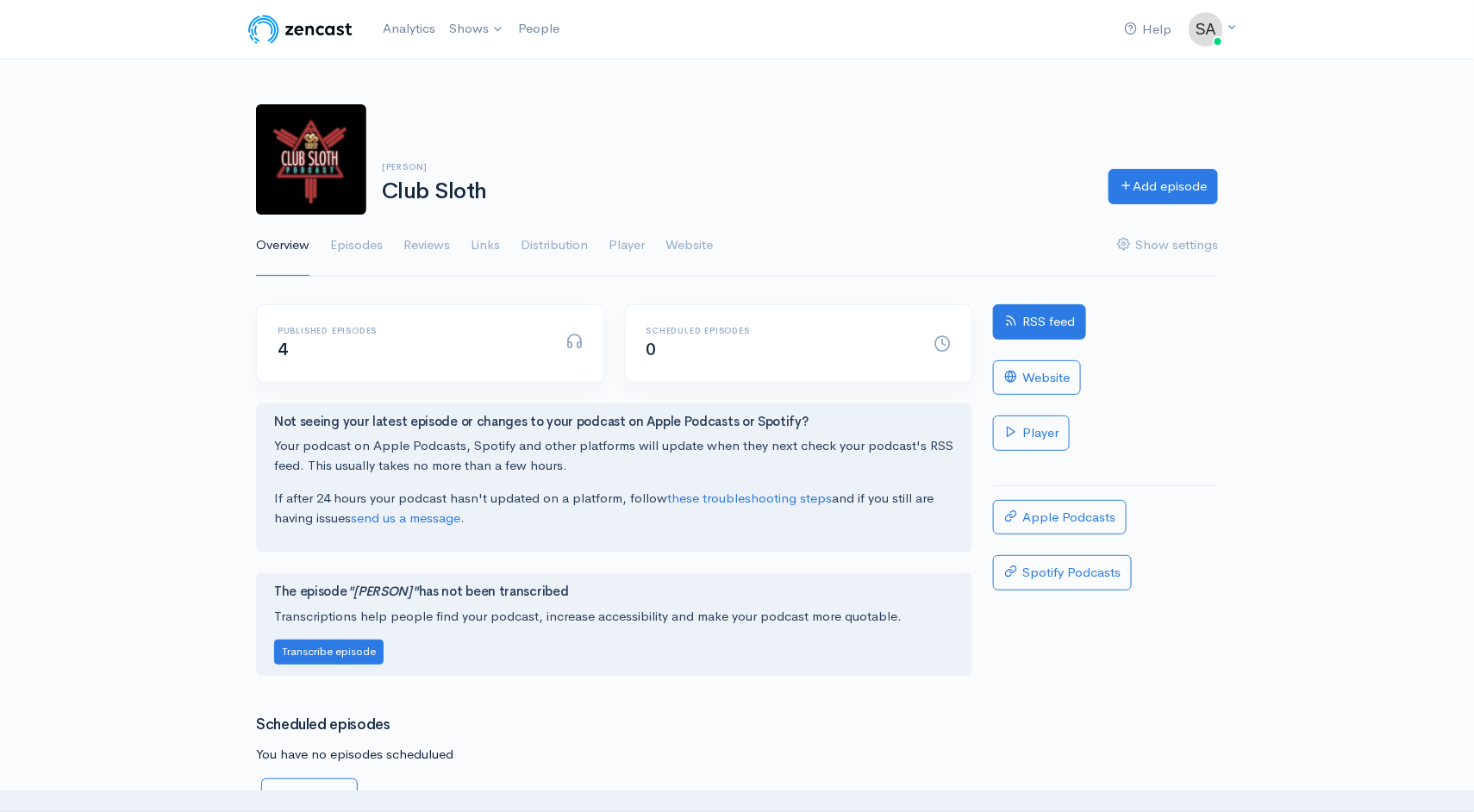 click on "RSS feed" at bounding box center [1040, 322] 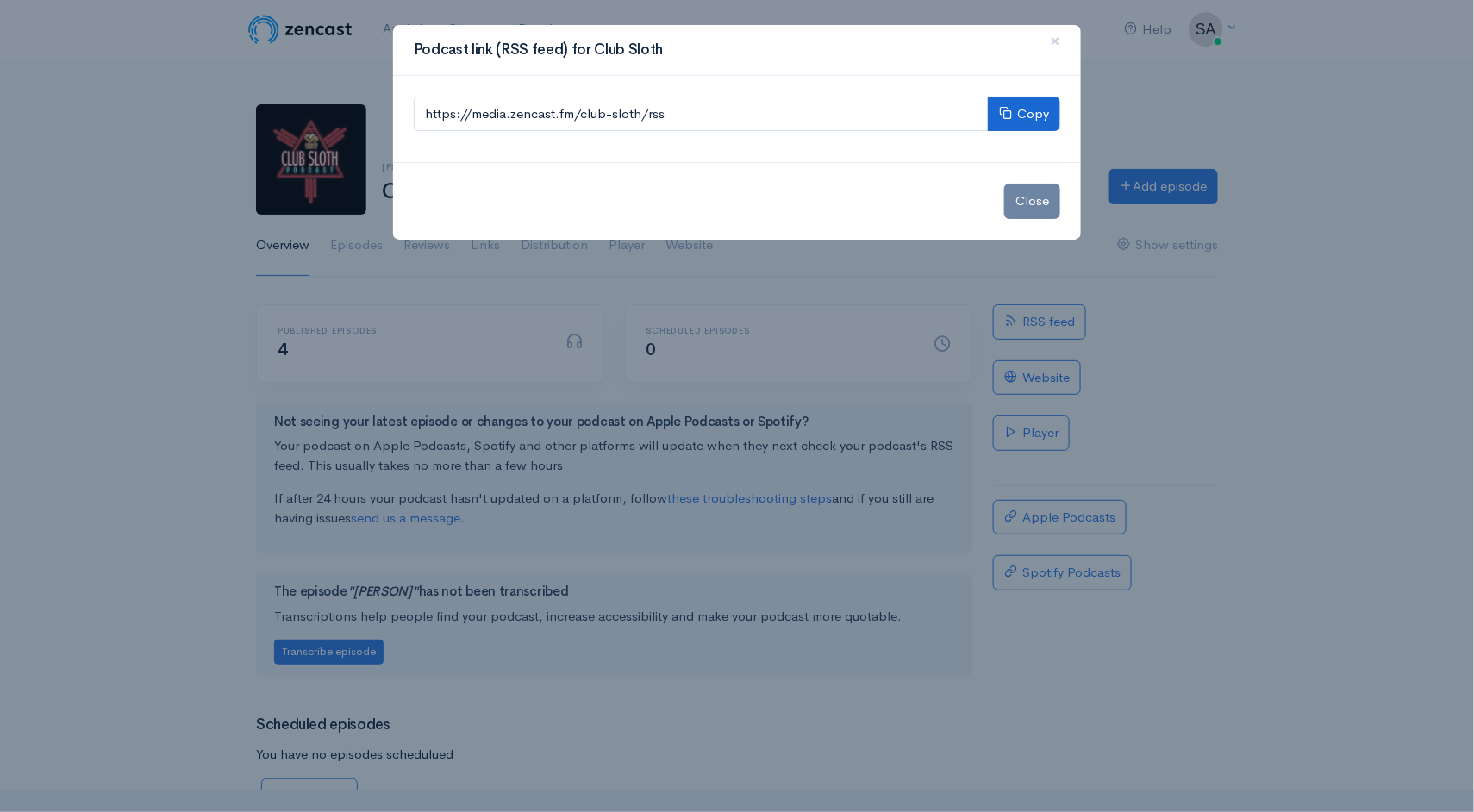 click on "Copy" at bounding box center (1024, 114) 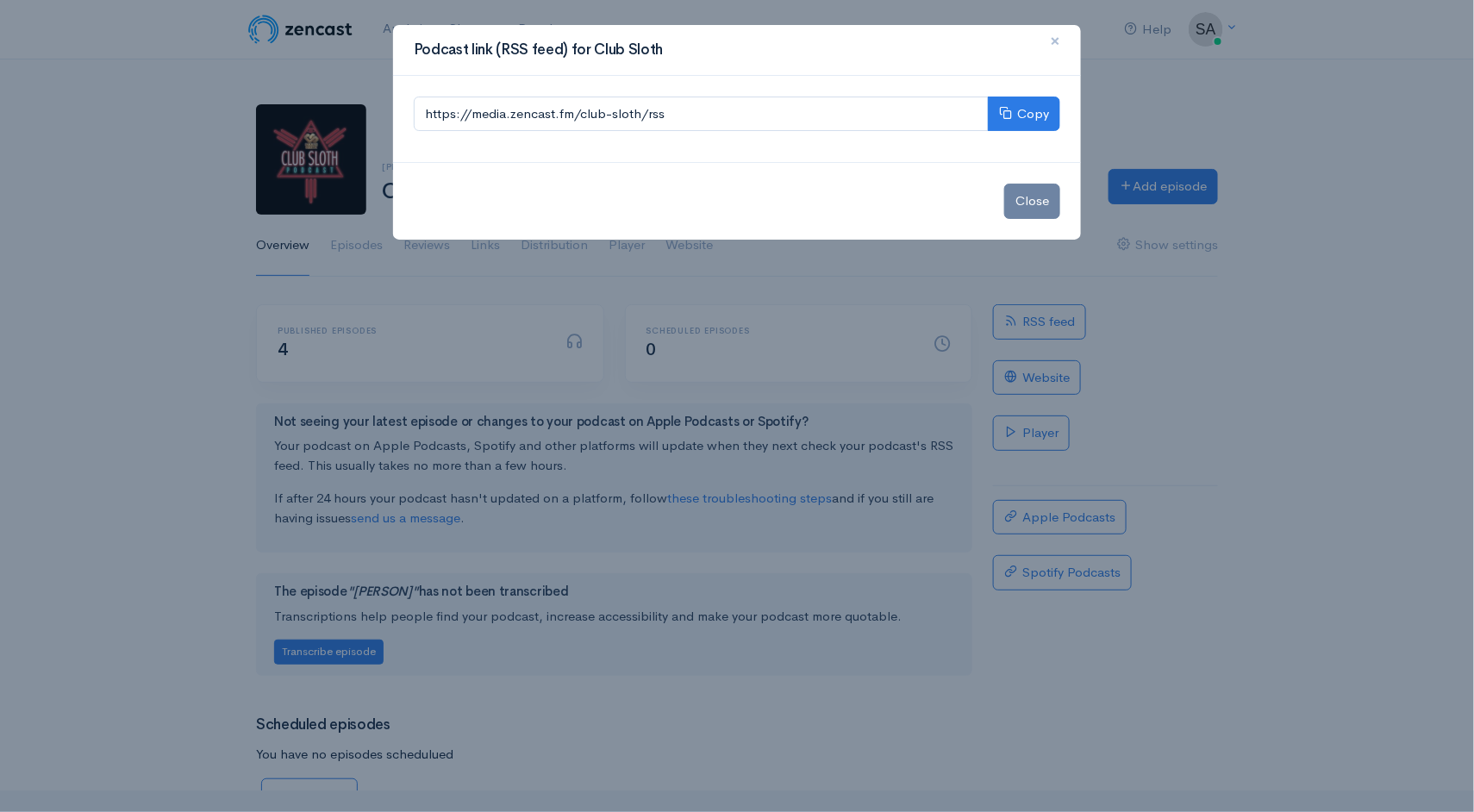 click on "×" at bounding box center (1055, 41) 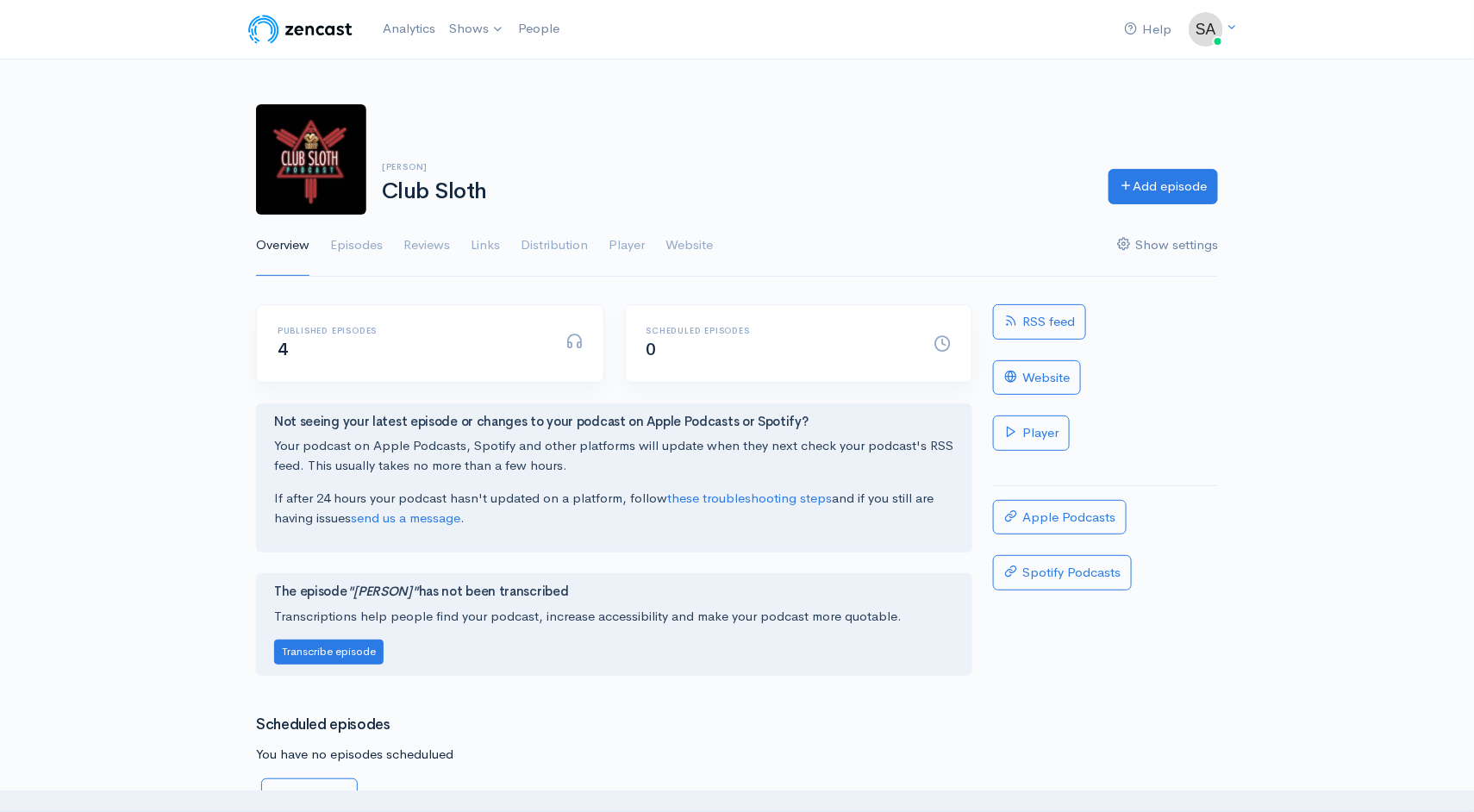 click on "Show settings" at bounding box center (1167, 246) 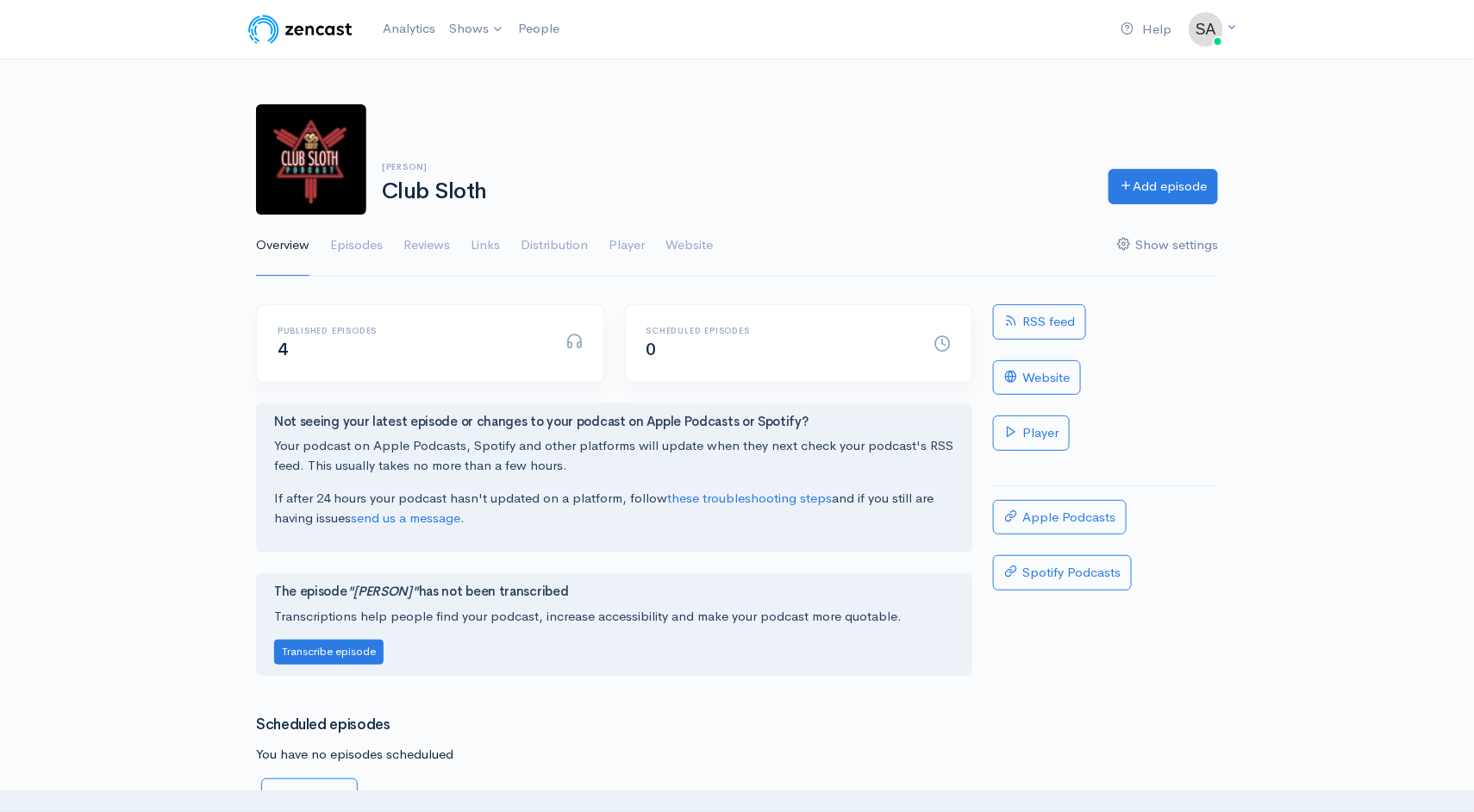 click on "Show settings" at bounding box center [1167, 246] 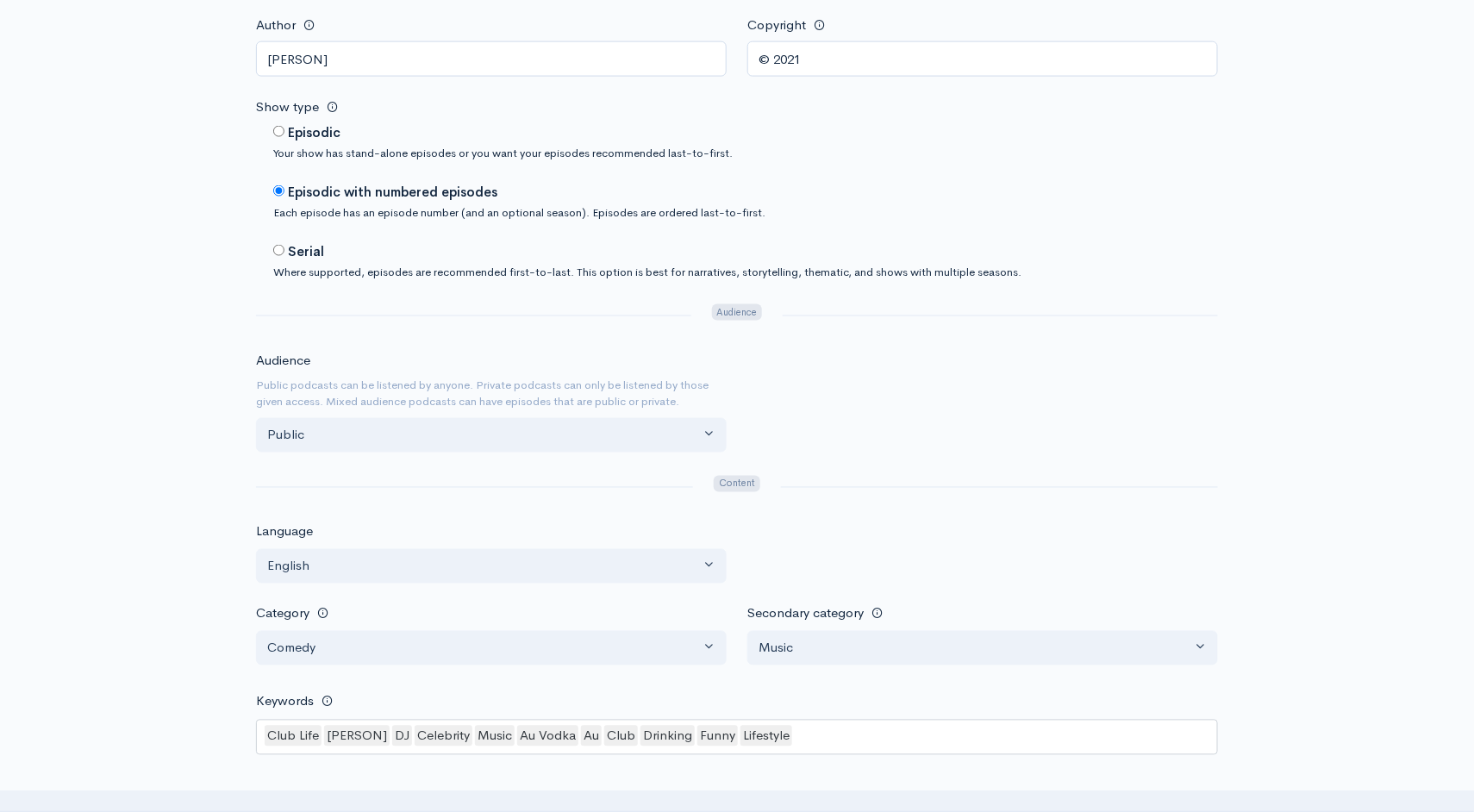 scroll, scrollTop: 1096, scrollLeft: 0, axis: vertical 